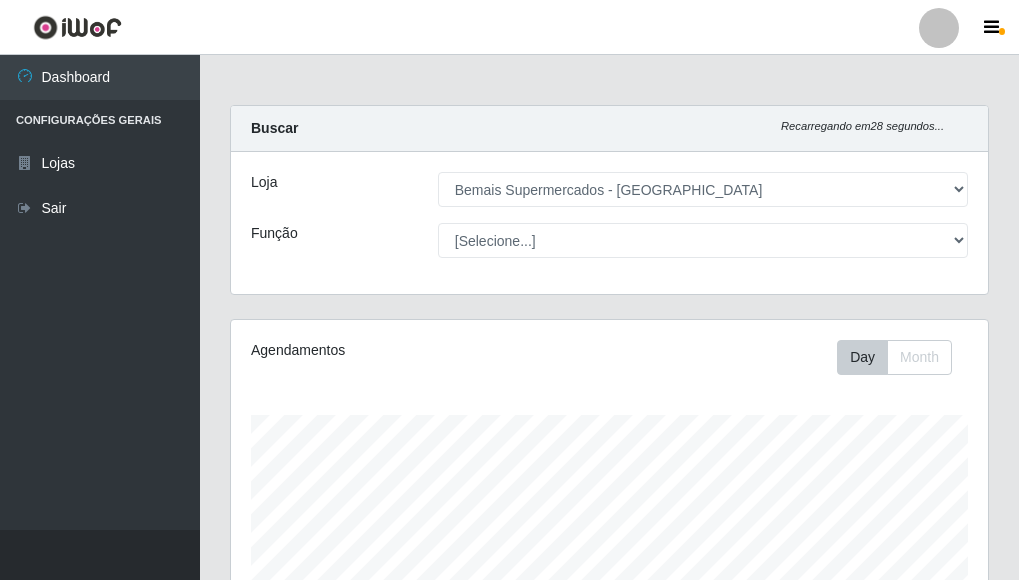 select on "249" 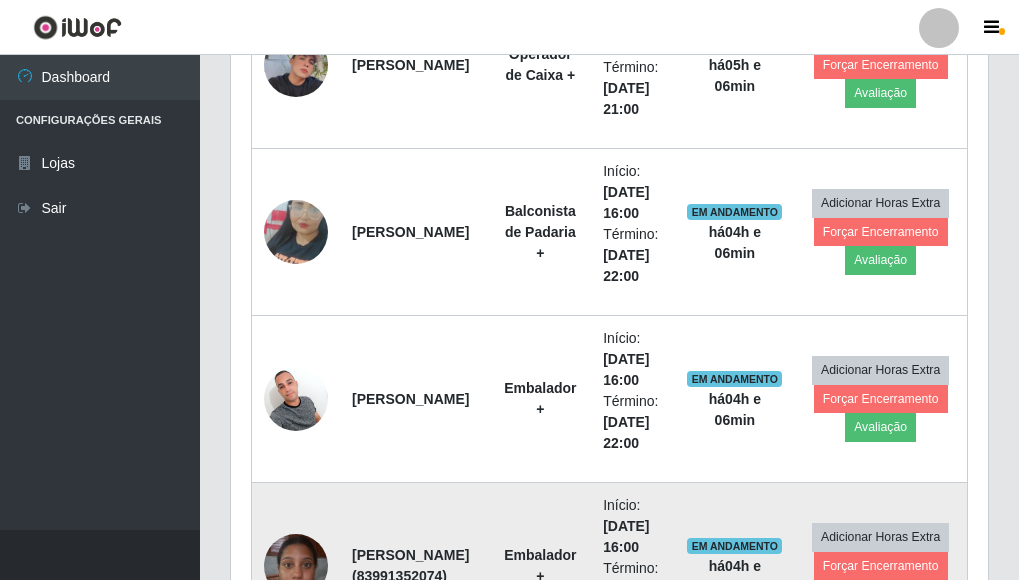 scroll, scrollTop: 999585, scrollLeft: 999243, axis: both 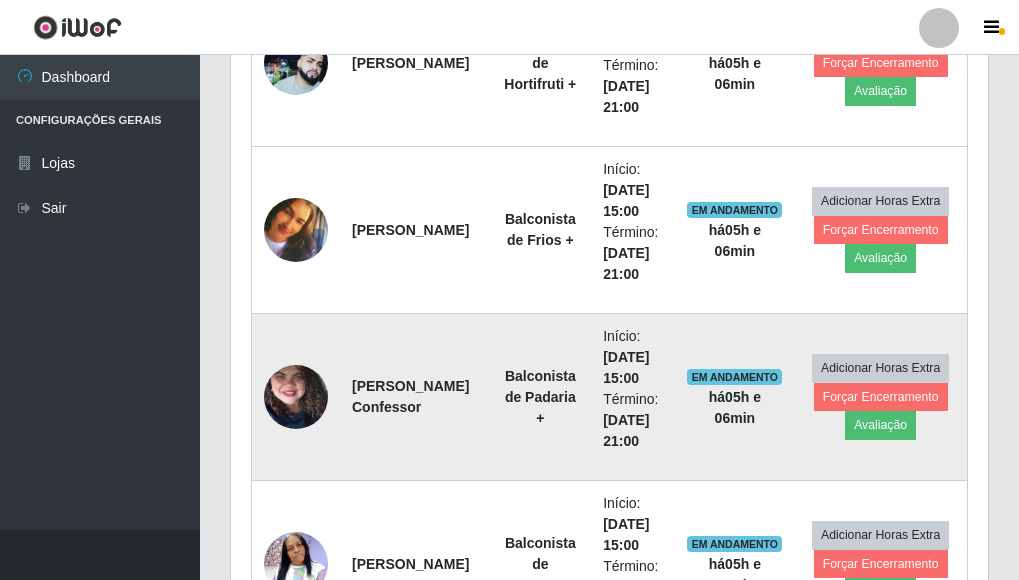 click at bounding box center (296, 397) 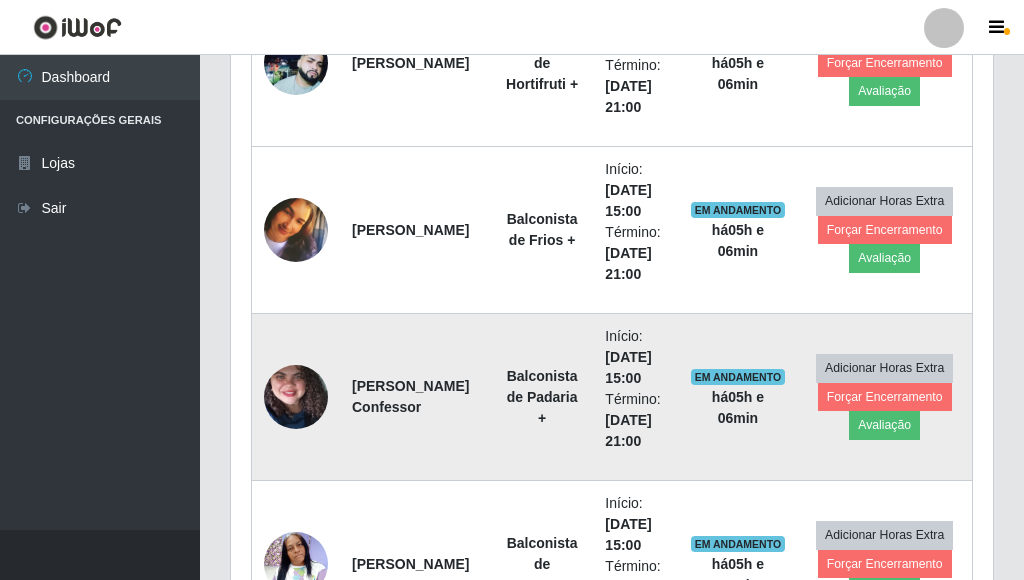 scroll, scrollTop: 999585, scrollLeft: 999255, axis: both 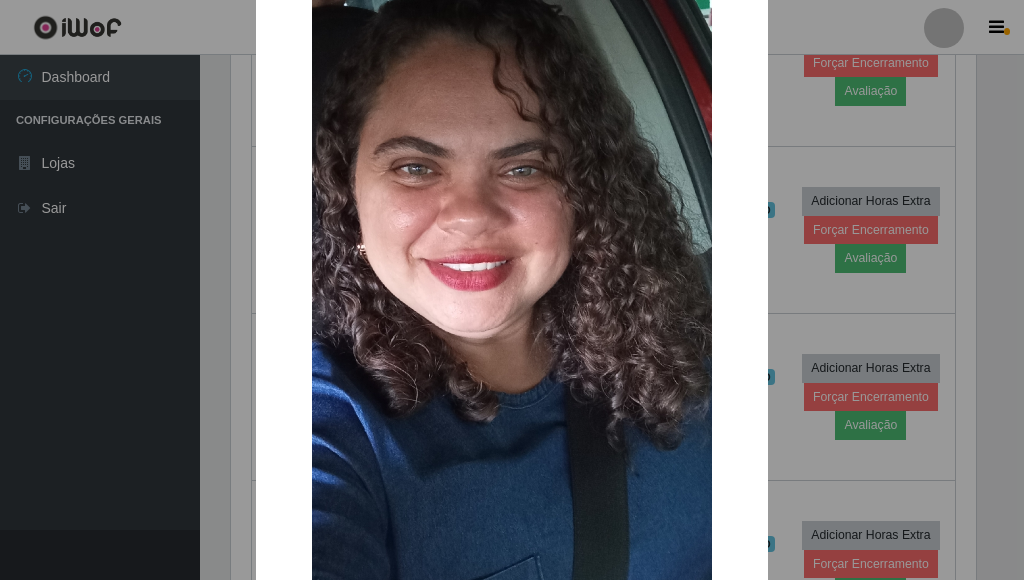 click on "× OK Cancel" at bounding box center (512, 290) 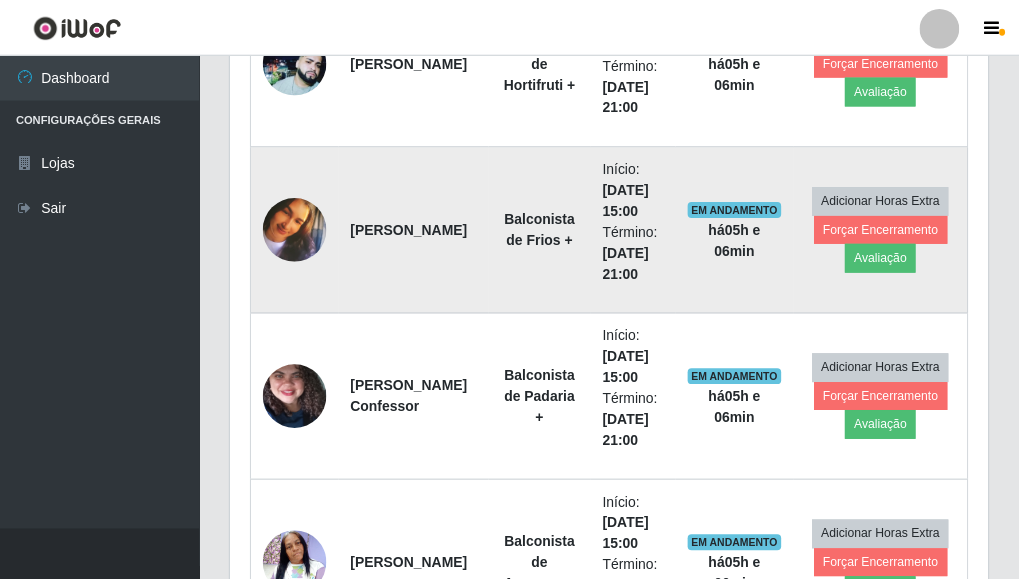 scroll, scrollTop: 999585, scrollLeft: 999243, axis: both 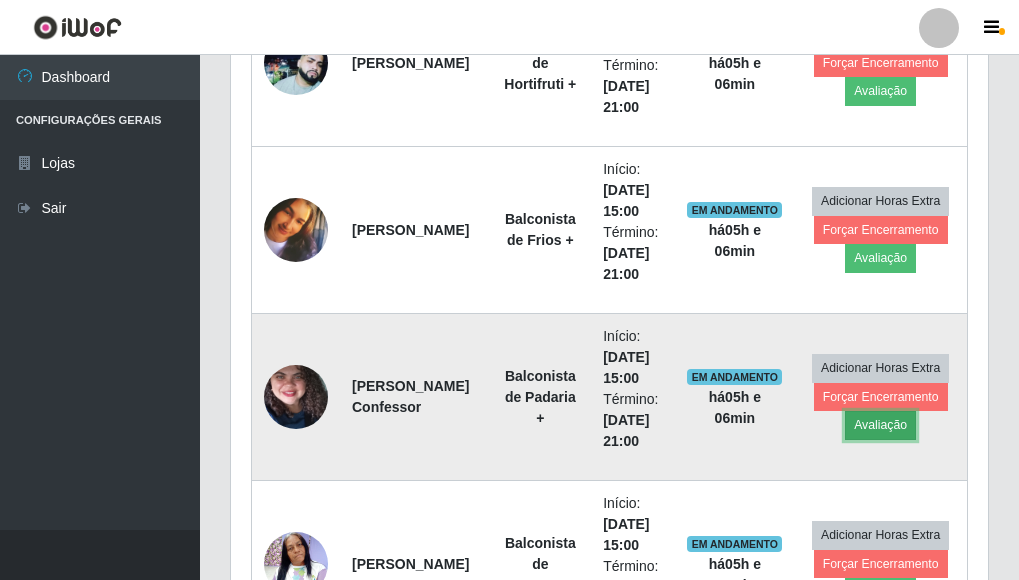 click on "Avaliação" at bounding box center [880, 425] 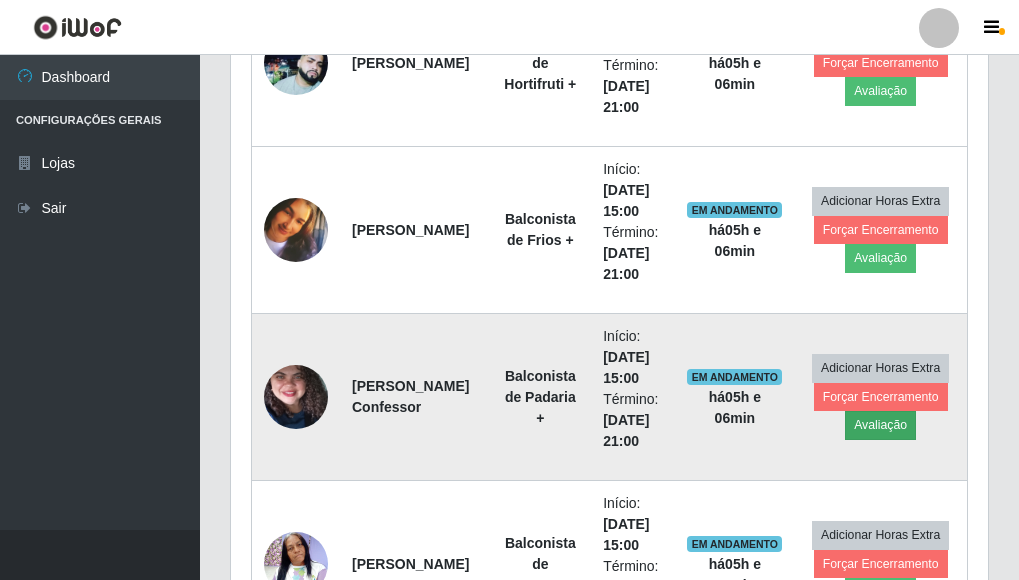 scroll, scrollTop: 999585, scrollLeft: 999255, axis: both 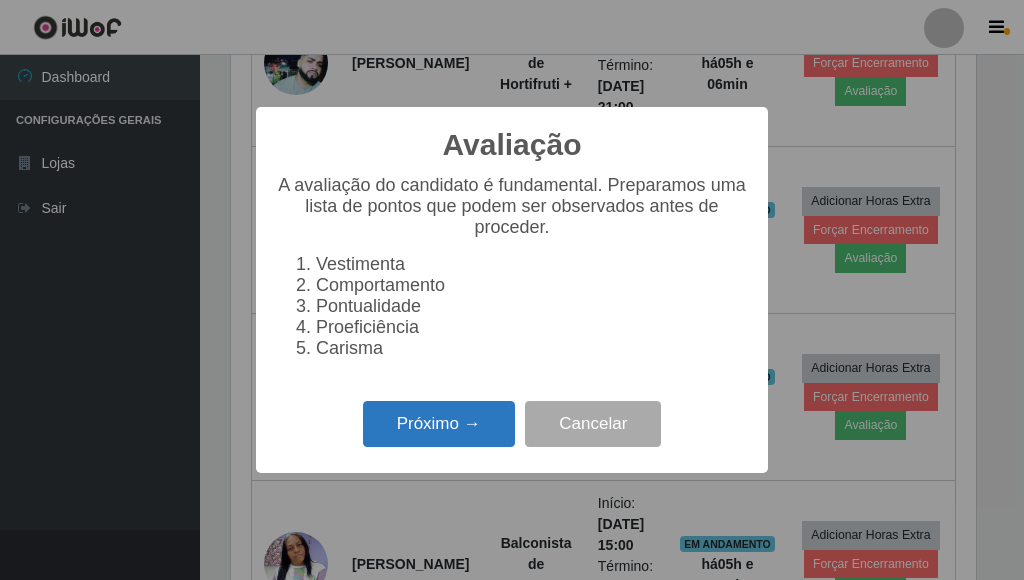 click on "Próximo →" at bounding box center [439, 424] 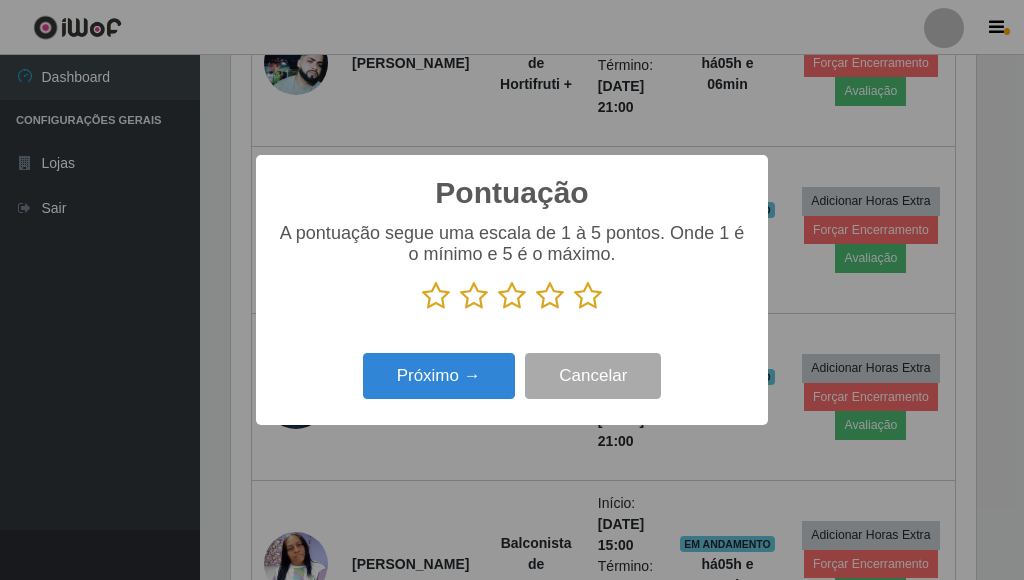 scroll, scrollTop: 999585, scrollLeft: 999255, axis: both 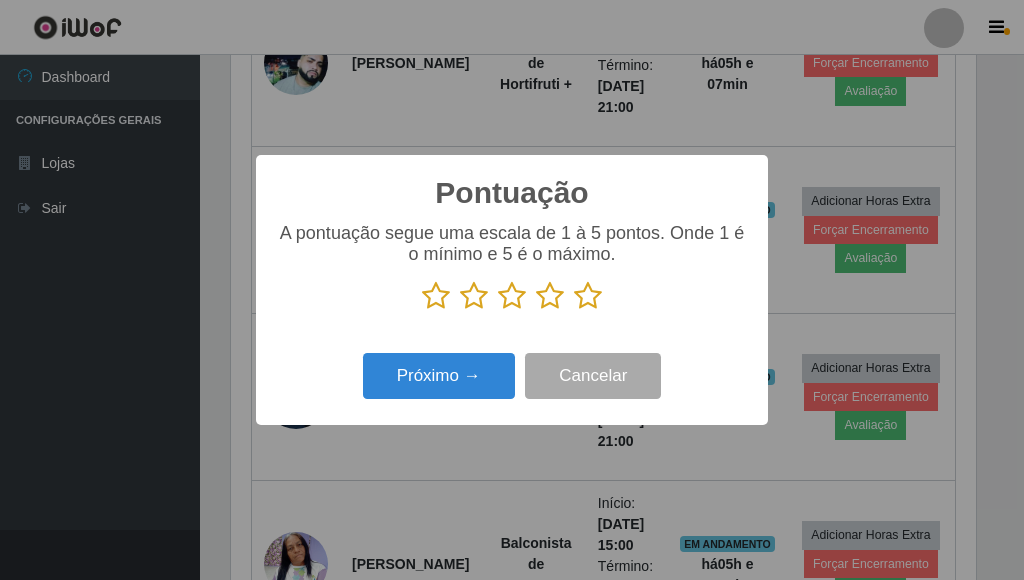 click at bounding box center [550, 296] 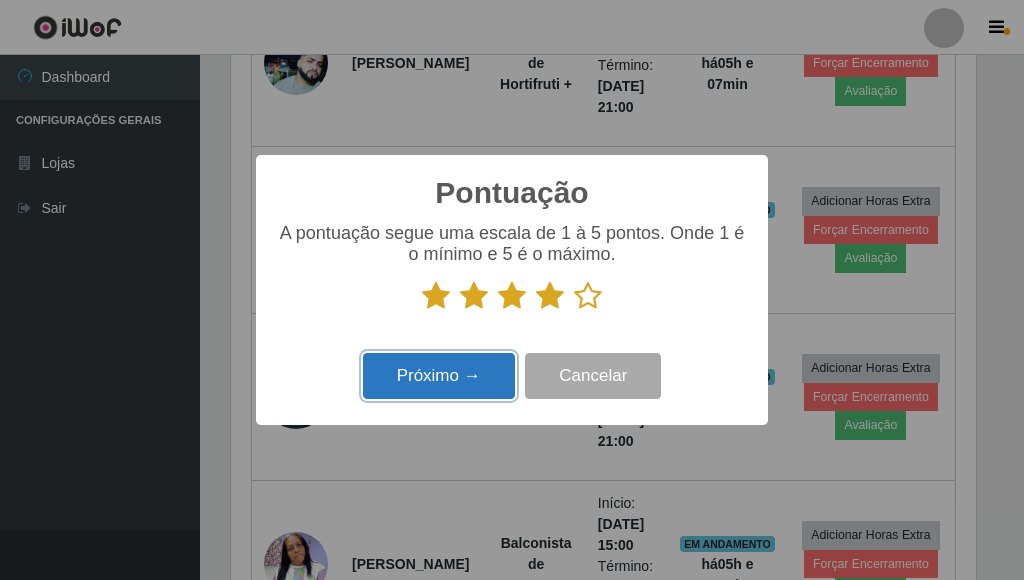 click on "Próximo →" at bounding box center (439, 376) 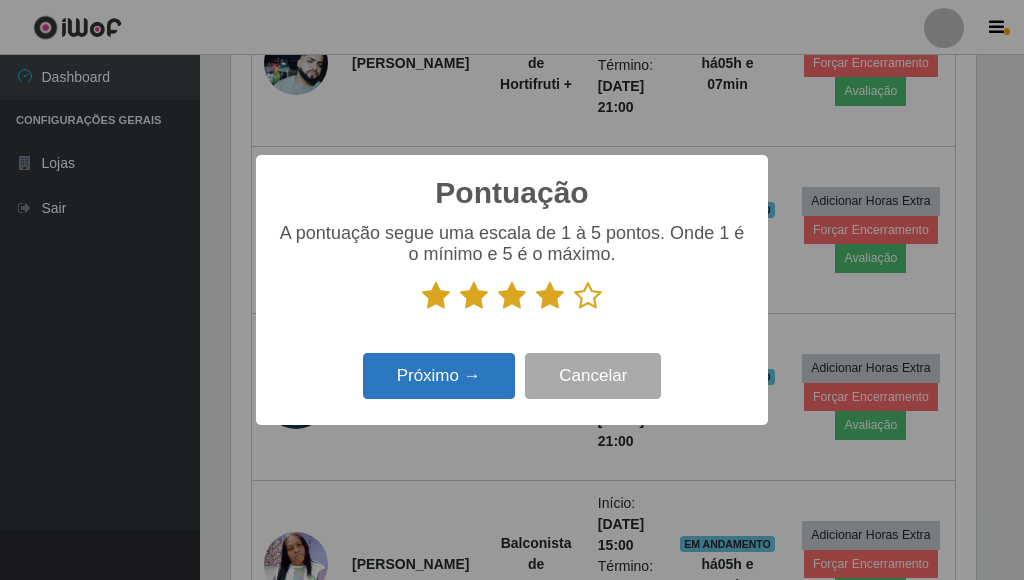 scroll, scrollTop: 999585, scrollLeft: 999255, axis: both 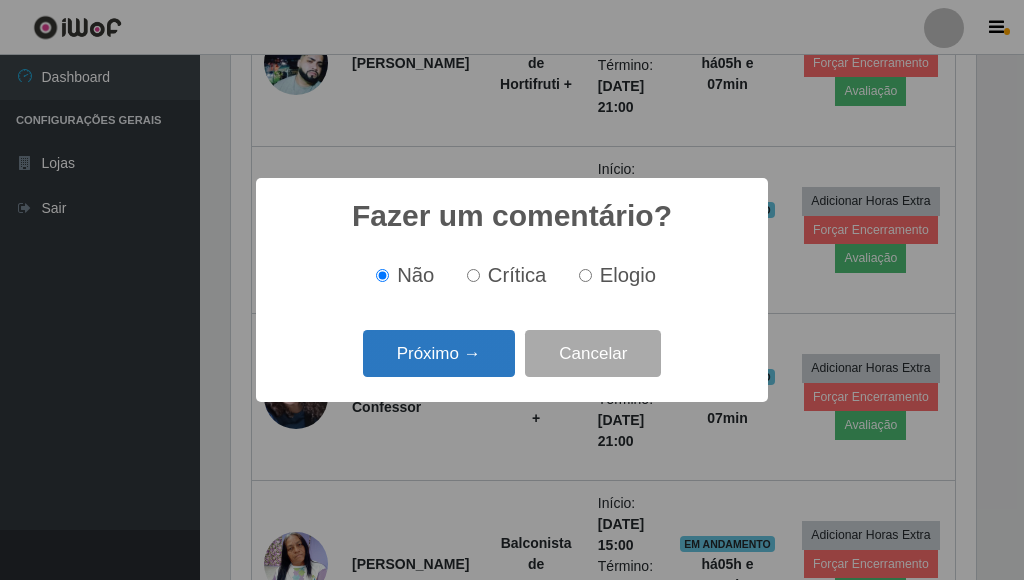 click on "Próximo →" at bounding box center (439, 353) 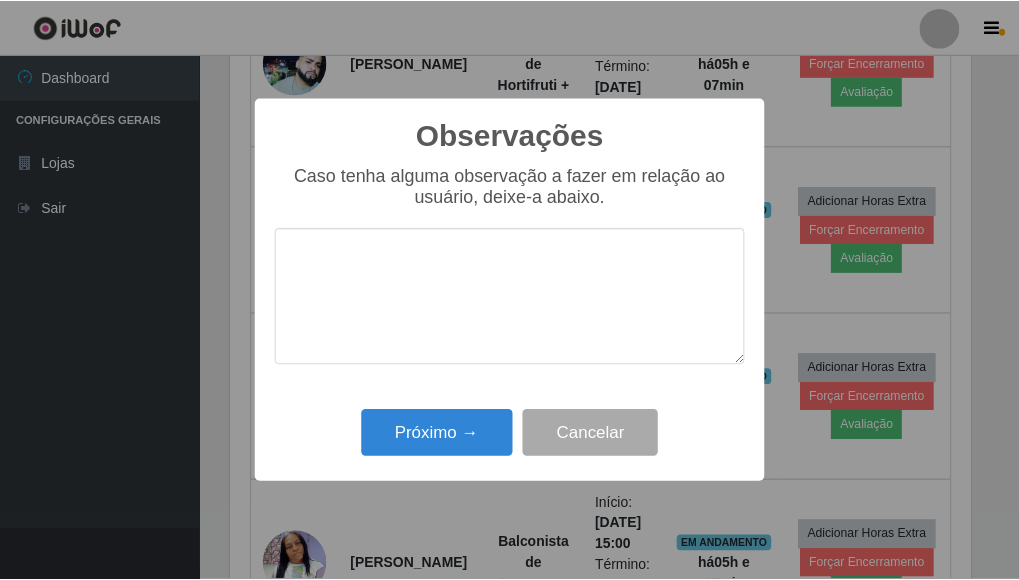 scroll, scrollTop: 999585, scrollLeft: 999255, axis: both 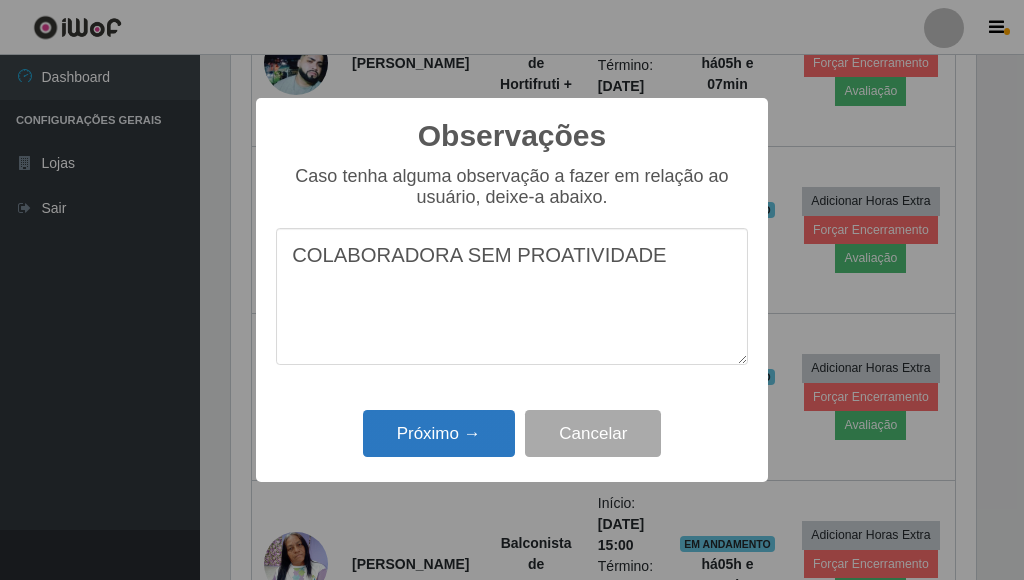 type on "COLABORADORA SEM PROATIVIDADE" 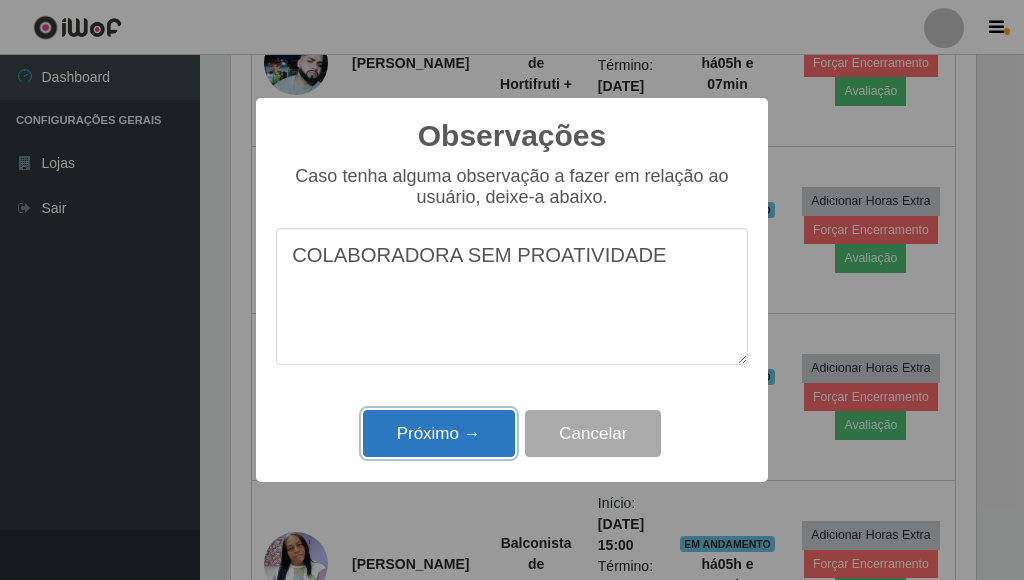click on "Próximo →" at bounding box center (439, 433) 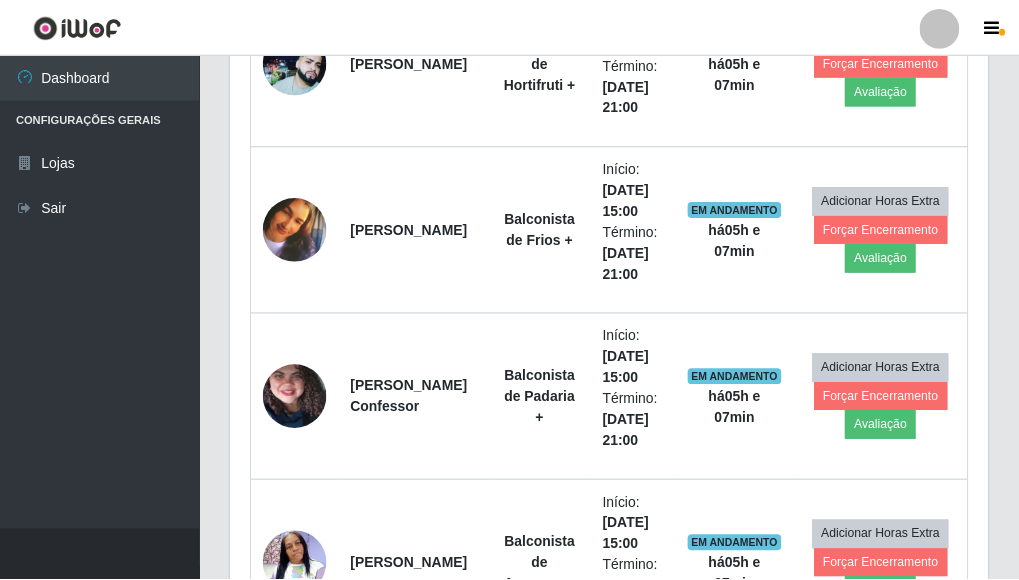 scroll, scrollTop: 999585, scrollLeft: 999243, axis: both 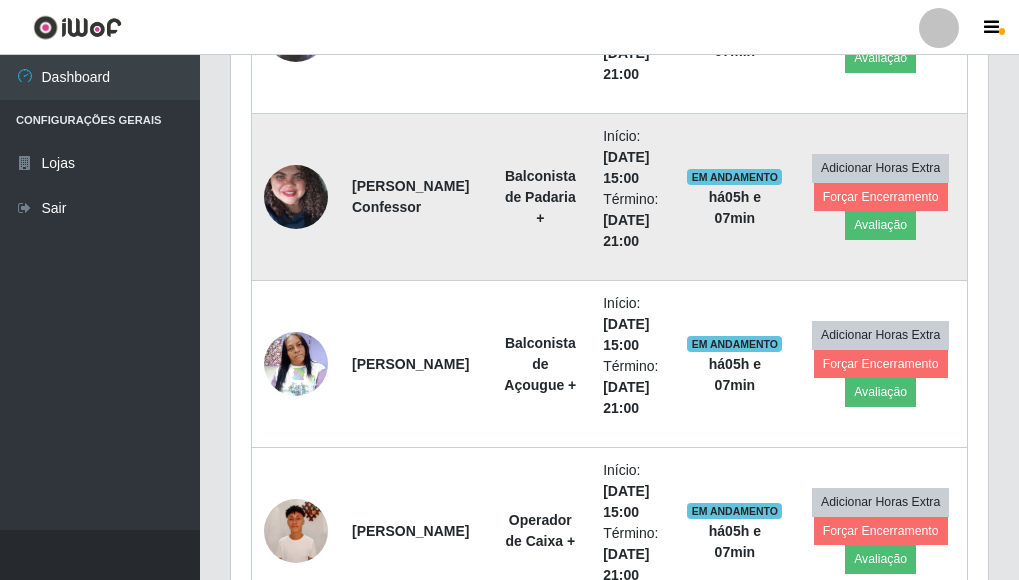 click at bounding box center [296, 197] 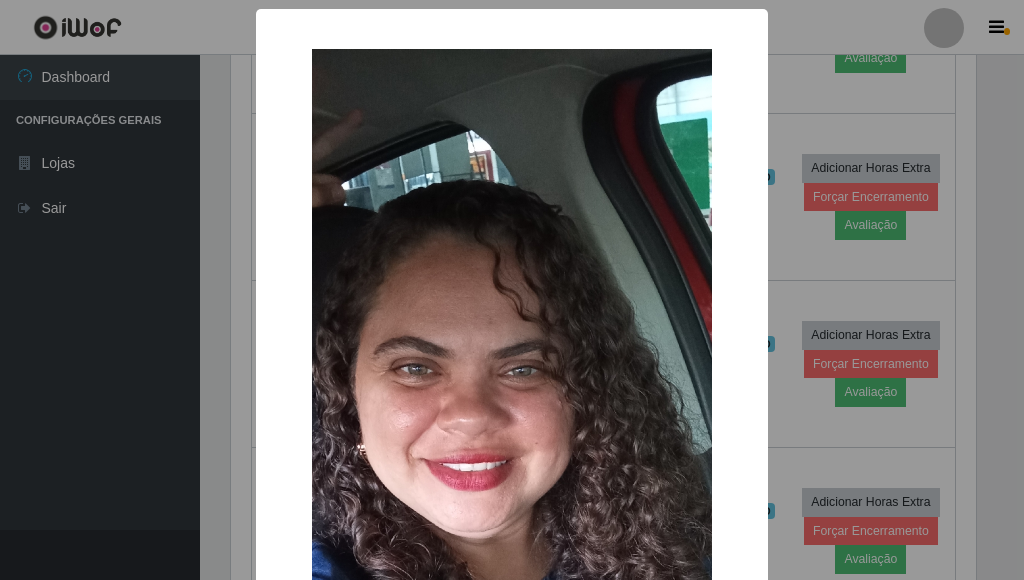click on "× OK Cancel" at bounding box center [512, 290] 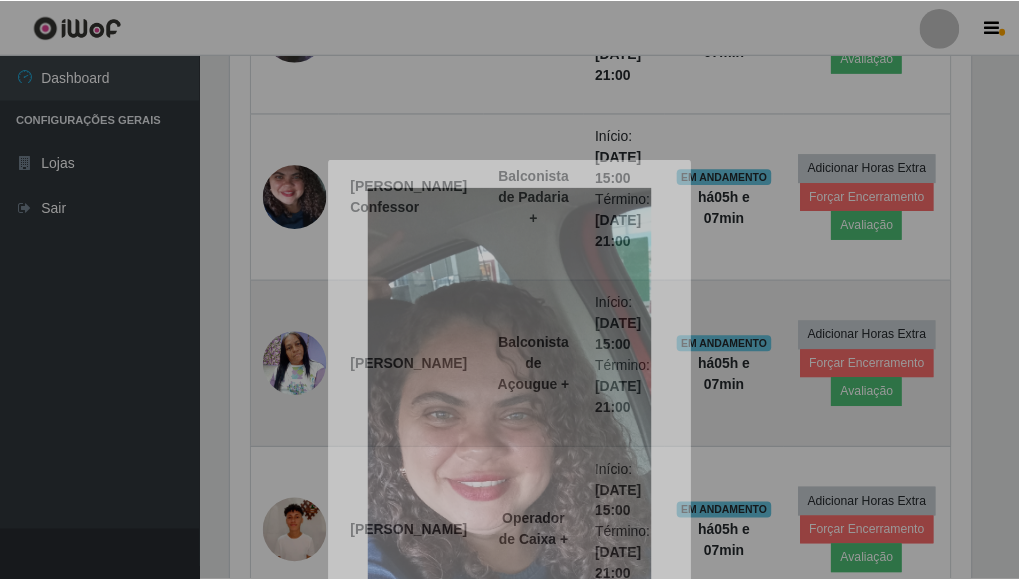 scroll, scrollTop: 999585, scrollLeft: 999243, axis: both 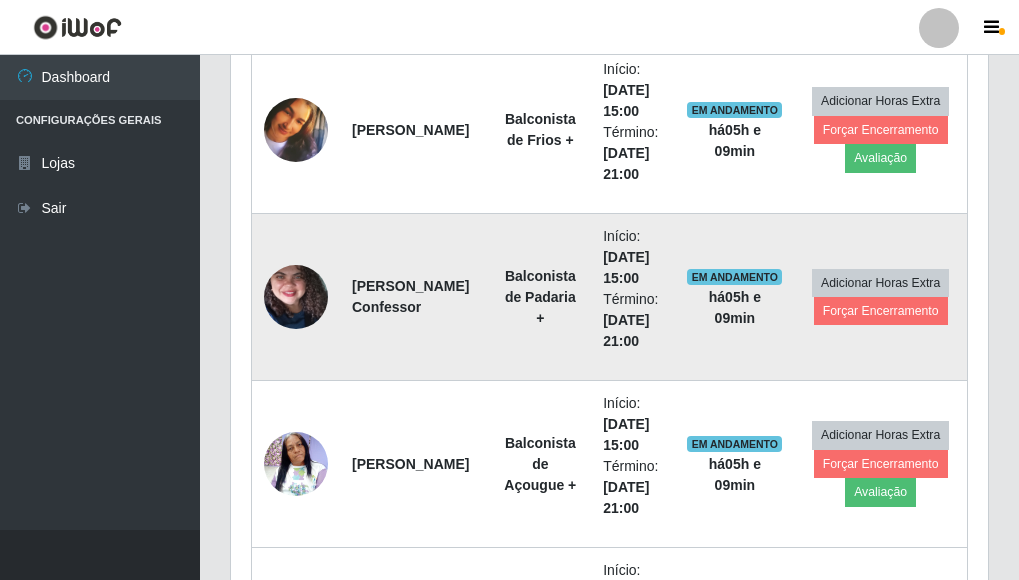 click at bounding box center (296, 297) 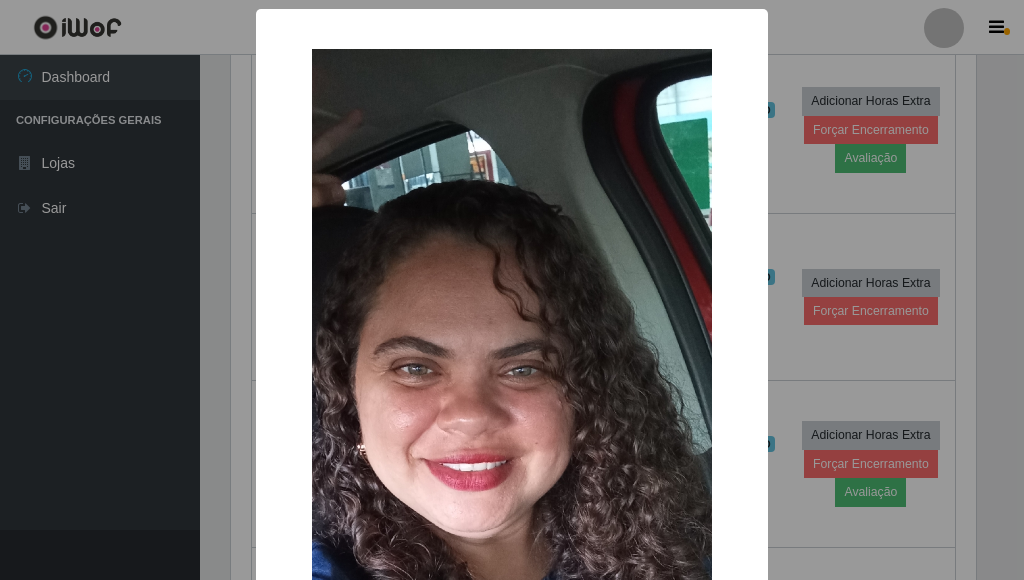 scroll, scrollTop: 999585, scrollLeft: 999255, axis: both 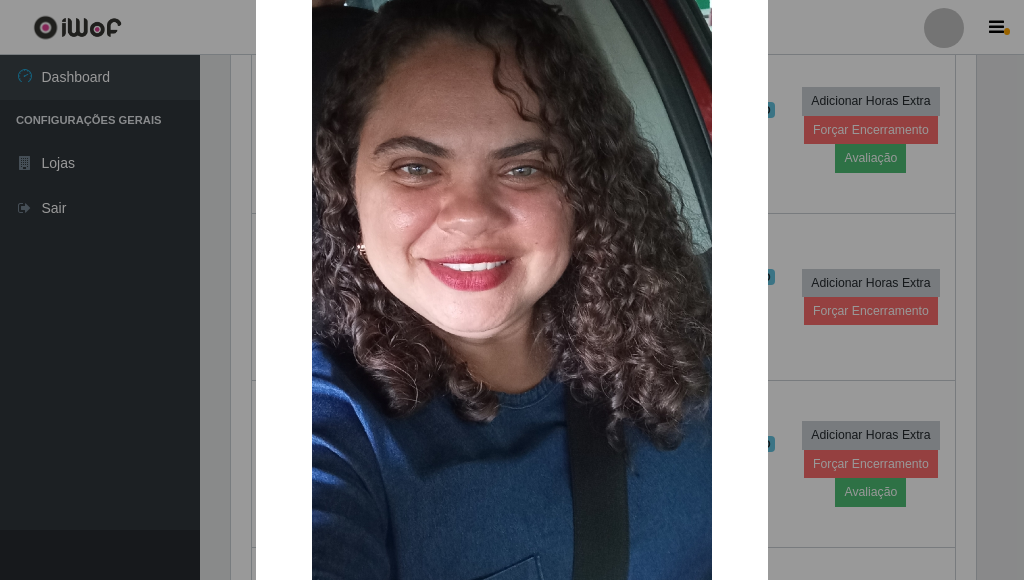 type 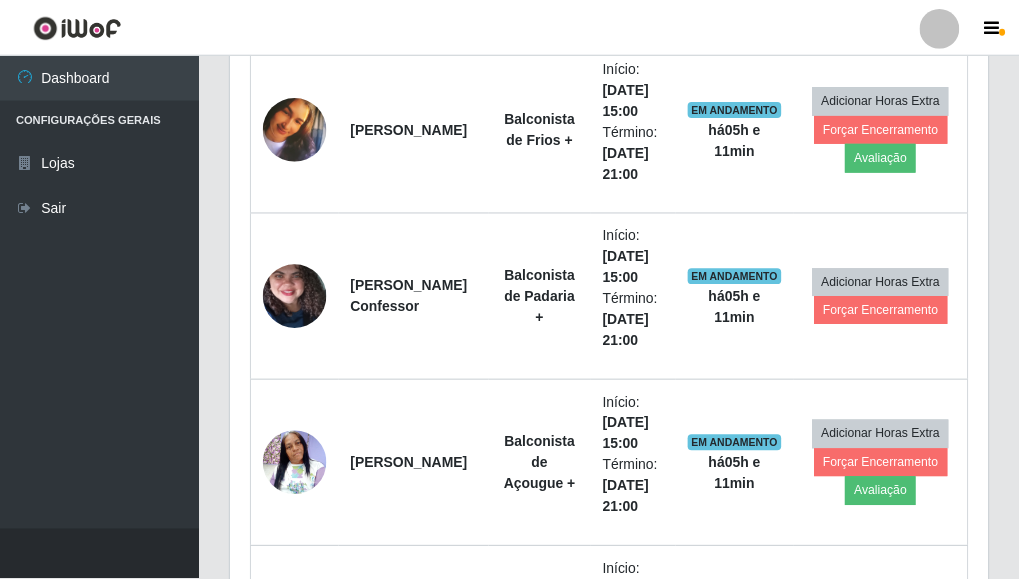 scroll, scrollTop: 999585, scrollLeft: 999243, axis: both 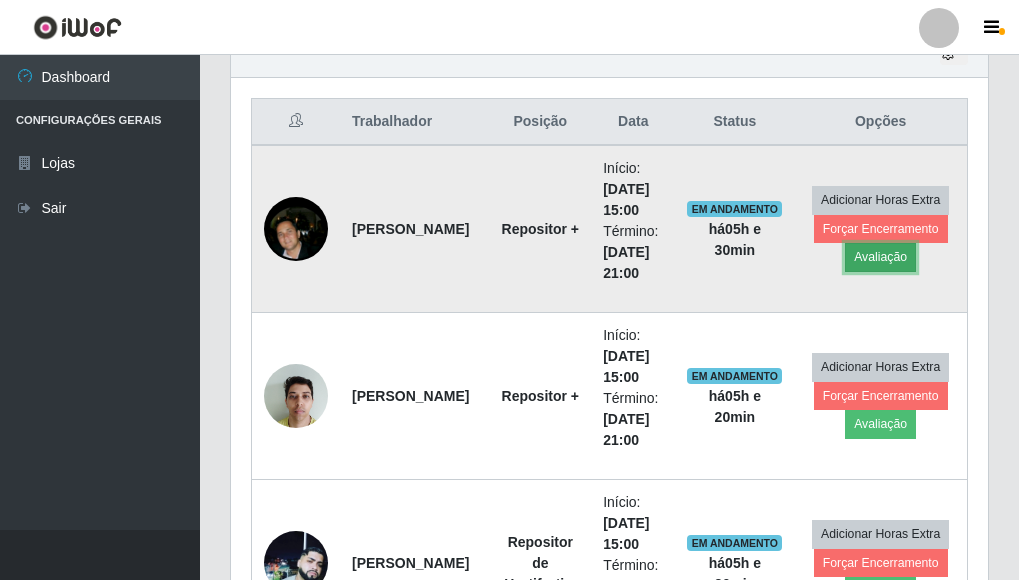 click on "Avaliação" at bounding box center [880, 257] 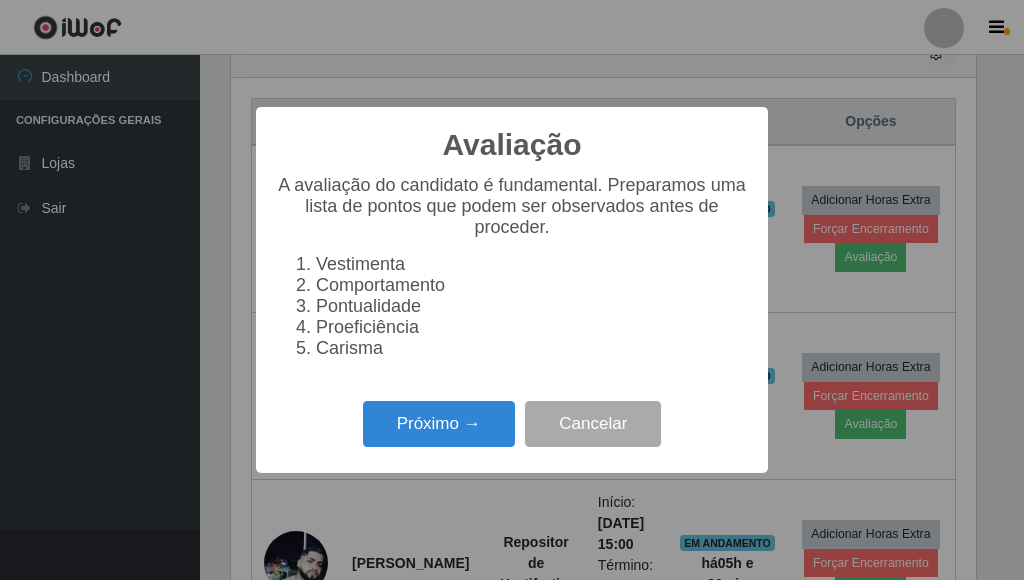 scroll, scrollTop: 999585, scrollLeft: 999255, axis: both 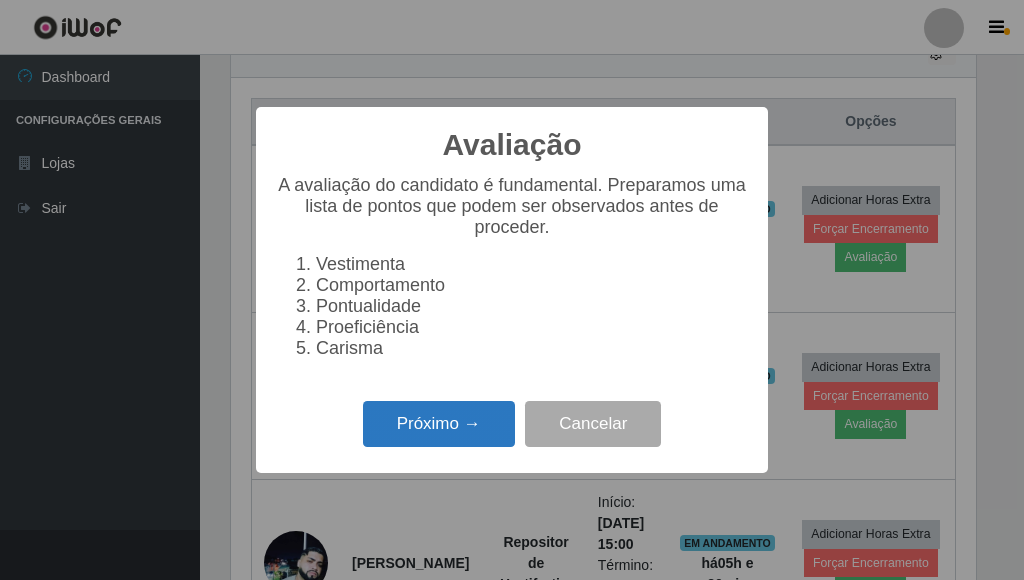 click on "Próximo →" at bounding box center [439, 424] 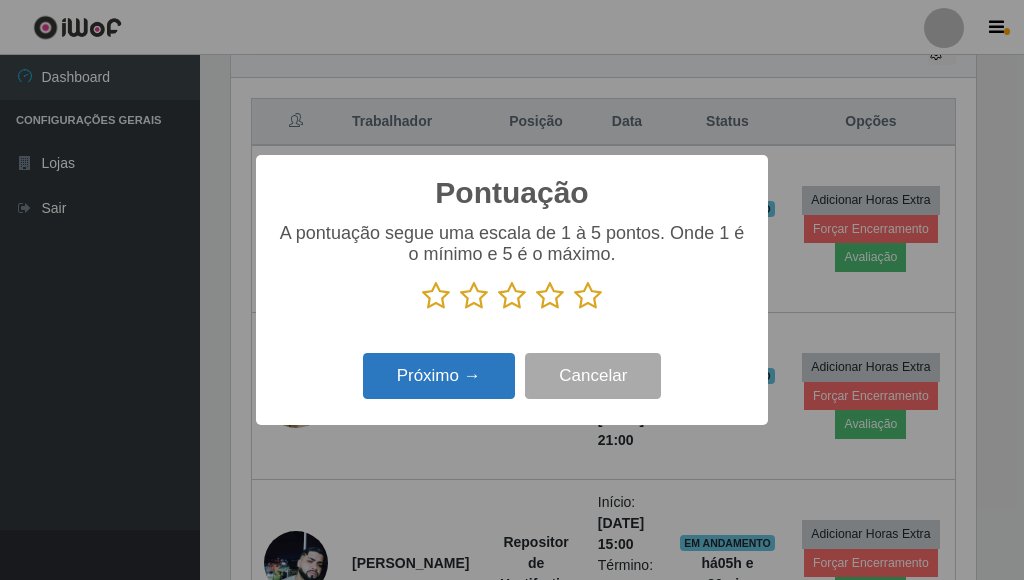 scroll, scrollTop: 999585, scrollLeft: 999255, axis: both 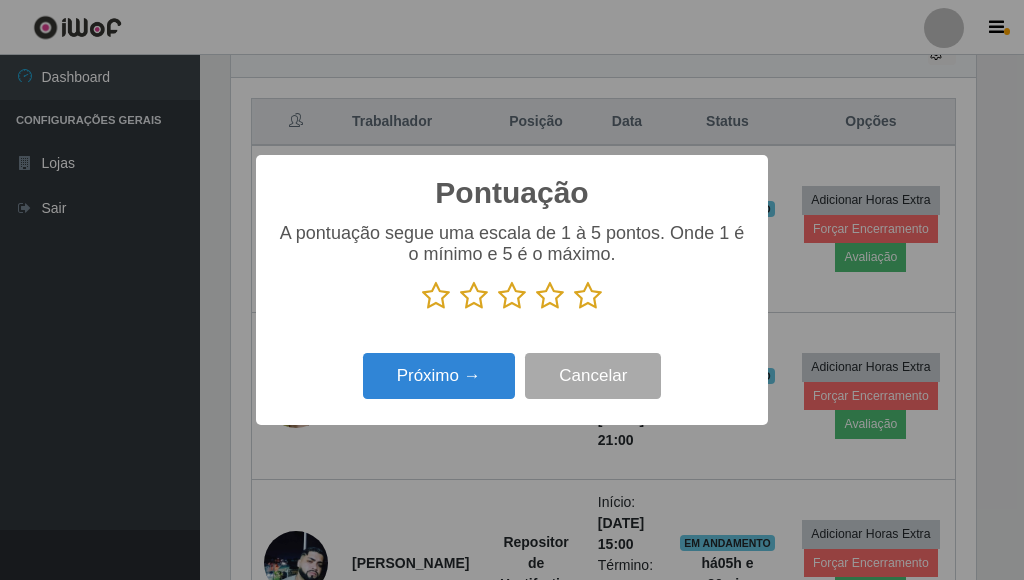 click at bounding box center [588, 296] 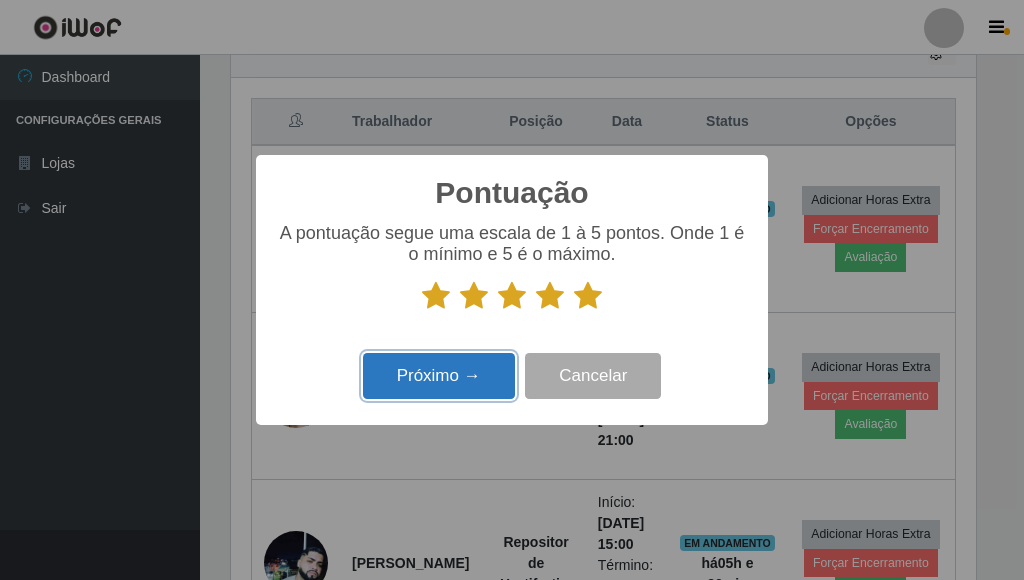 click on "Próximo →" at bounding box center [439, 376] 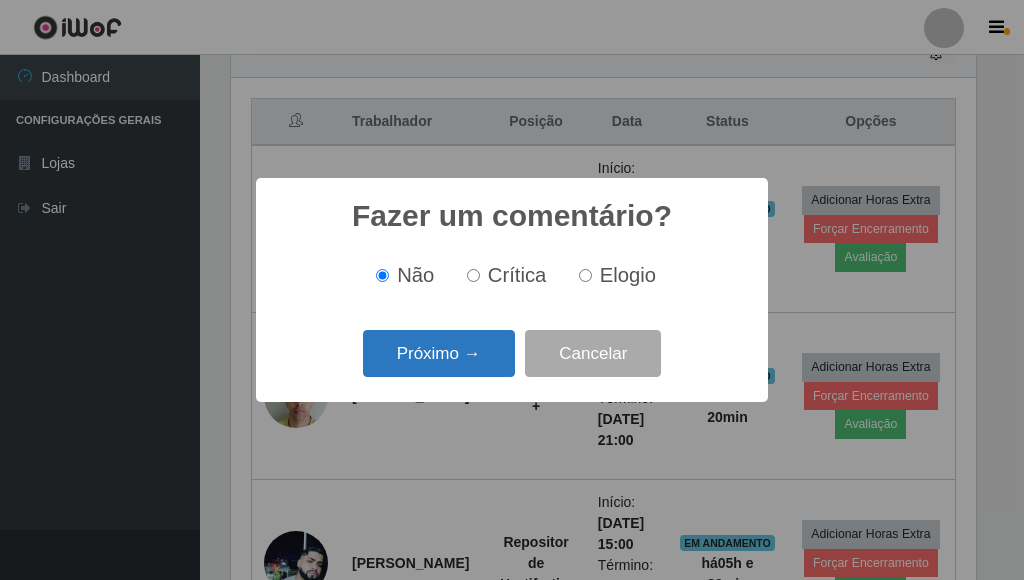 click on "Próximo →" at bounding box center [439, 353] 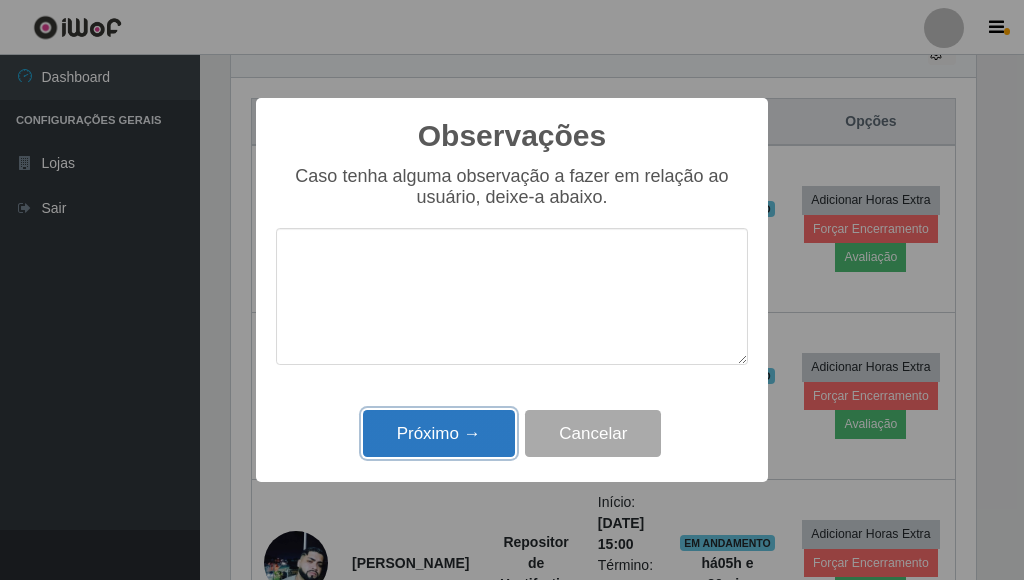 click on "Próximo →" at bounding box center [439, 433] 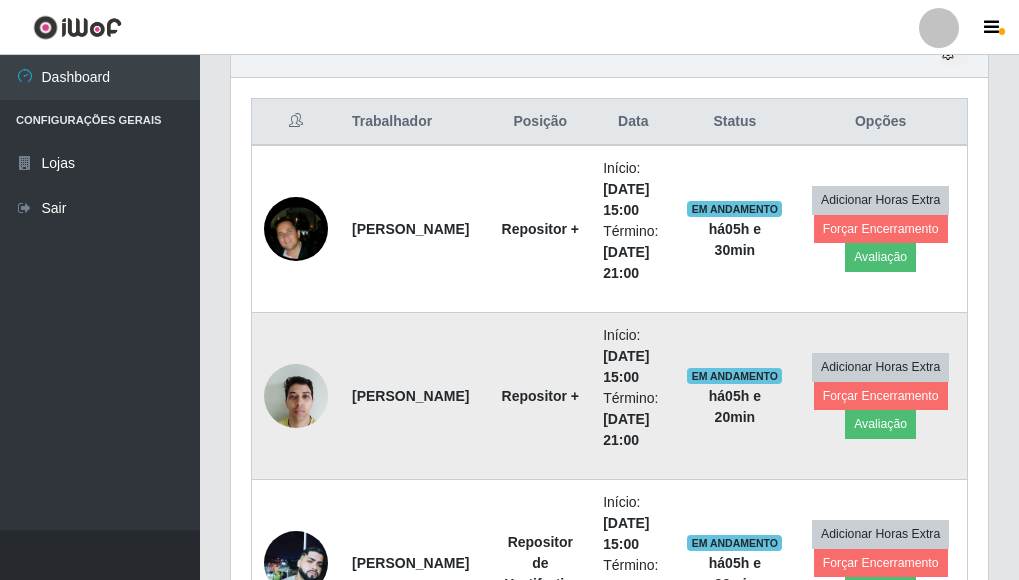 scroll, scrollTop: 999585, scrollLeft: 999243, axis: both 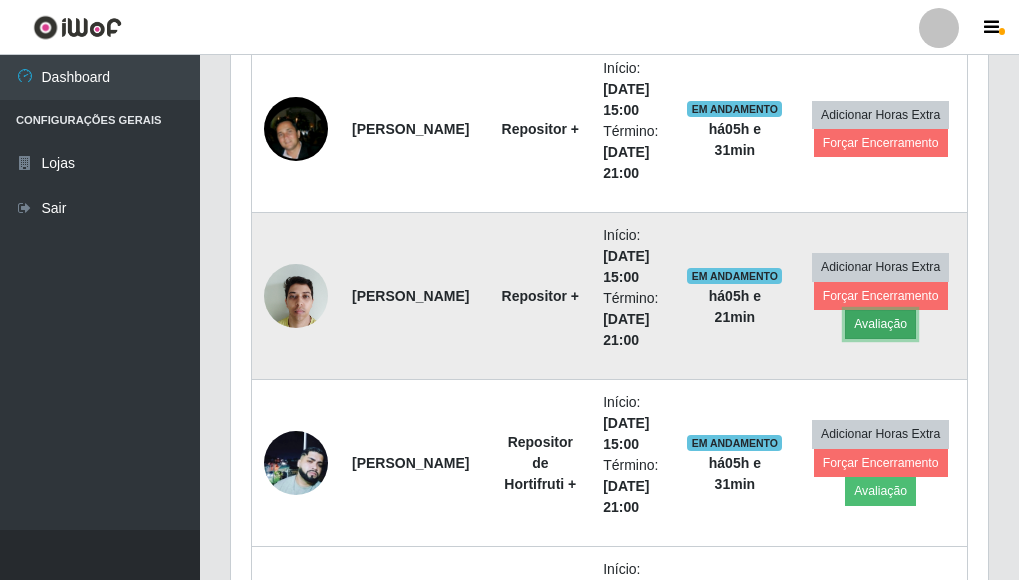 click on "Avaliação" at bounding box center [880, 324] 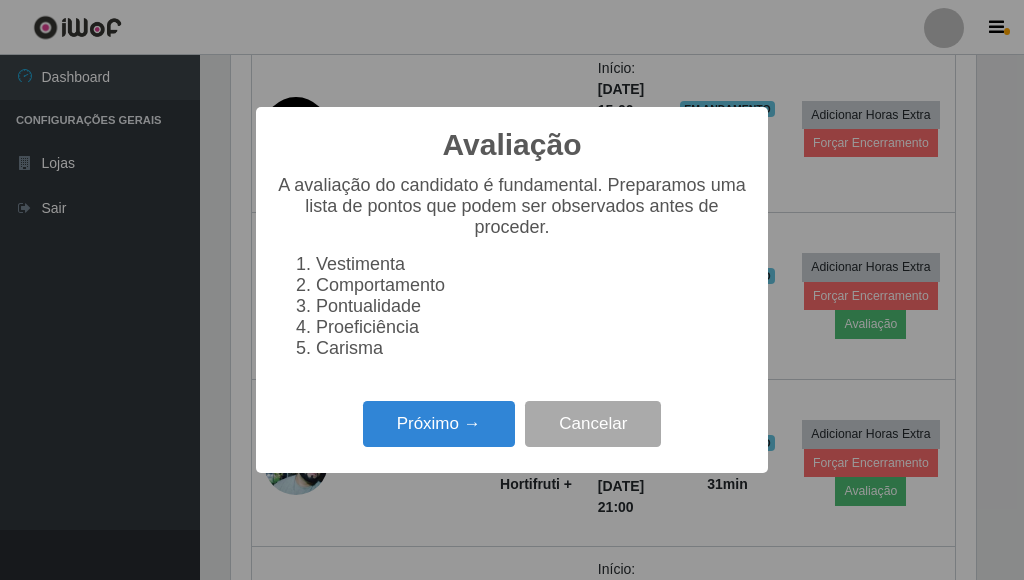 scroll, scrollTop: 999585, scrollLeft: 999255, axis: both 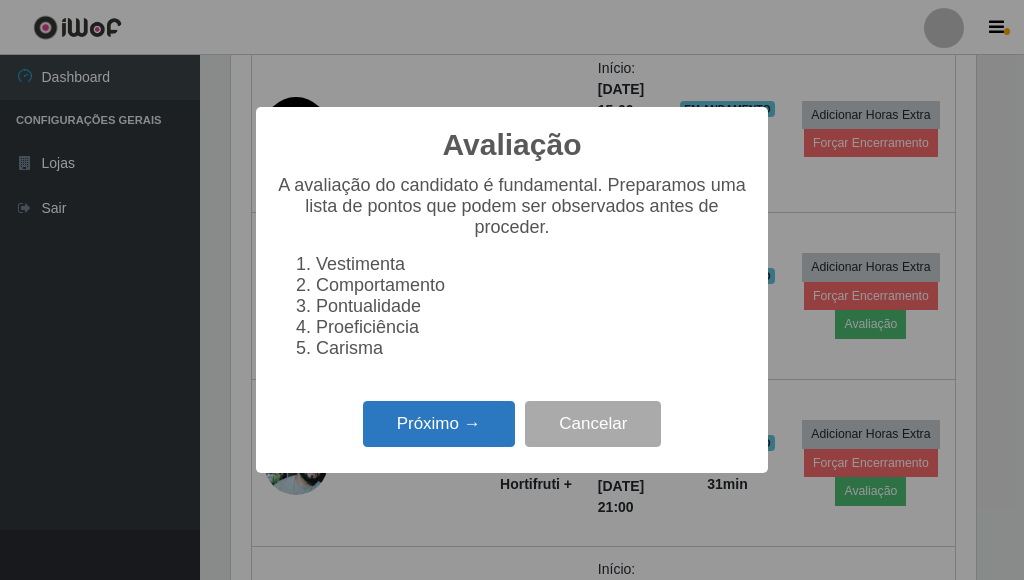 click on "Próximo →" at bounding box center [439, 424] 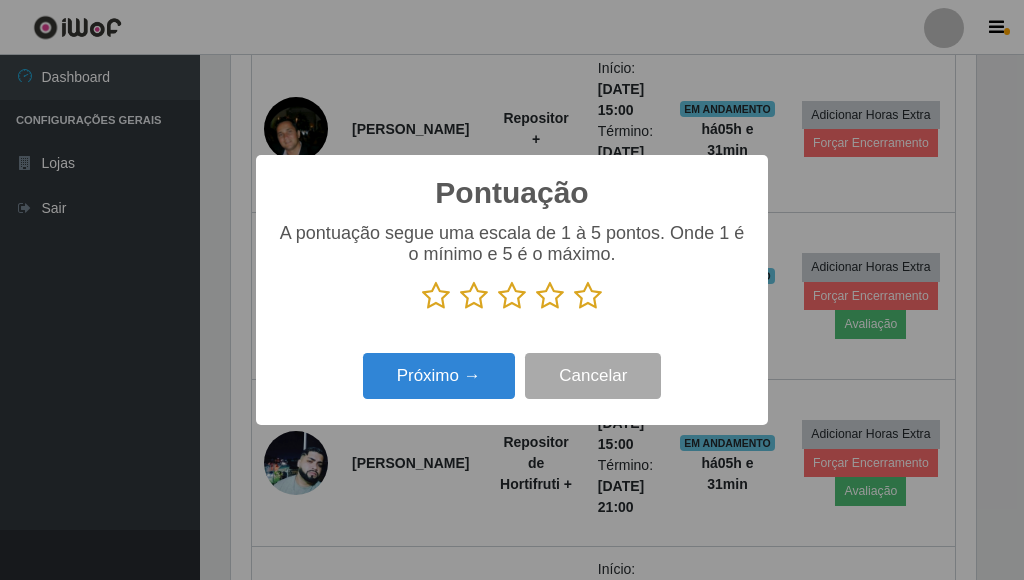 click at bounding box center (588, 296) 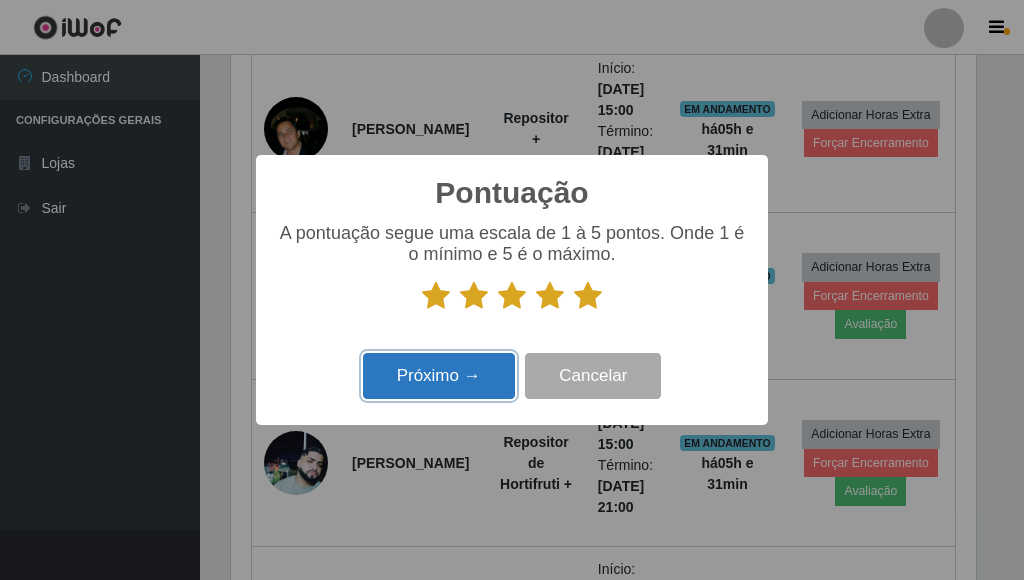 click on "Próximo →" at bounding box center (439, 376) 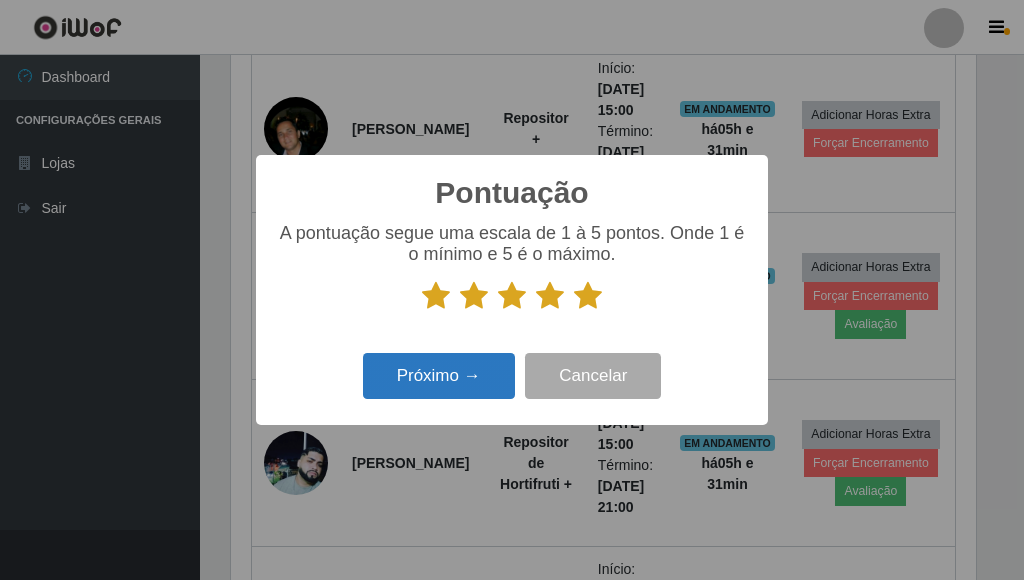 scroll, scrollTop: 999585, scrollLeft: 999255, axis: both 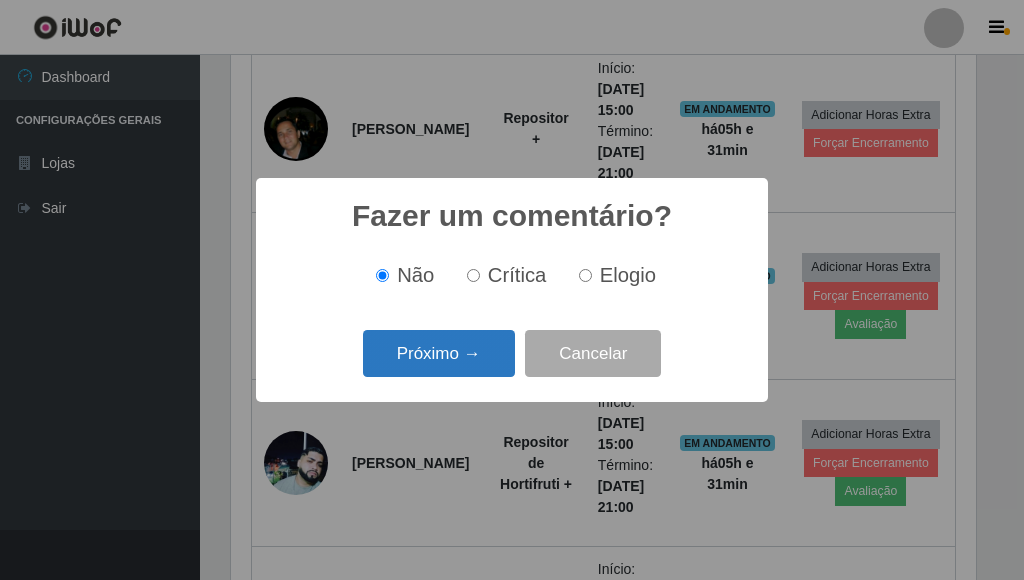 click on "Próximo →" at bounding box center (439, 353) 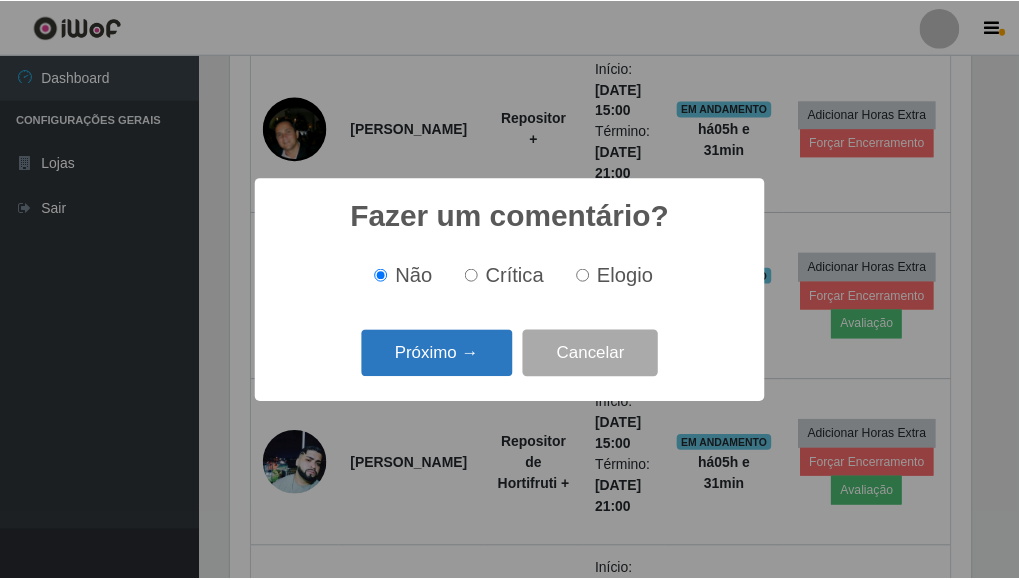 scroll, scrollTop: 999585, scrollLeft: 999255, axis: both 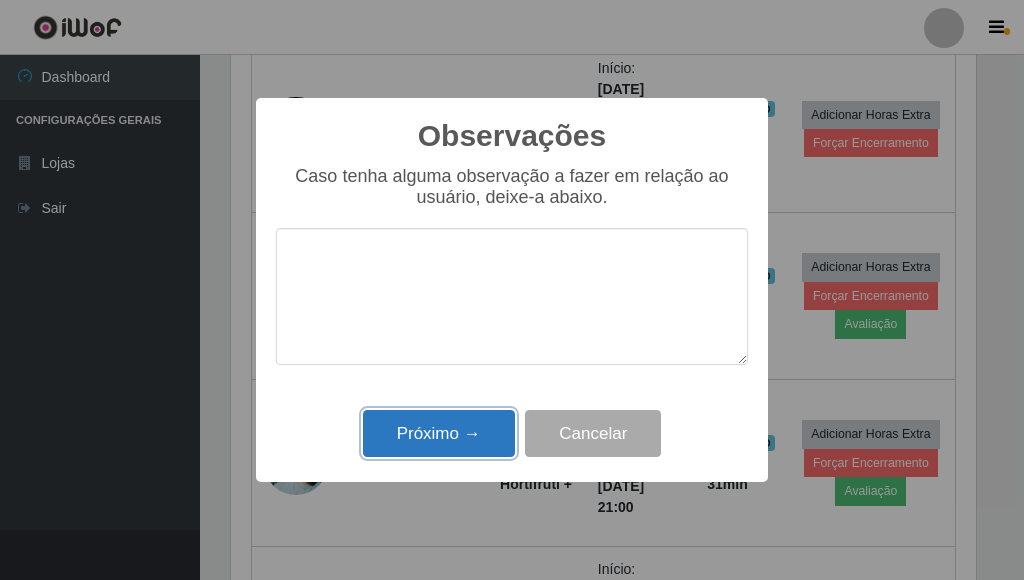 click on "Próximo →" at bounding box center [439, 433] 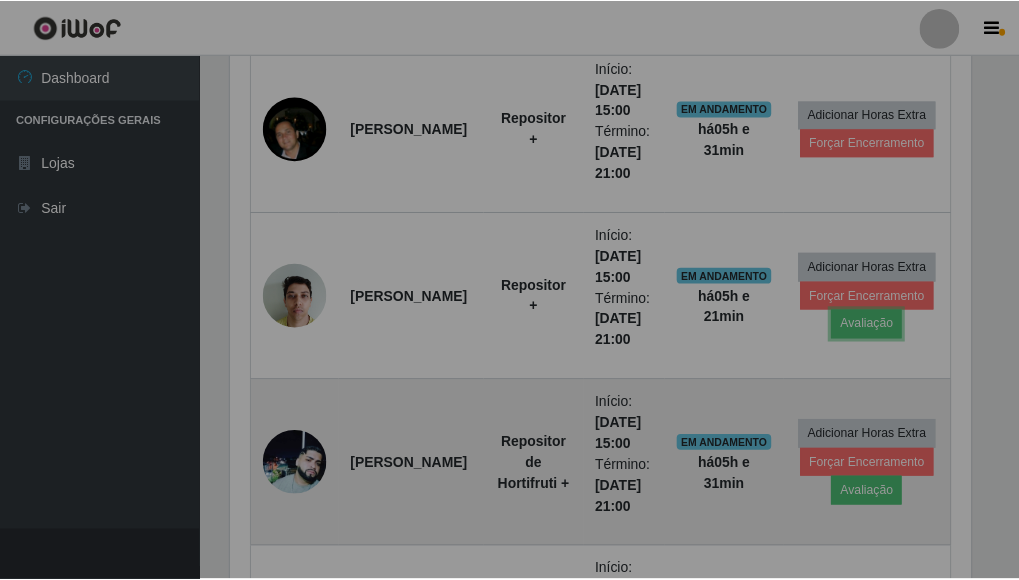 scroll, scrollTop: 999585, scrollLeft: 999243, axis: both 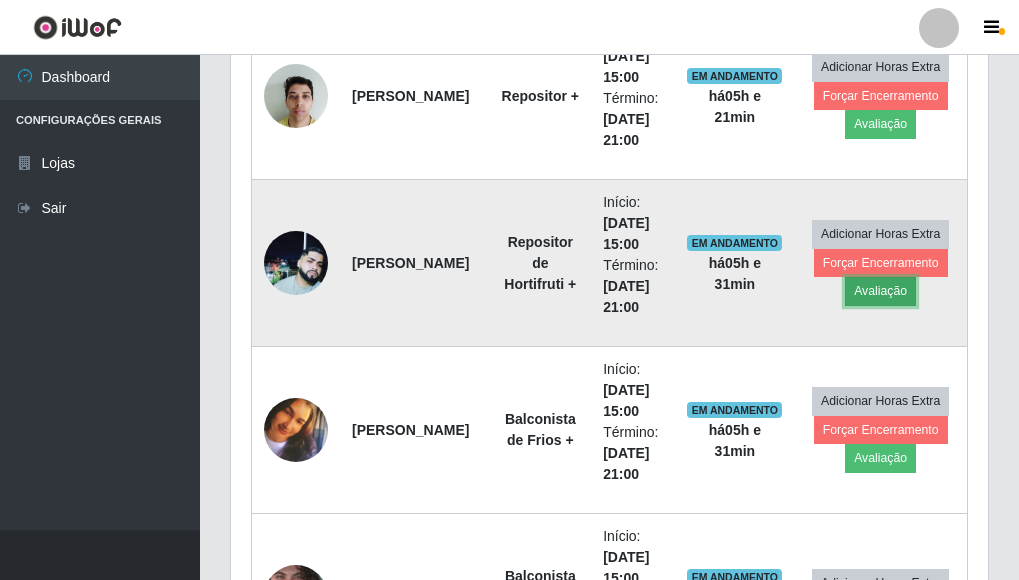 click on "Avaliação" at bounding box center (880, 291) 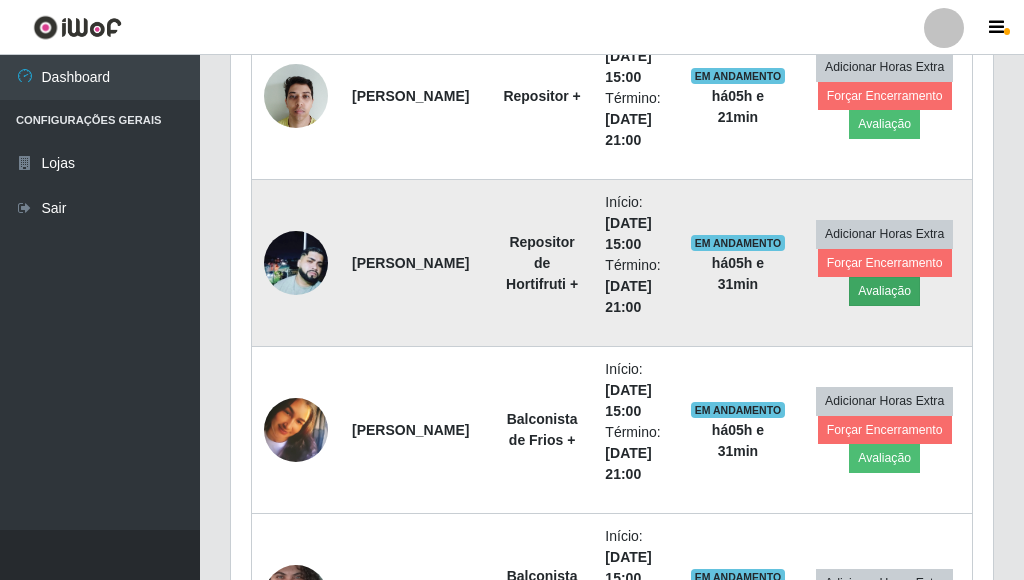 scroll, scrollTop: 999585, scrollLeft: 999255, axis: both 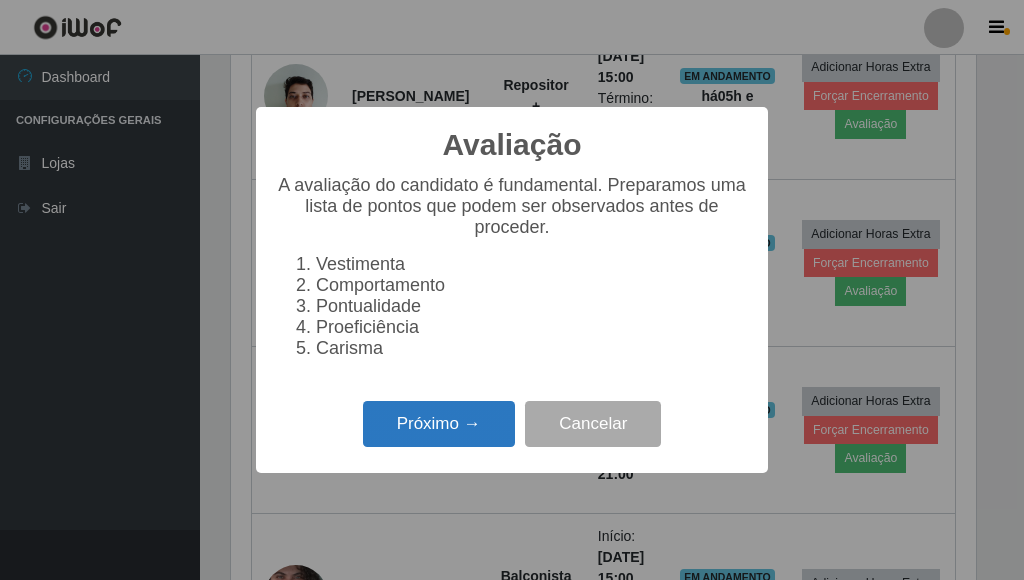 click on "Próximo →" at bounding box center (439, 424) 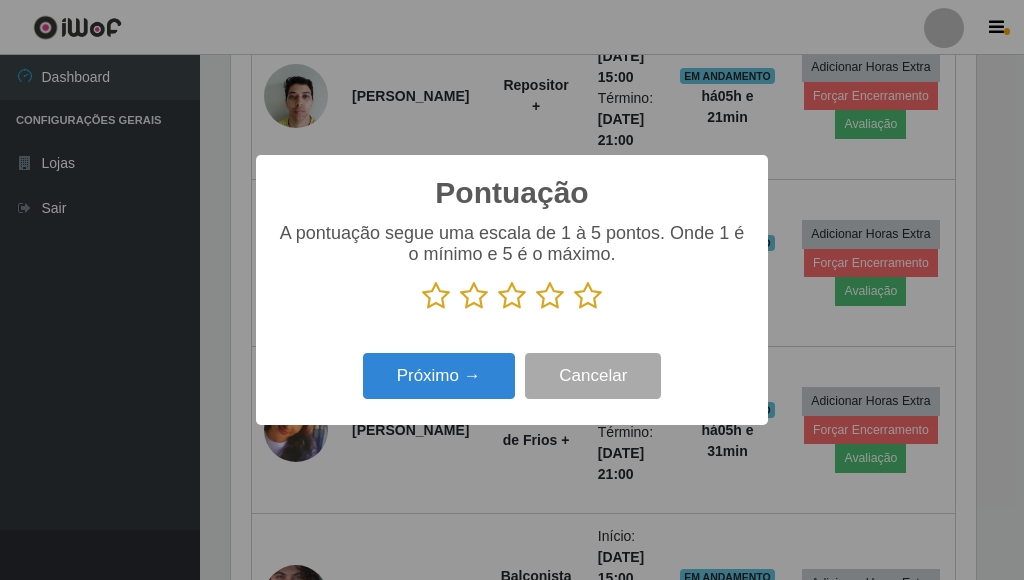 click at bounding box center [588, 296] 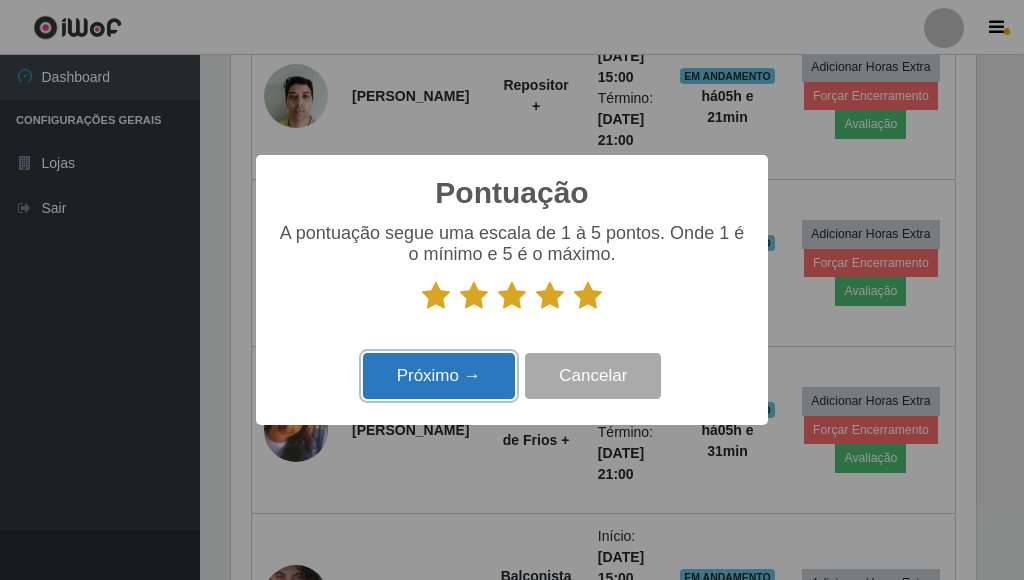 click on "Próximo →" at bounding box center [439, 376] 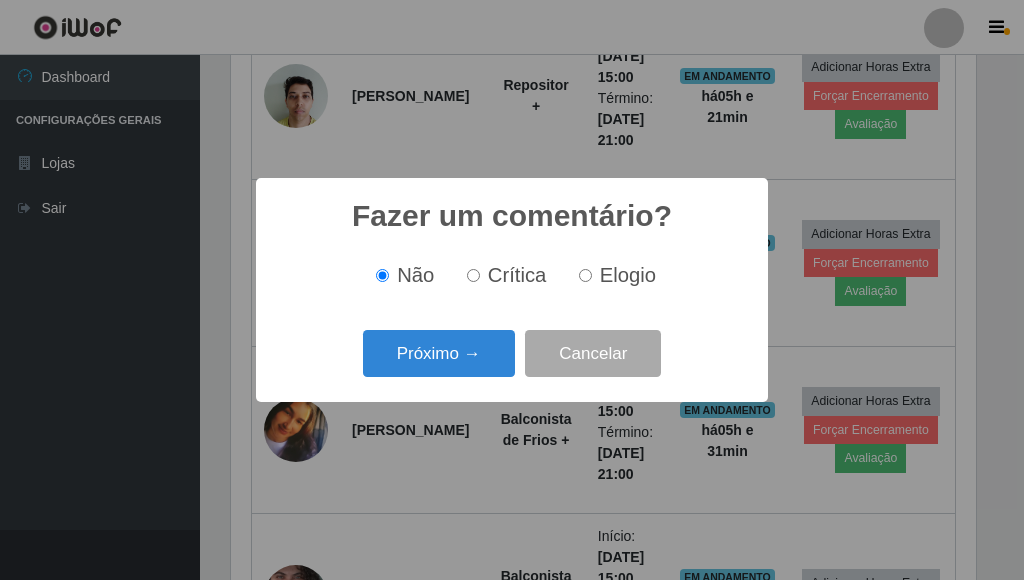 click on "Próximo →" at bounding box center (439, 353) 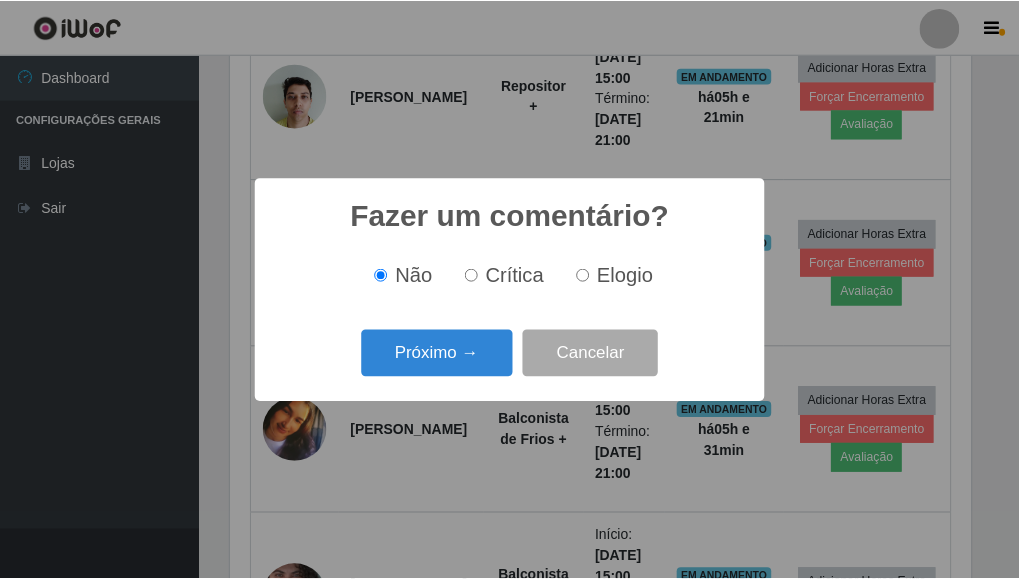 scroll, scrollTop: 999585, scrollLeft: 999255, axis: both 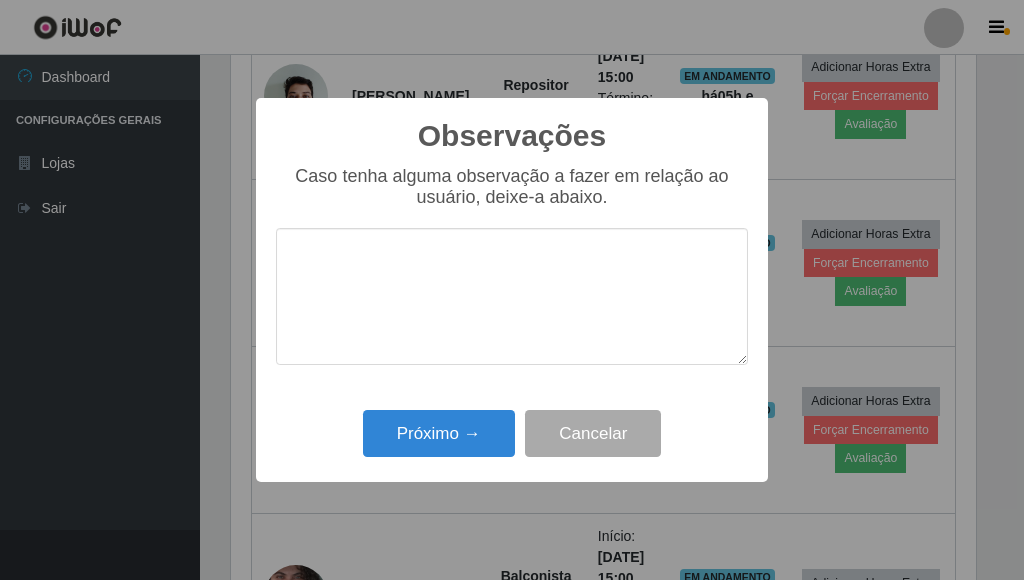 click on "Próximo → Cancelar" at bounding box center (512, 433) 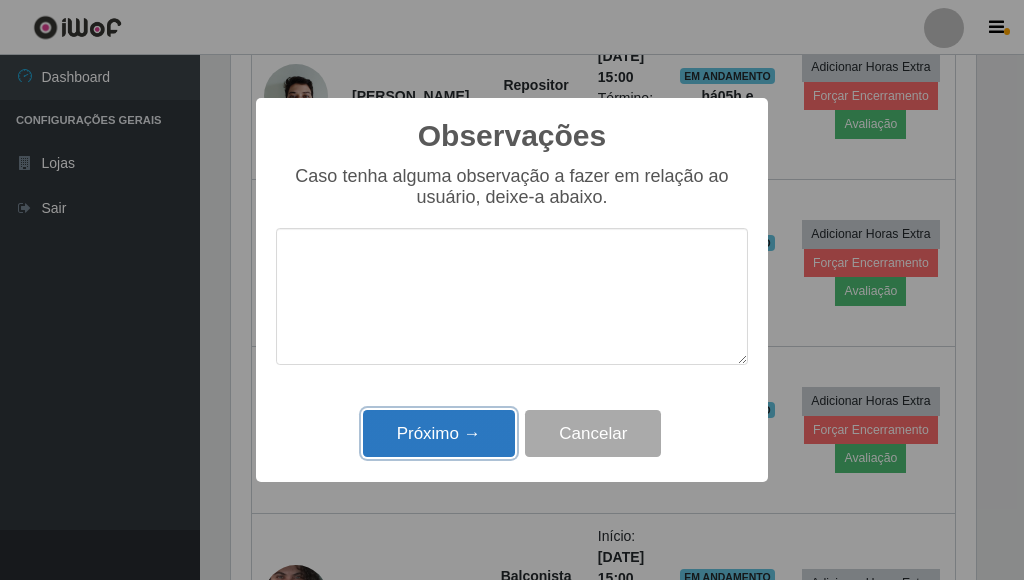click on "Próximo →" at bounding box center [439, 433] 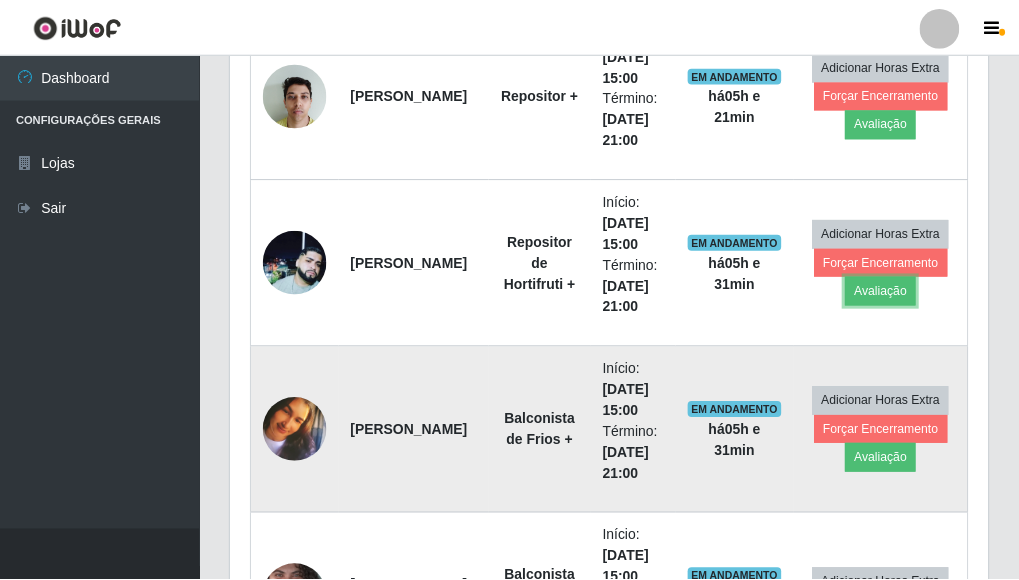 scroll, scrollTop: 999585, scrollLeft: 999243, axis: both 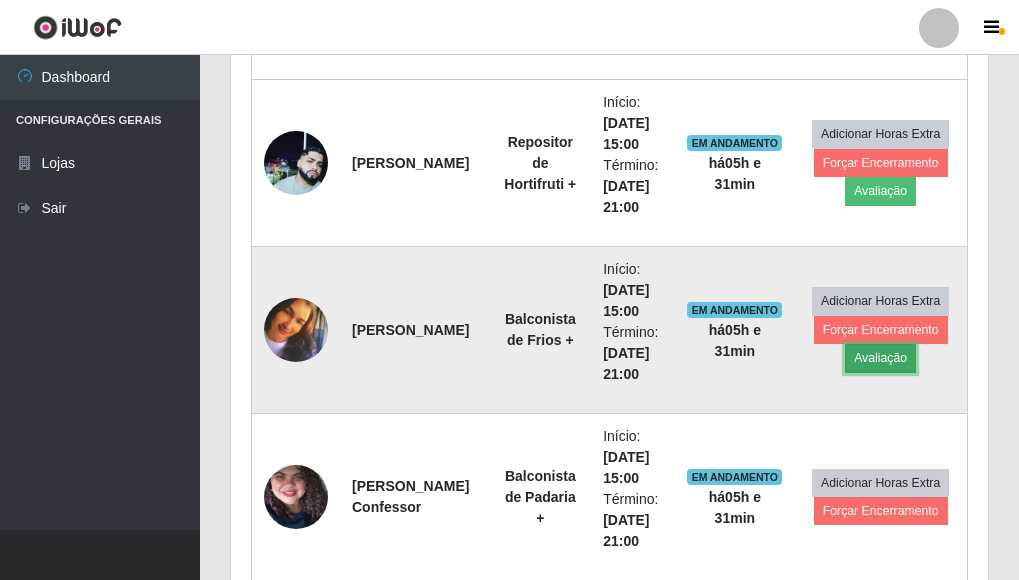 click on "Avaliação" at bounding box center (880, 358) 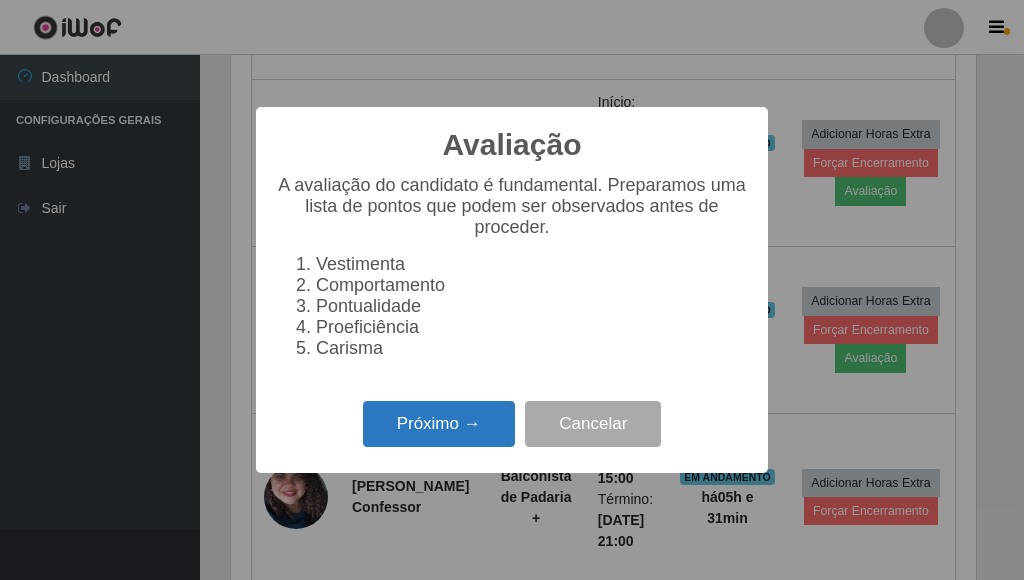 scroll, scrollTop: 999585, scrollLeft: 999255, axis: both 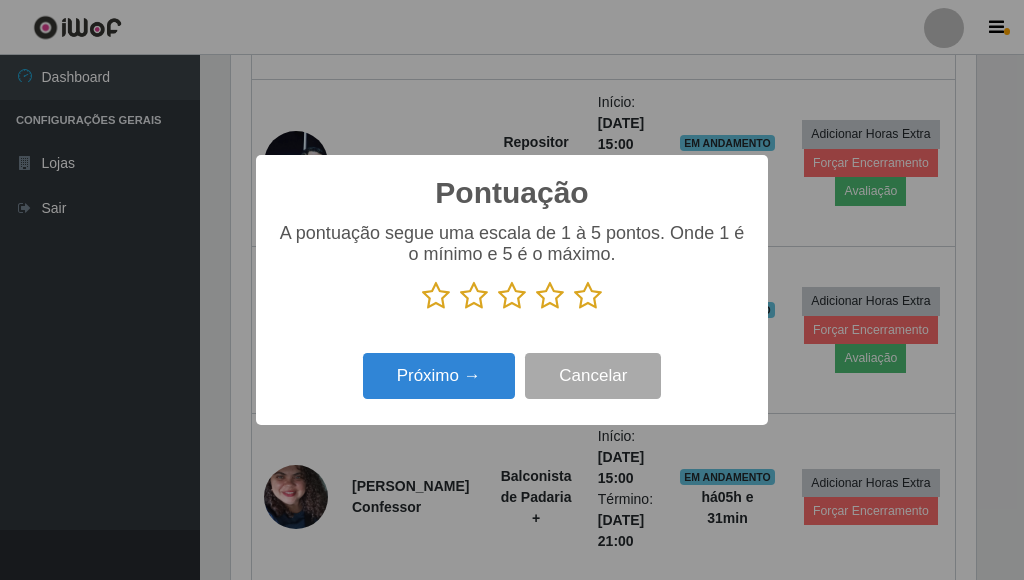 click at bounding box center (588, 296) 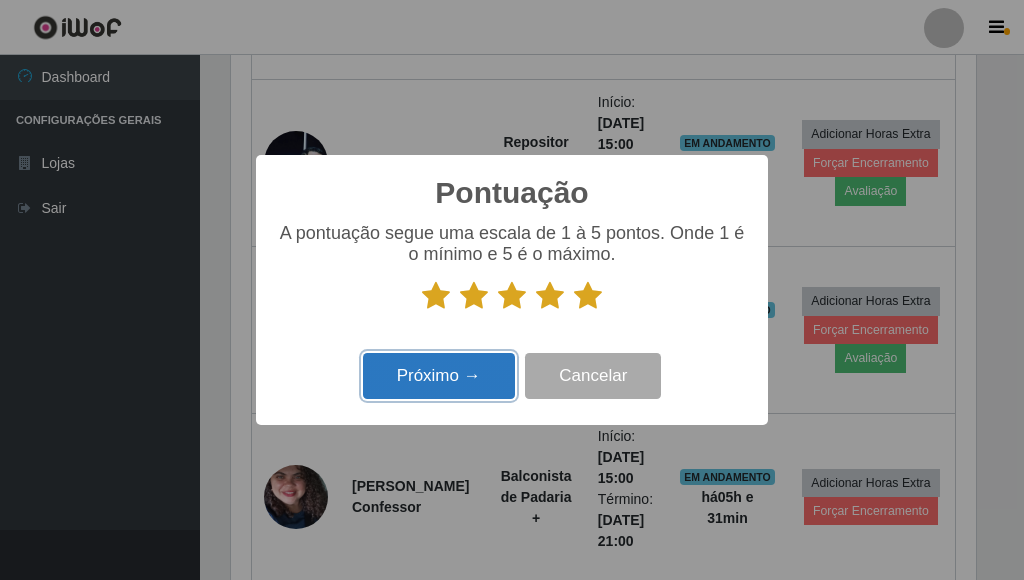 click on "Próximo →" at bounding box center [439, 376] 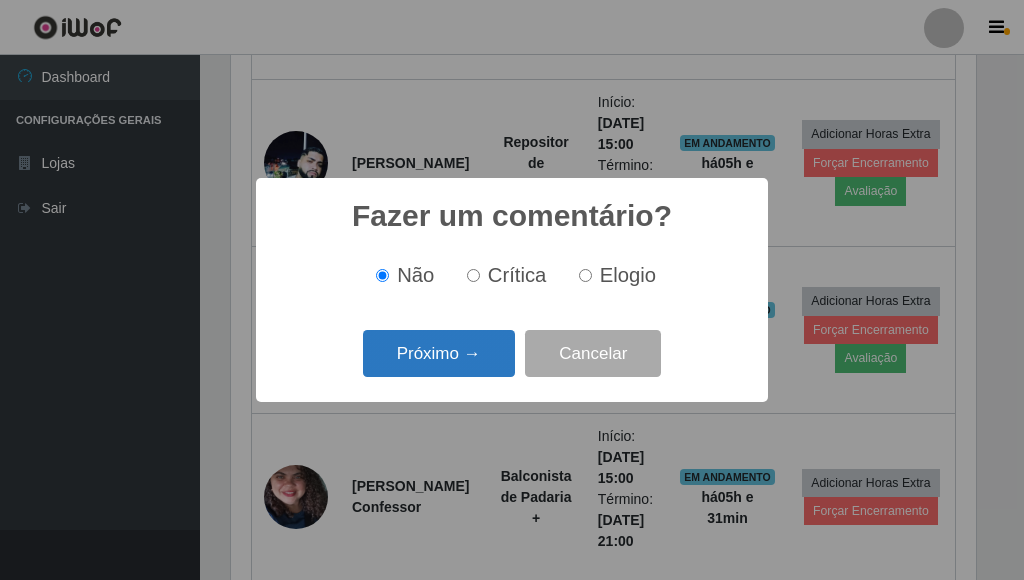 click on "Próximo →" at bounding box center [439, 353] 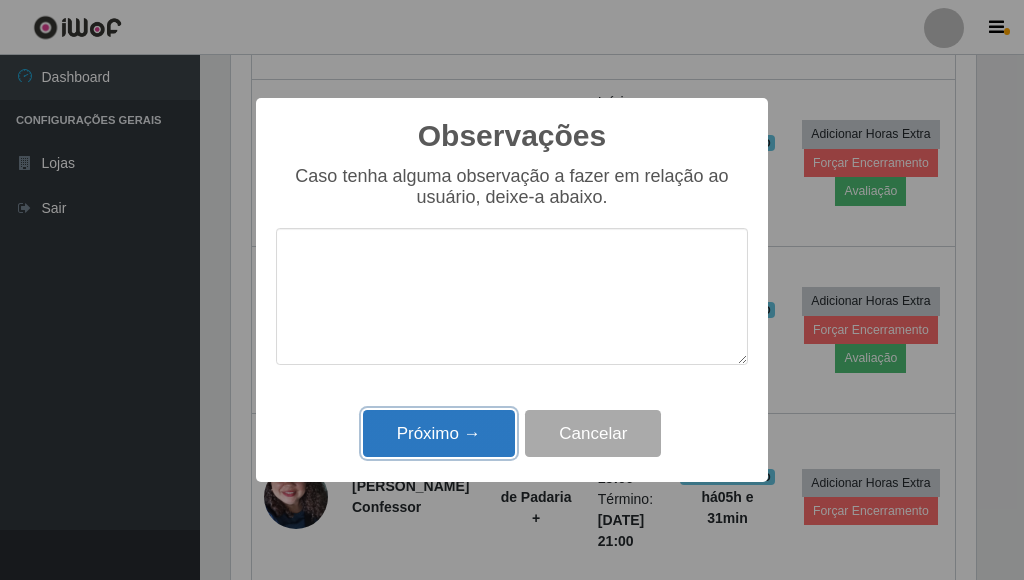 click on "Próximo →" at bounding box center (439, 433) 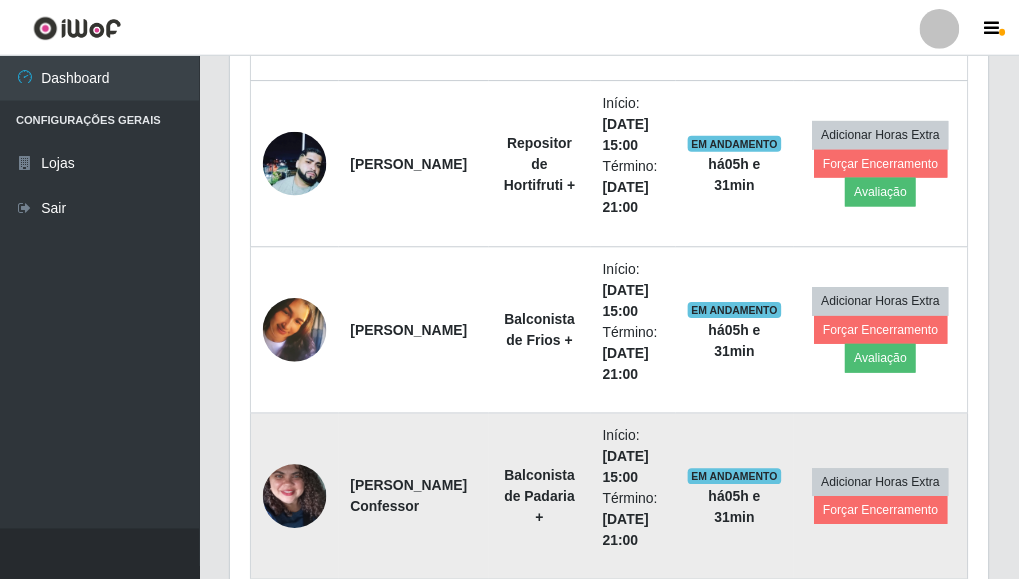 scroll, scrollTop: 999585, scrollLeft: 999243, axis: both 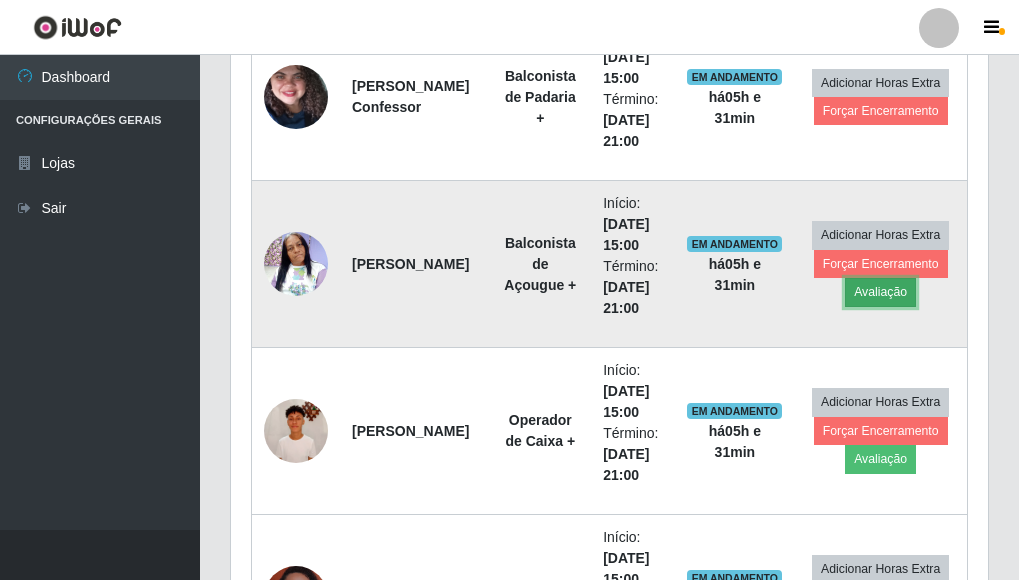 click on "Avaliação" at bounding box center (880, 292) 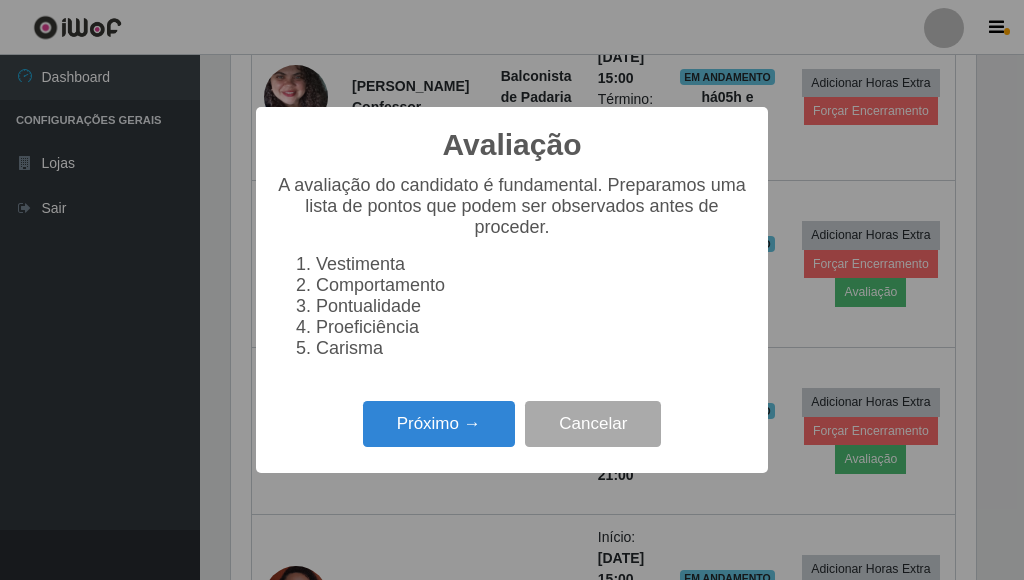 scroll, scrollTop: 999585, scrollLeft: 999255, axis: both 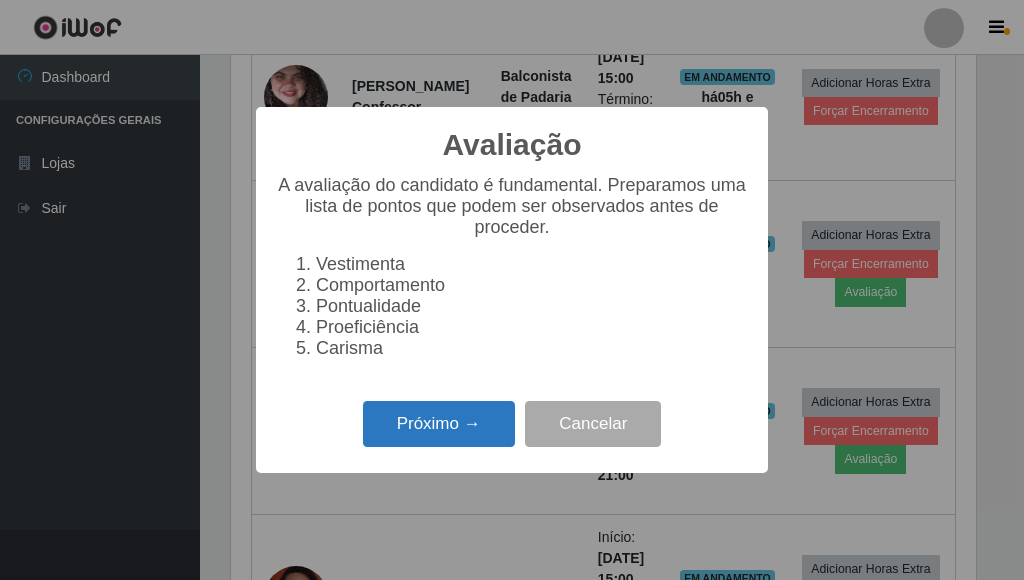 click on "Próximo →" at bounding box center [439, 424] 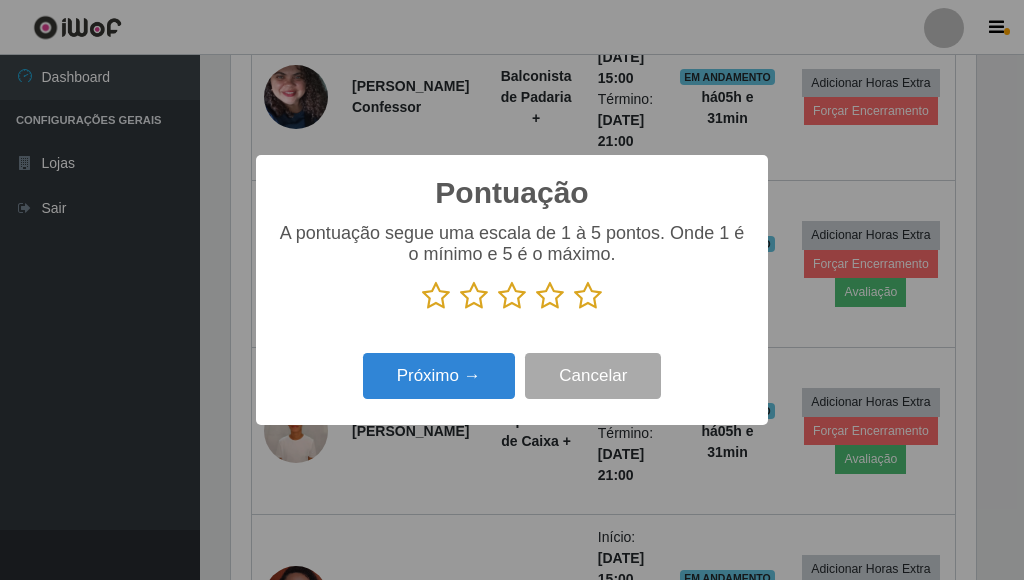 click at bounding box center [588, 296] 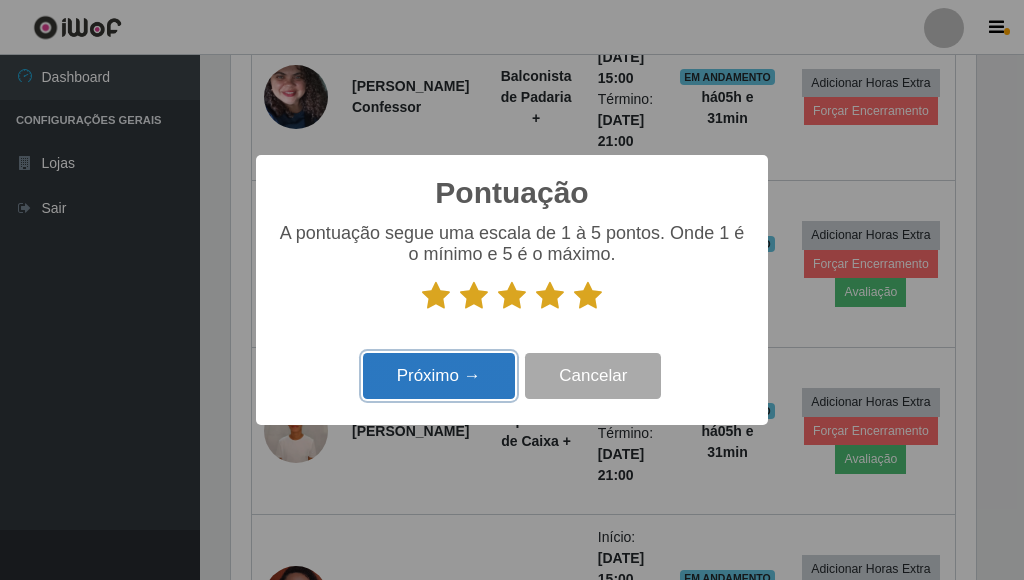 click on "Próximo →" at bounding box center [439, 376] 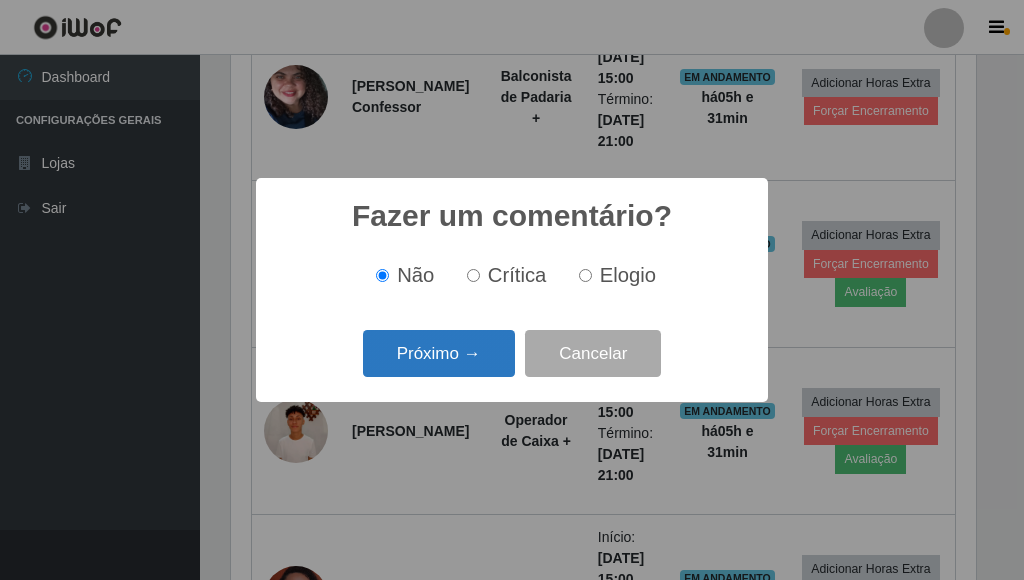 click on "Próximo →" at bounding box center (439, 353) 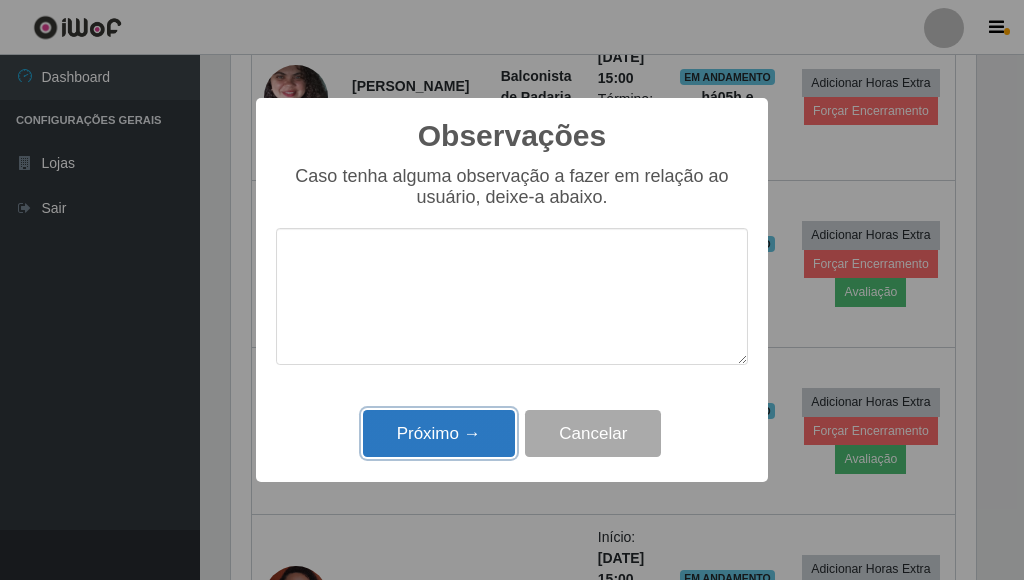 click on "Próximo →" at bounding box center [439, 433] 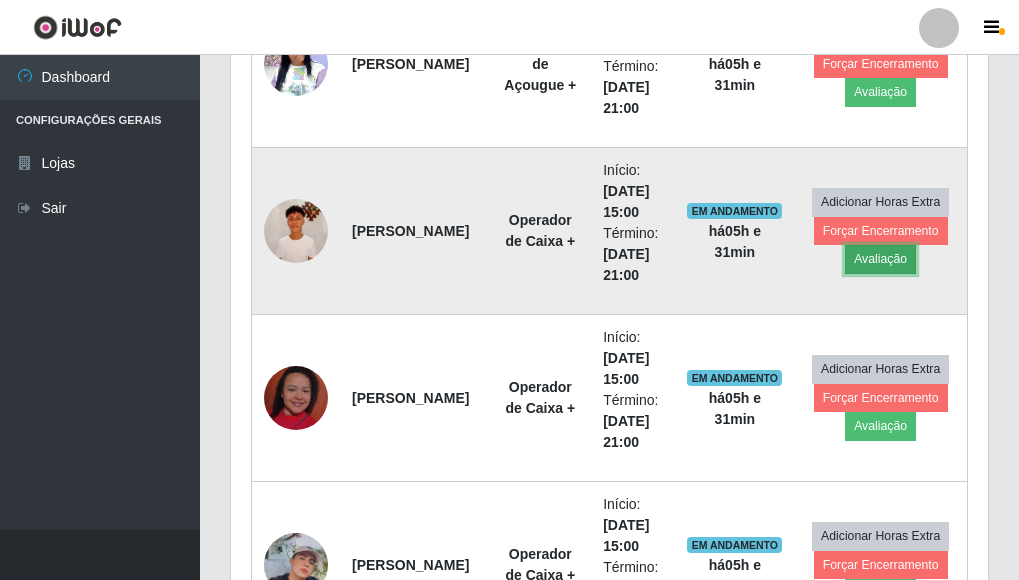 click on "Avaliação" at bounding box center (880, 259) 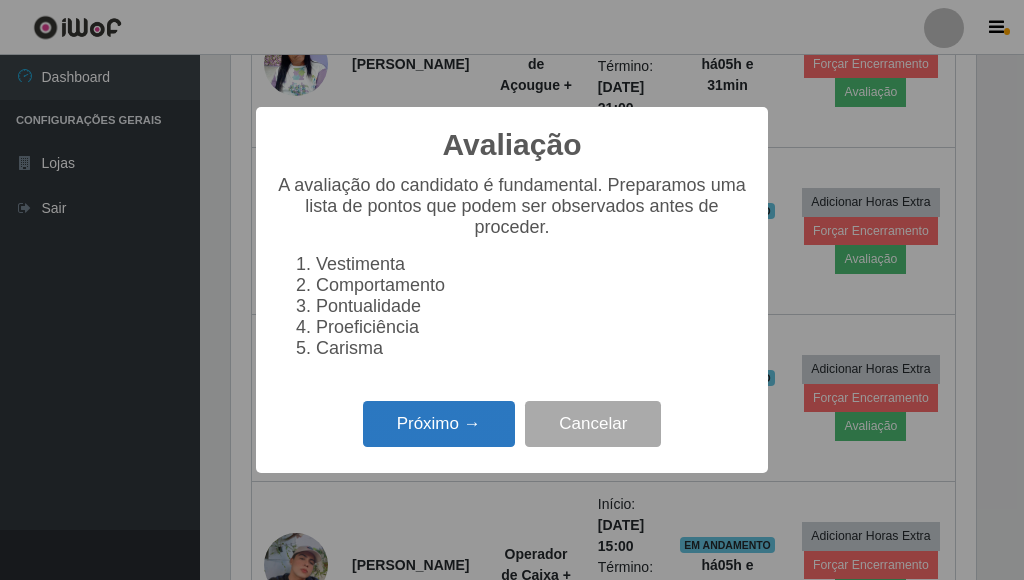 click on "Próximo →" at bounding box center (439, 424) 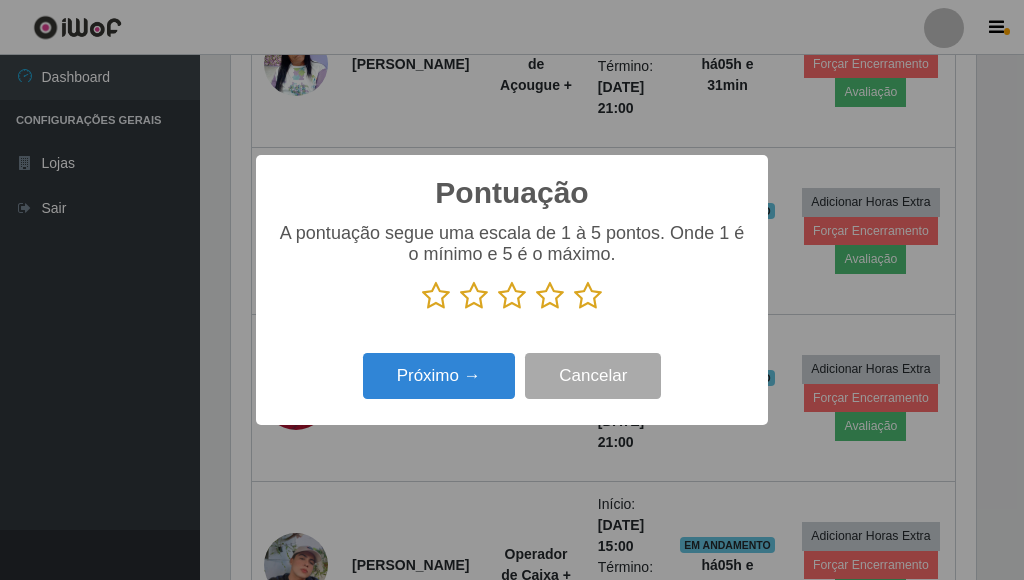click at bounding box center [588, 296] 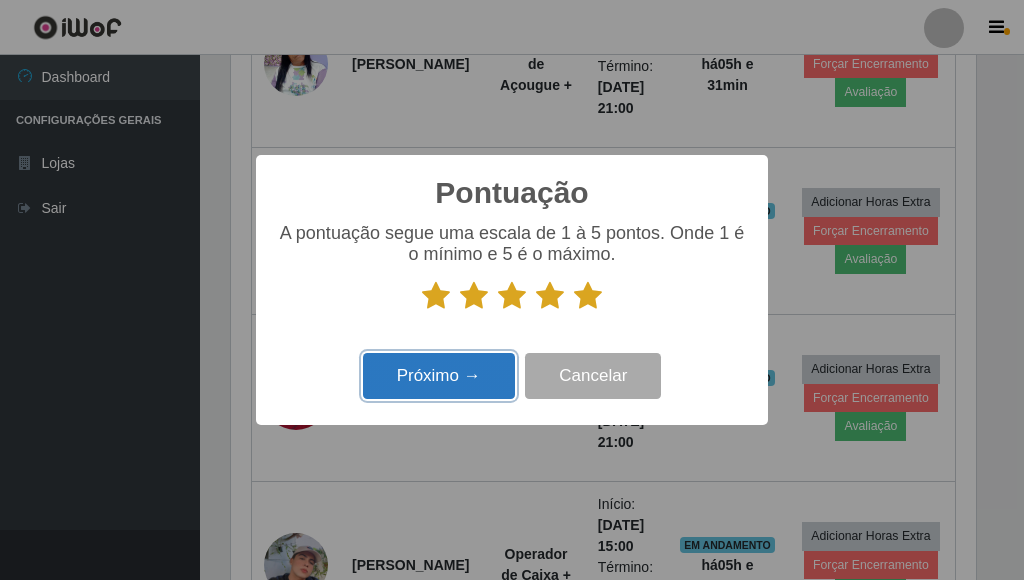click on "Próximo →" at bounding box center [439, 376] 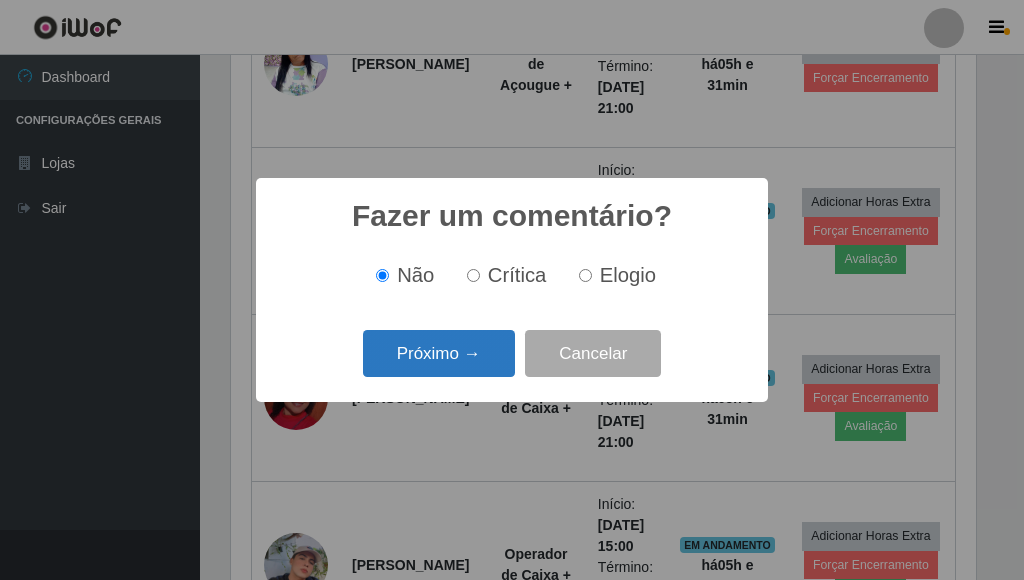 click on "Próximo →" at bounding box center (439, 353) 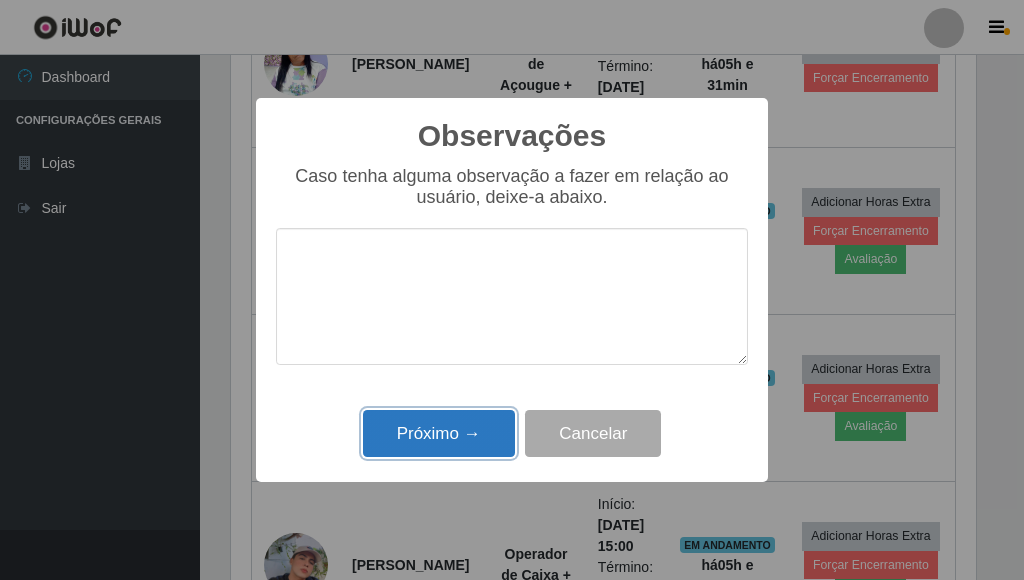click on "Próximo →" at bounding box center (439, 433) 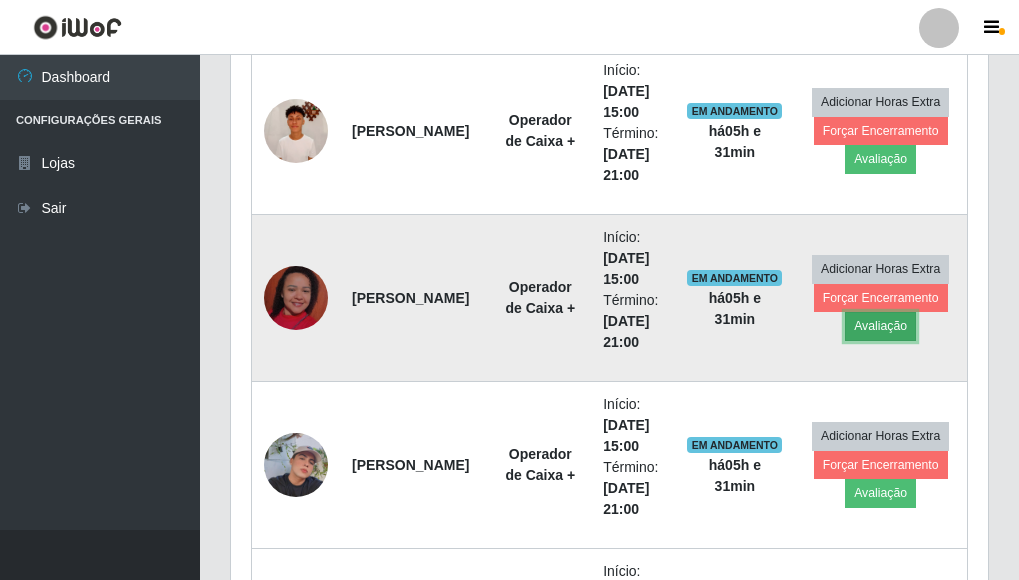 click on "Avaliação" at bounding box center (880, 326) 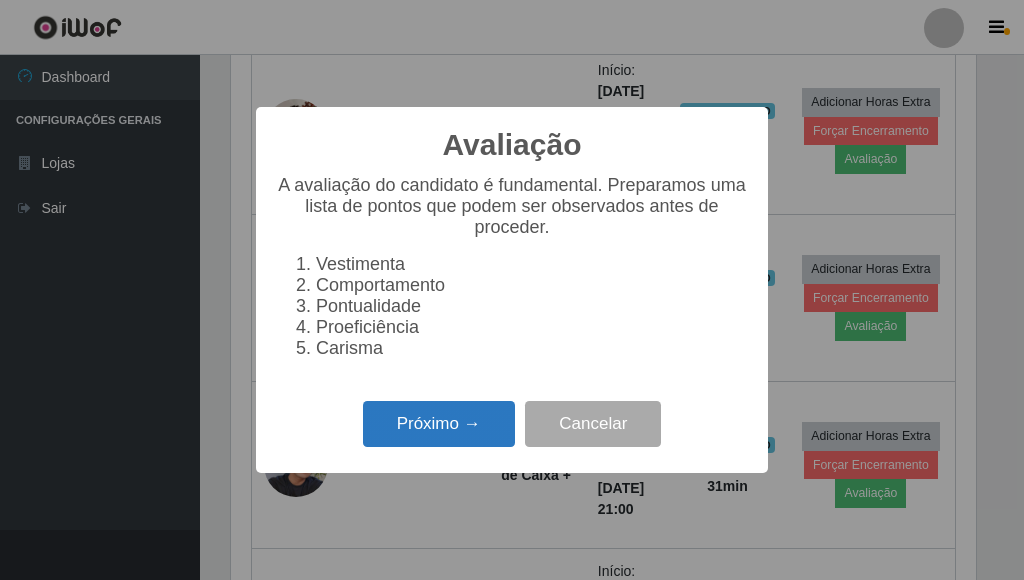 click on "Próximo →" at bounding box center (439, 424) 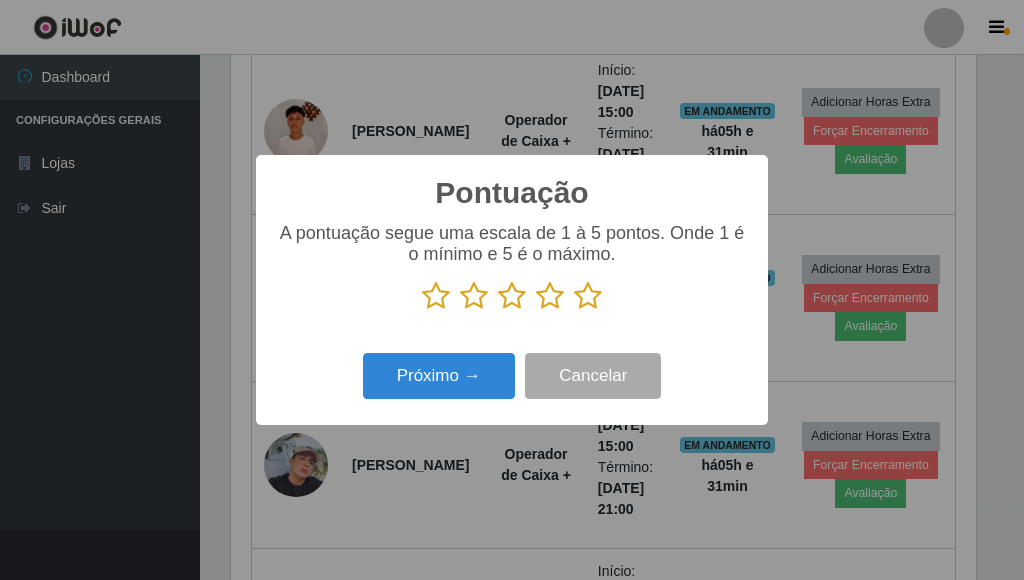 click at bounding box center (588, 296) 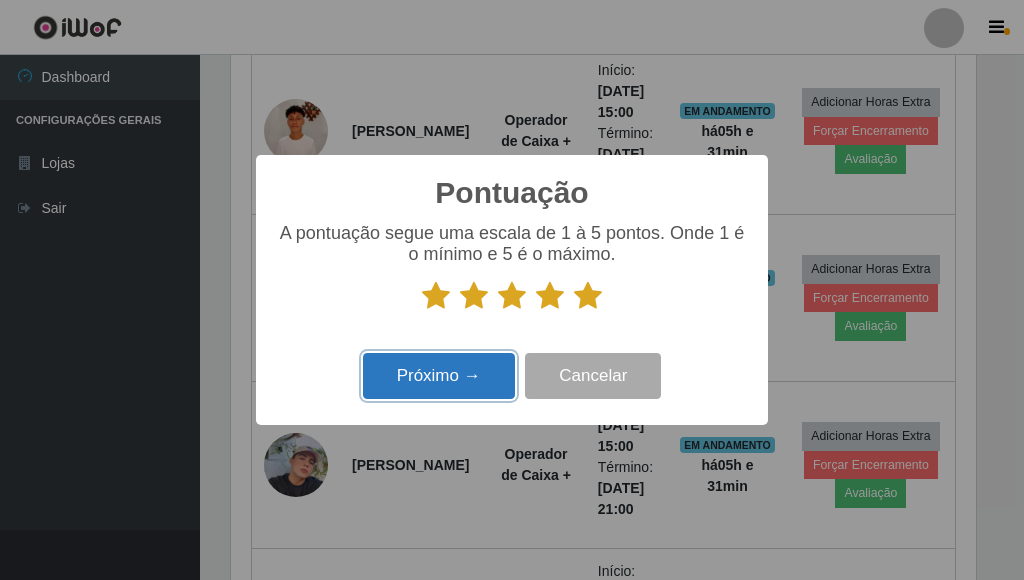 click on "Próximo →" at bounding box center [439, 376] 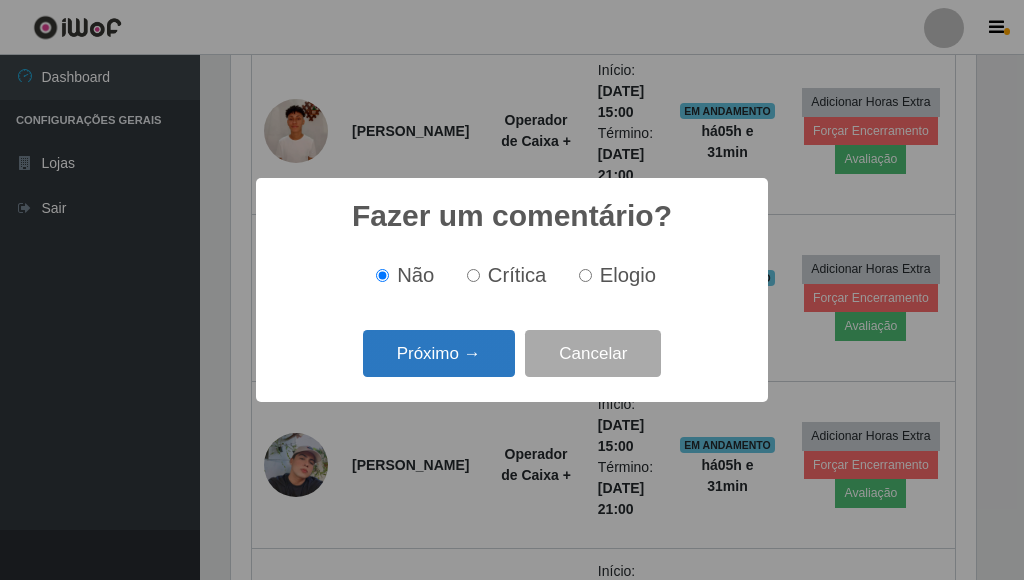 click on "Próximo →" at bounding box center [439, 353] 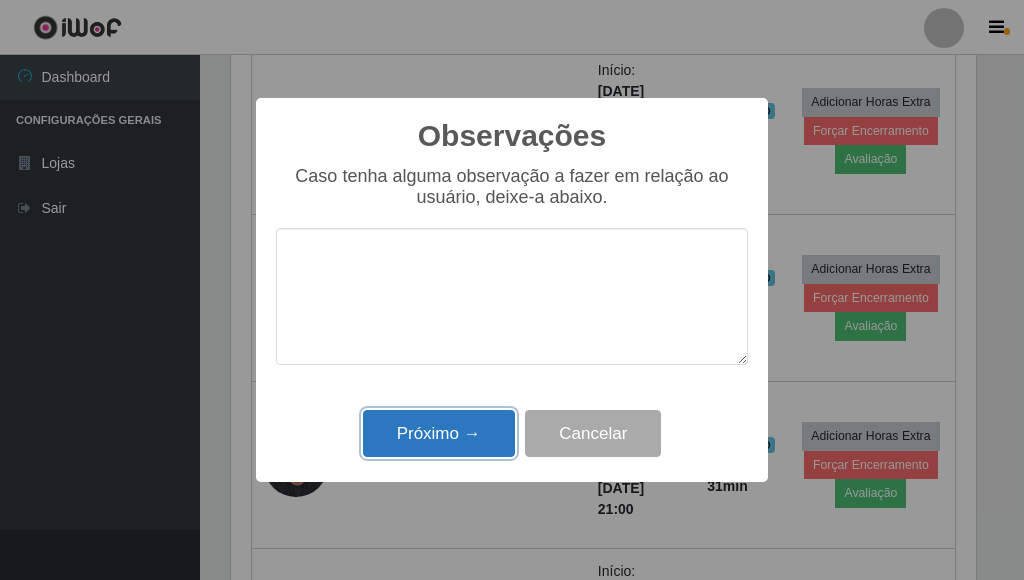 click on "Próximo →" at bounding box center [439, 433] 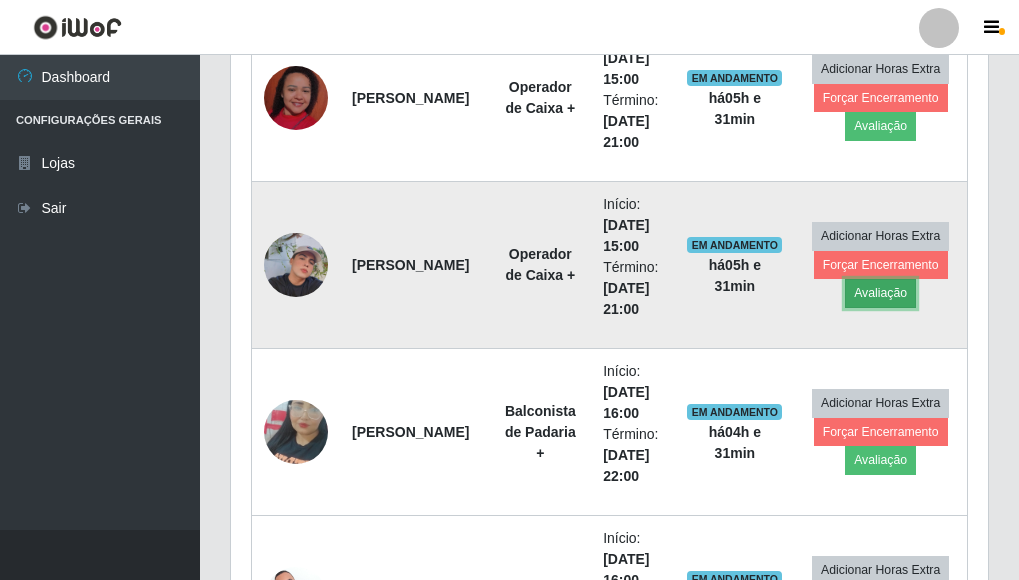 click on "Avaliação" at bounding box center (880, 293) 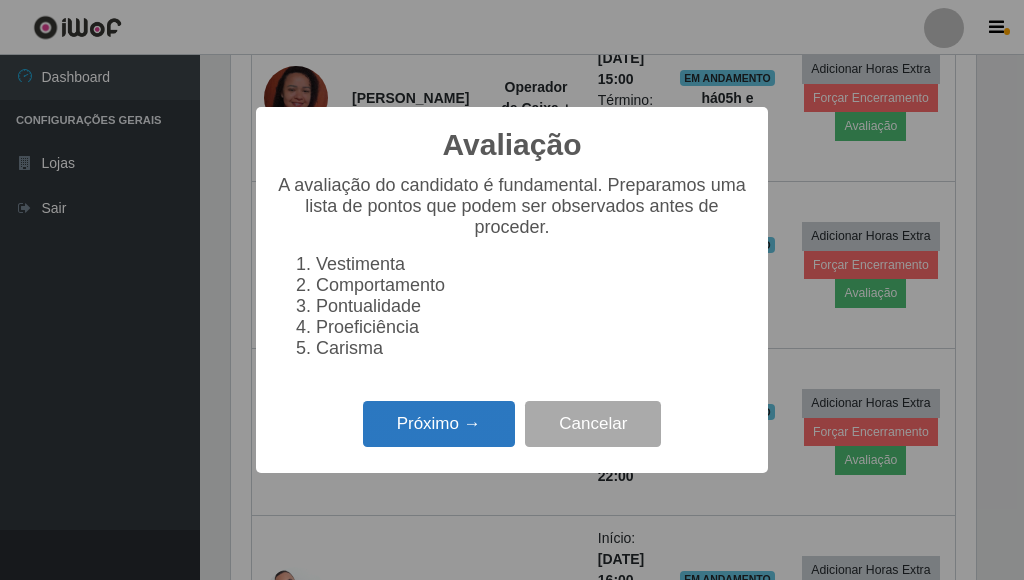 click on "Próximo →" at bounding box center (439, 424) 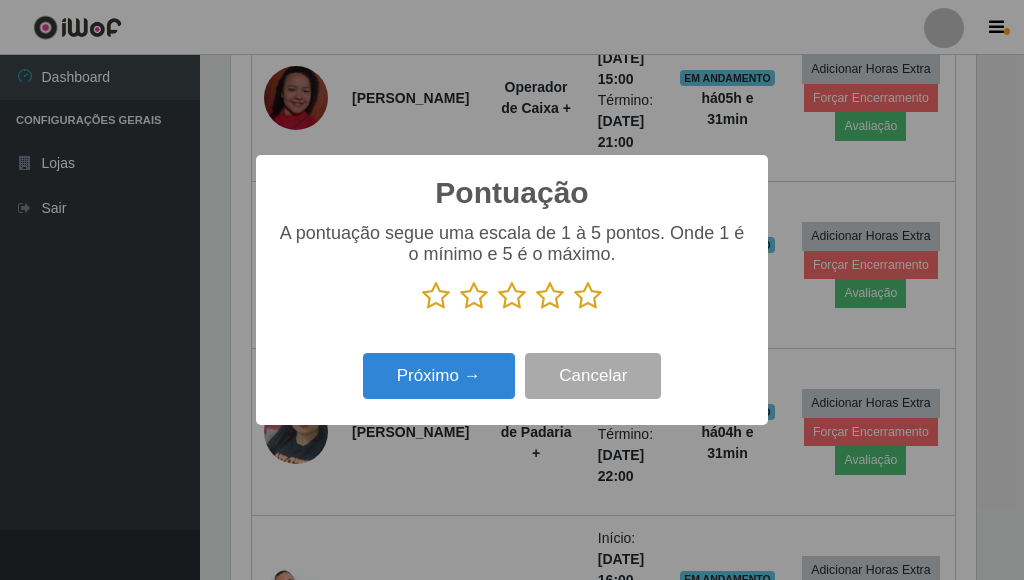 click at bounding box center [588, 296] 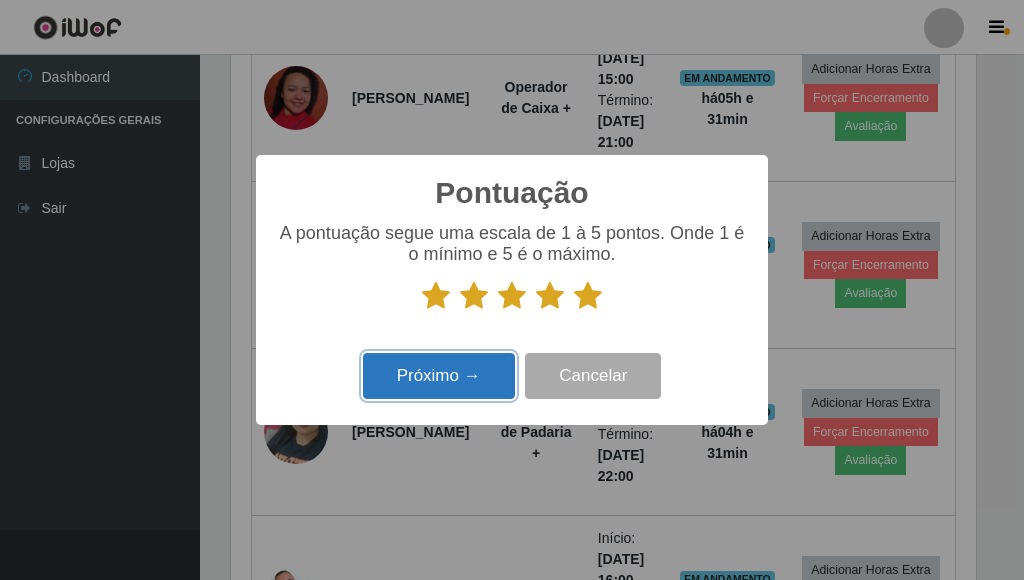 click on "Próximo →" at bounding box center [439, 376] 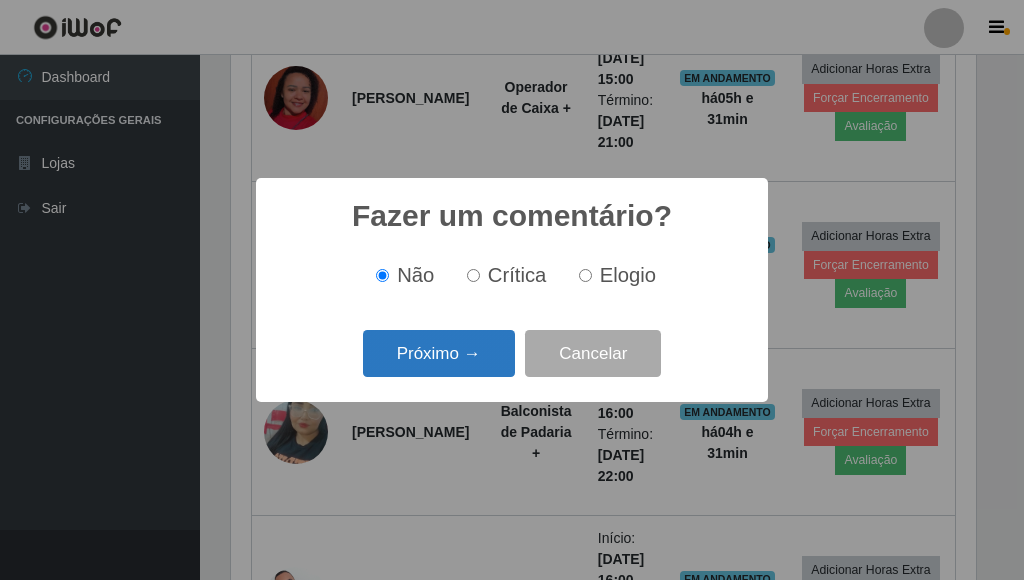 click on "Próximo →" at bounding box center (439, 353) 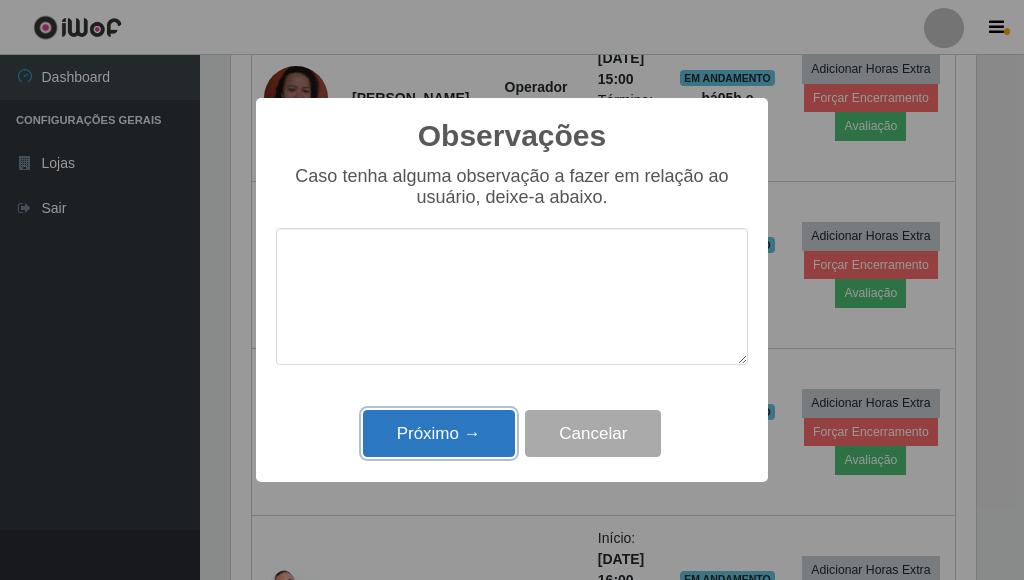 click on "Próximo →" at bounding box center (439, 433) 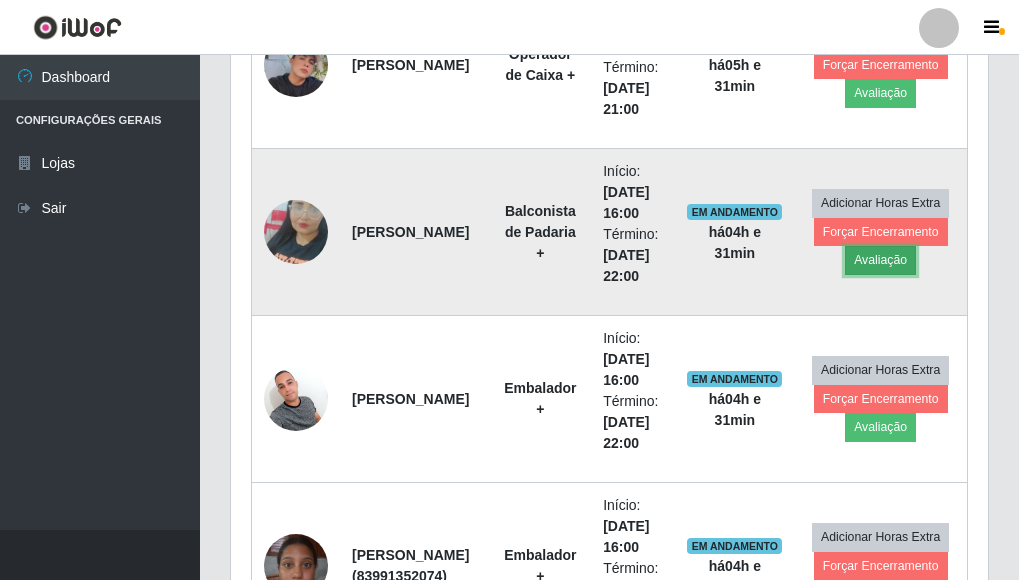 click on "Avaliação" at bounding box center [880, 260] 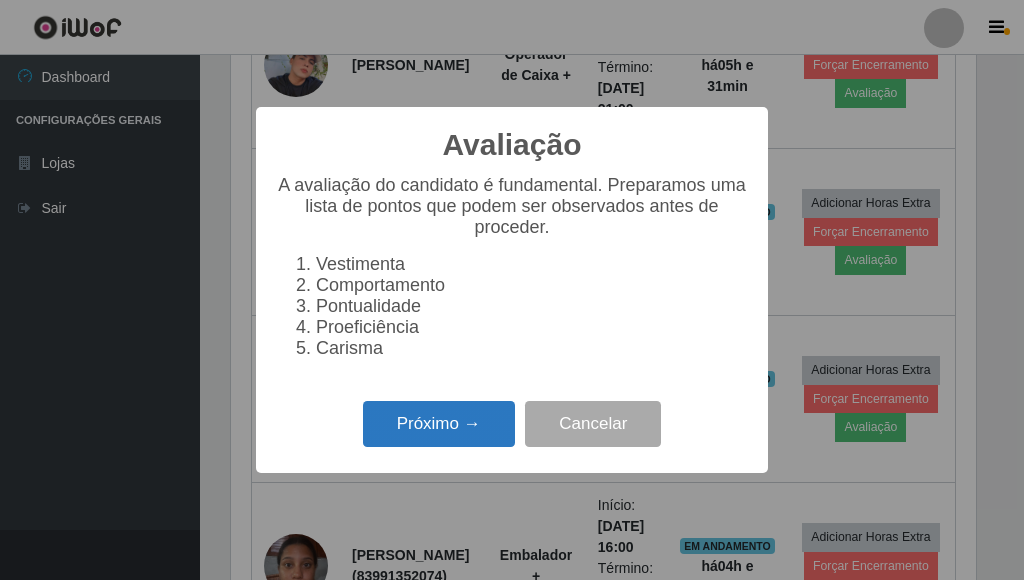 click on "Próximo →" at bounding box center [439, 424] 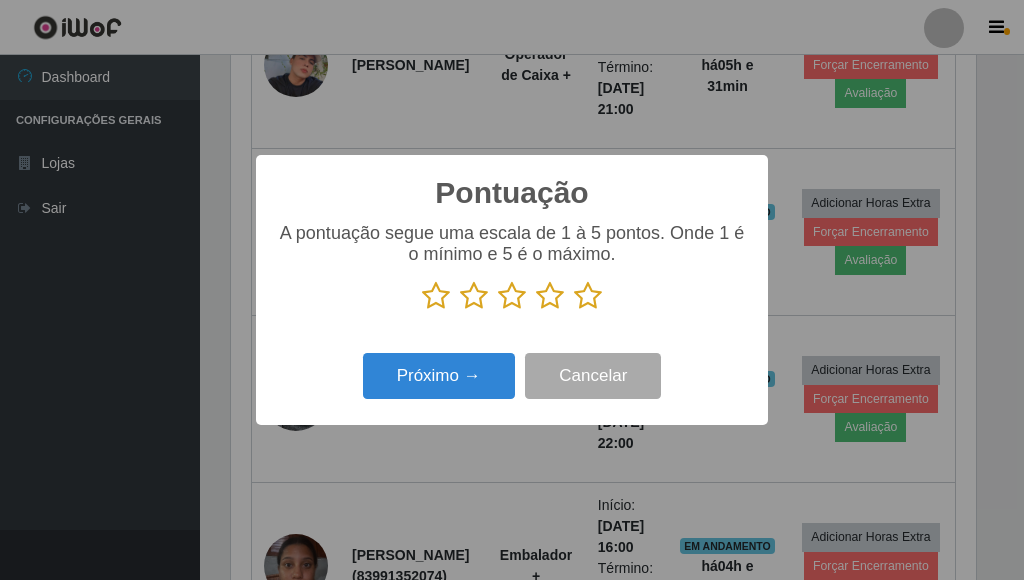 click at bounding box center (588, 296) 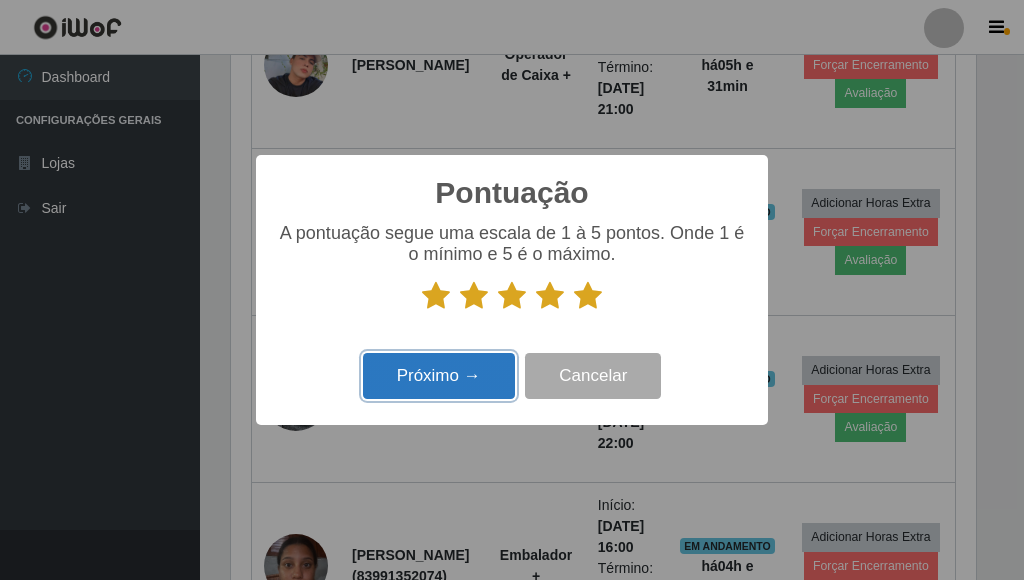 click on "Próximo →" at bounding box center (439, 376) 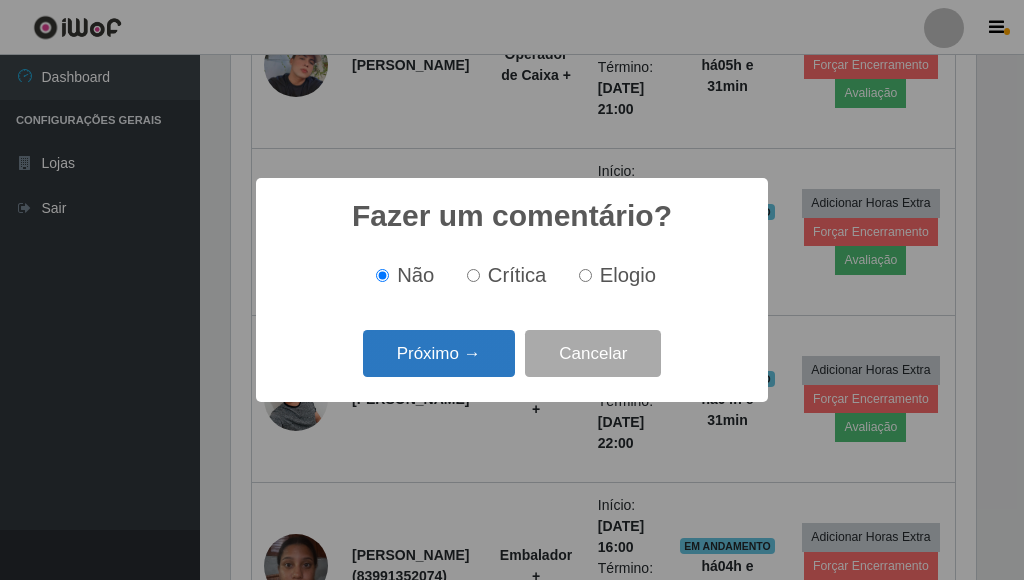 click on "Próximo →" at bounding box center (439, 353) 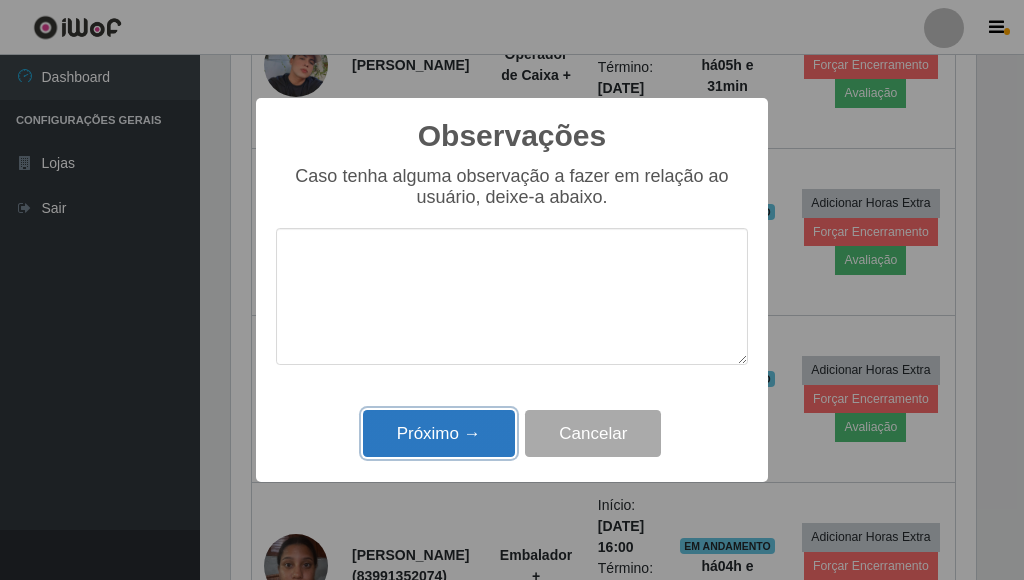 click on "Próximo →" at bounding box center (439, 433) 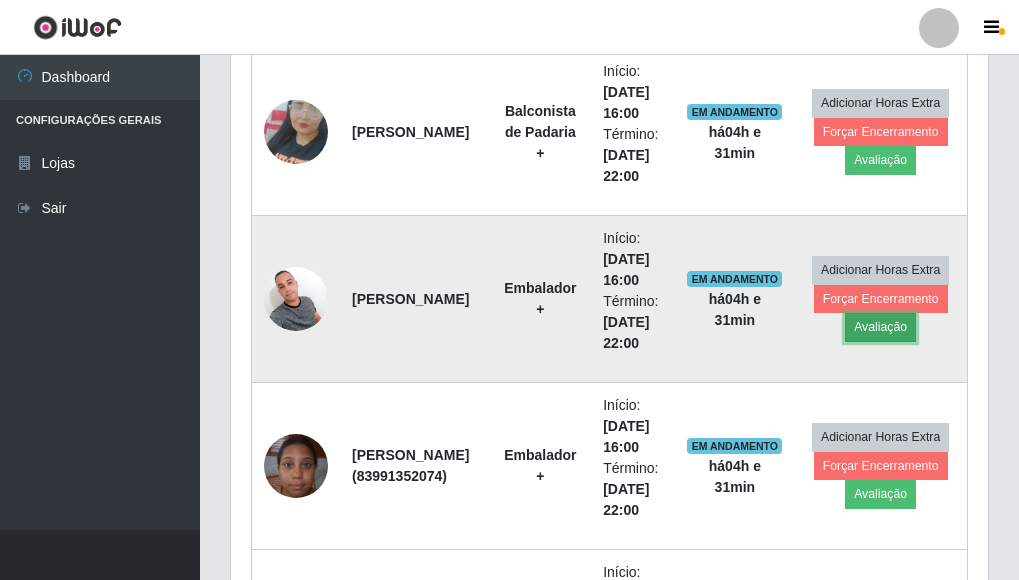 click on "Avaliação" at bounding box center [880, 327] 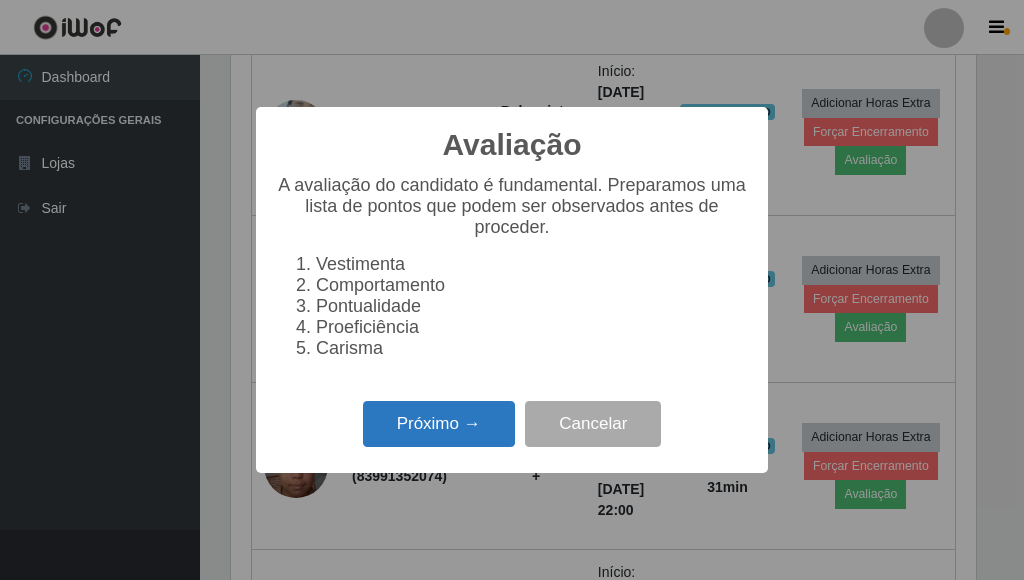 click on "Próximo →" at bounding box center [439, 424] 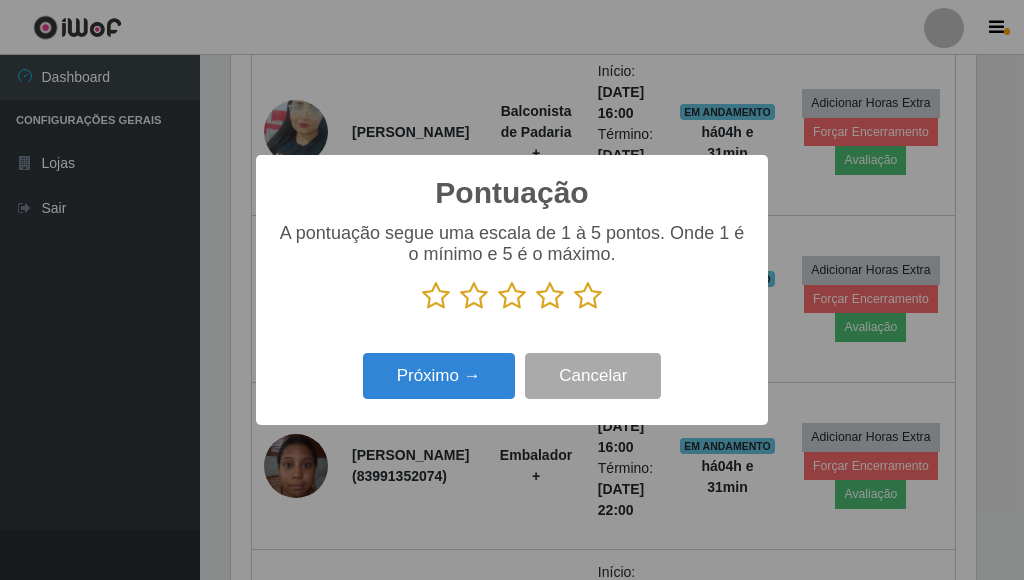 click at bounding box center (512, 296) 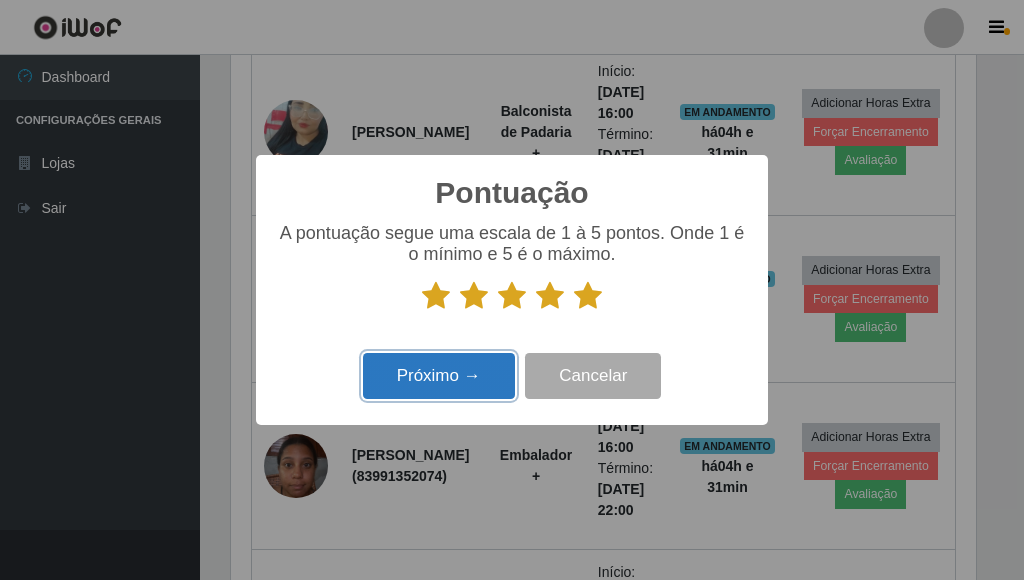 click on "Próximo →" at bounding box center [439, 376] 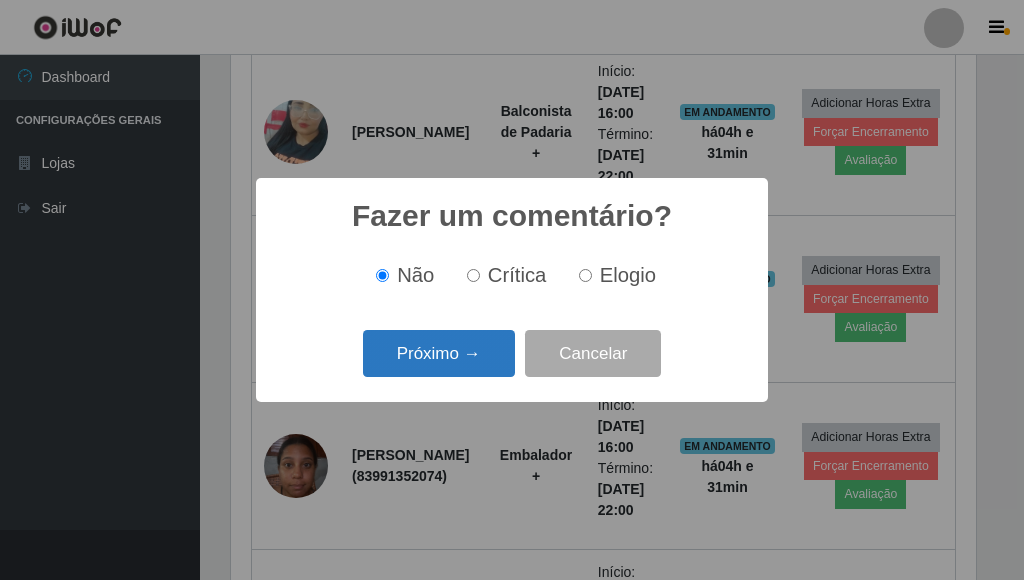 click on "Próximo →" at bounding box center [439, 353] 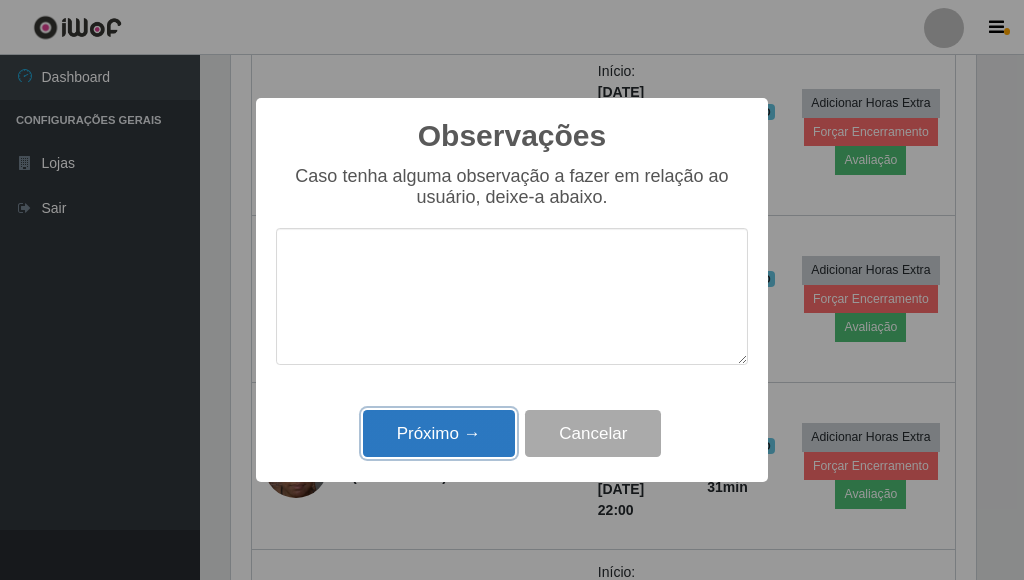 click on "Próximo →" at bounding box center (439, 433) 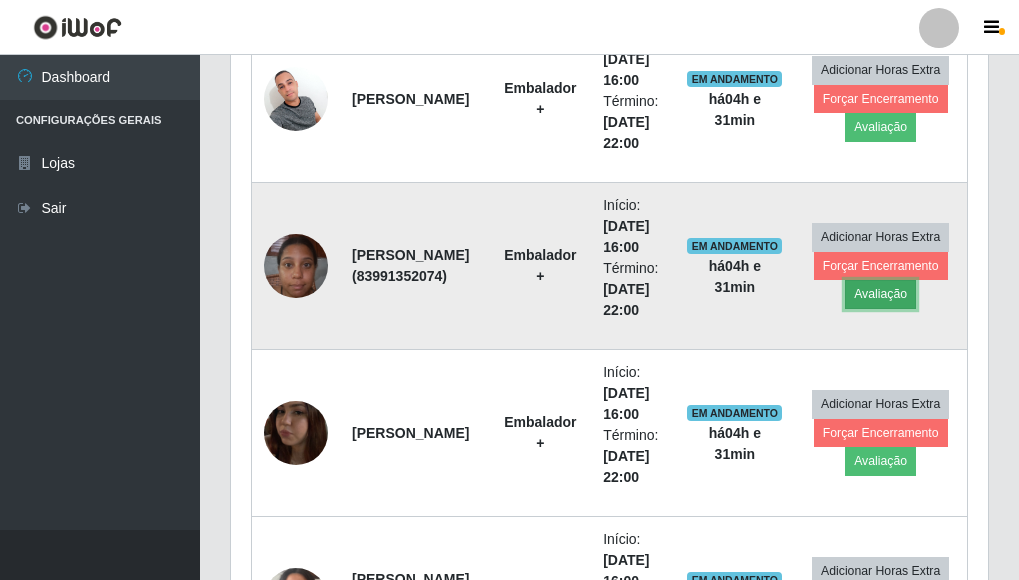 click on "Avaliação" at bounding box center [880, 294] 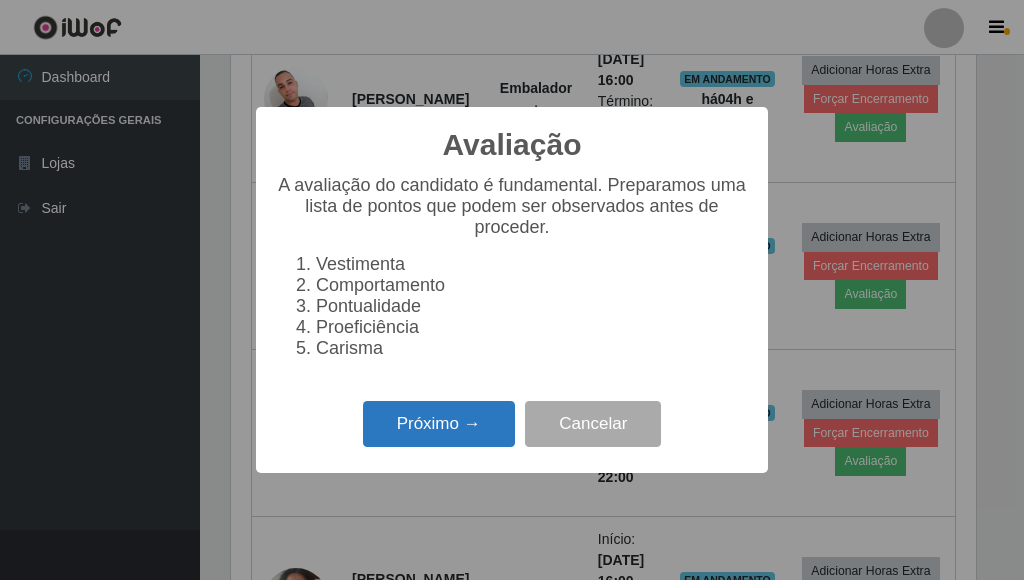 click on "Próximo →" at bounding box center (439, 424) 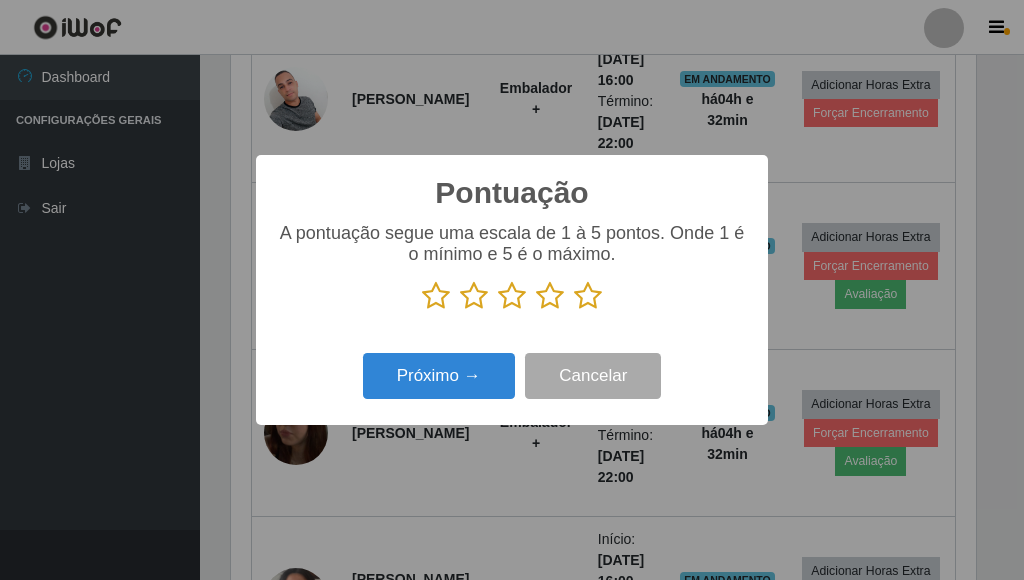 click at bounding box center (588, 296) 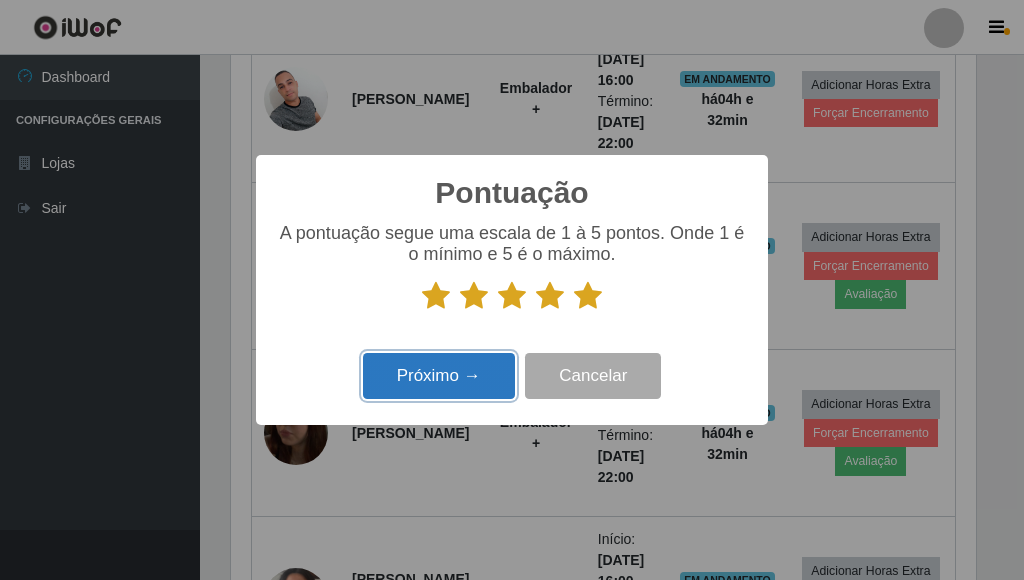click on "Próximo →" at bounding box center [439, 376] 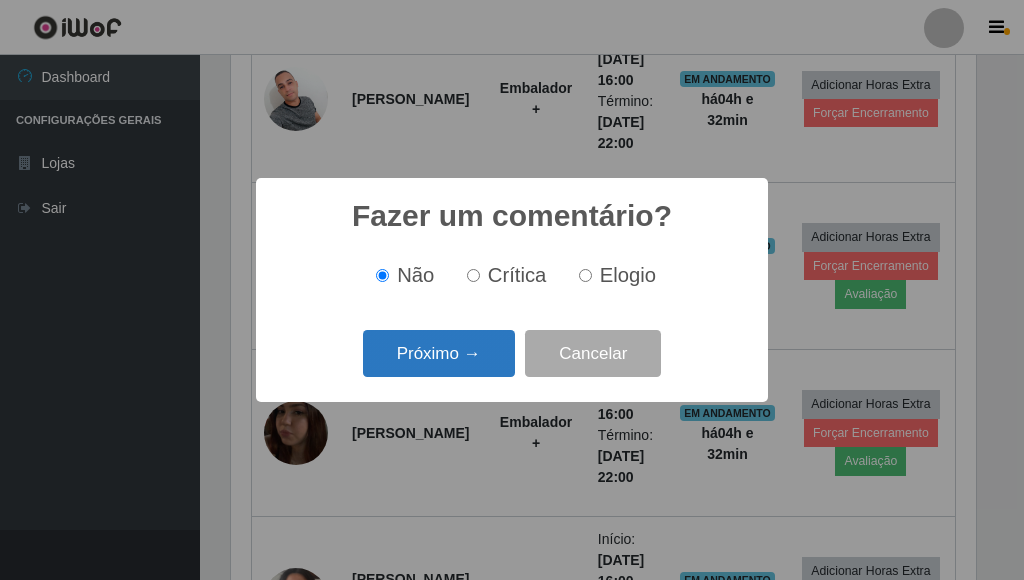 click on "Próximo →" at bounding box center [439, 353] 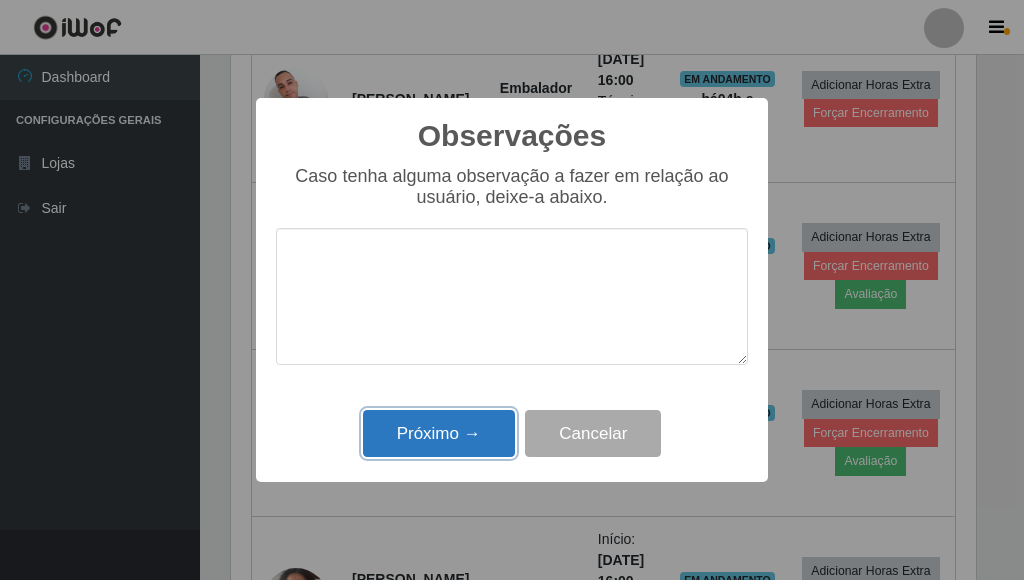 click on "Próximo →" at bounding box center (439, 433) 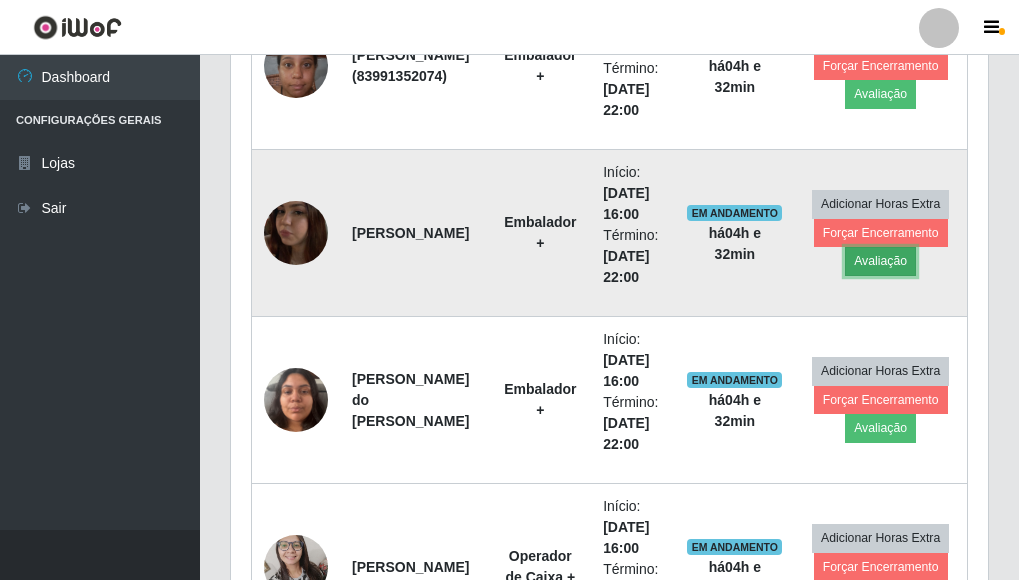 click on "Avaliação" at bounding box center [880, 261] 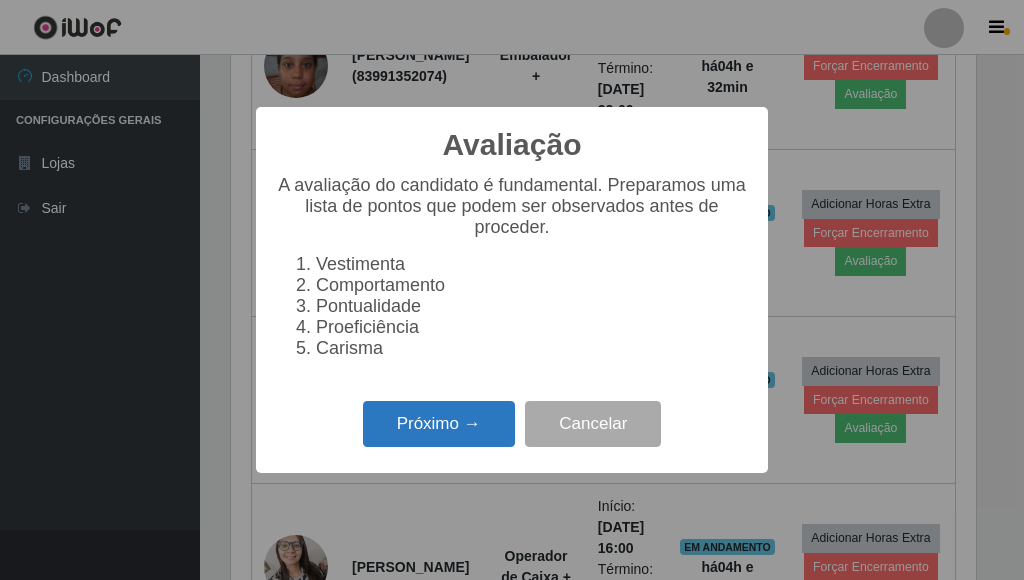 click on "Próximo →" at bounding box center (439, 424) 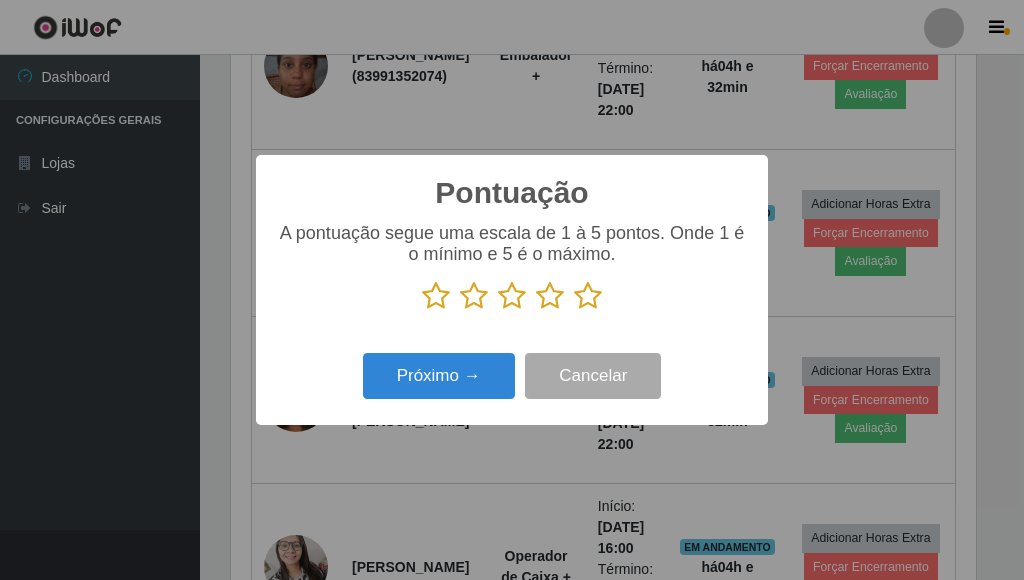 click at bounding box center [588, 296] 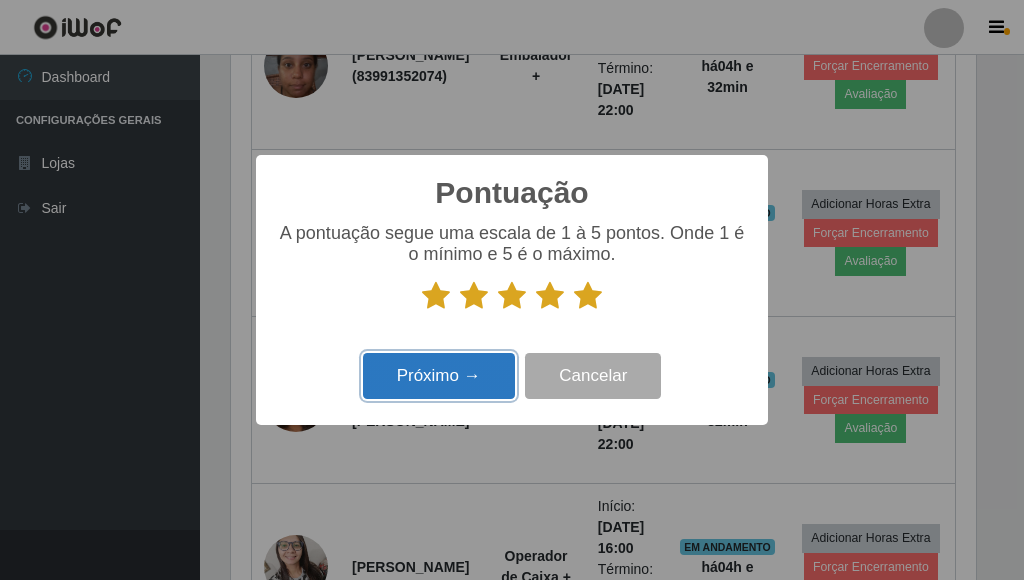 click on "Próximo →" at bounding box center [439, 376] 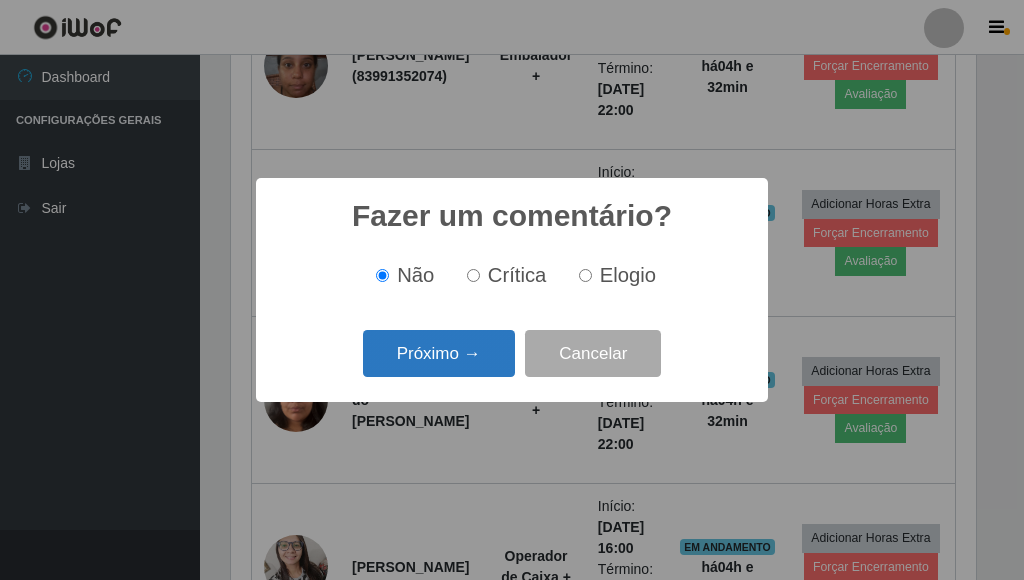click on "Próximo →" at bounding box center (439, 353) 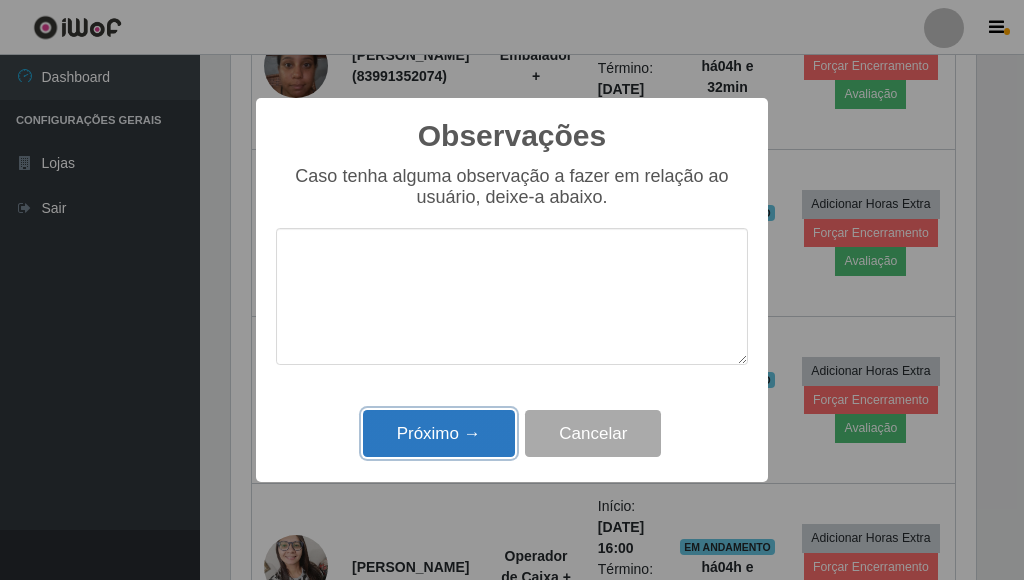 click on "Próximo →" at bounding box center (439, 433) 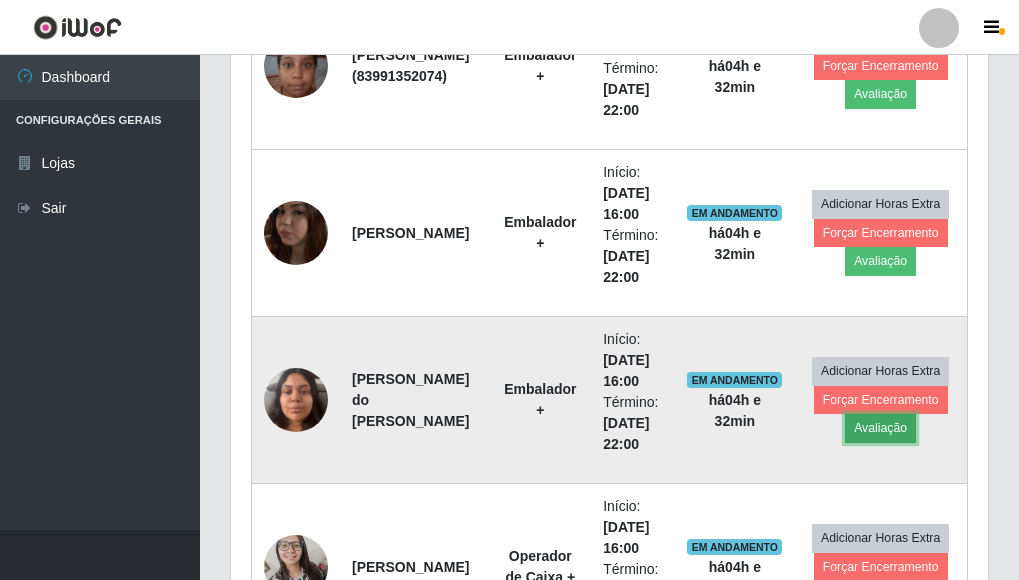 click on "Avaliação" at bounding box center (880, 428) 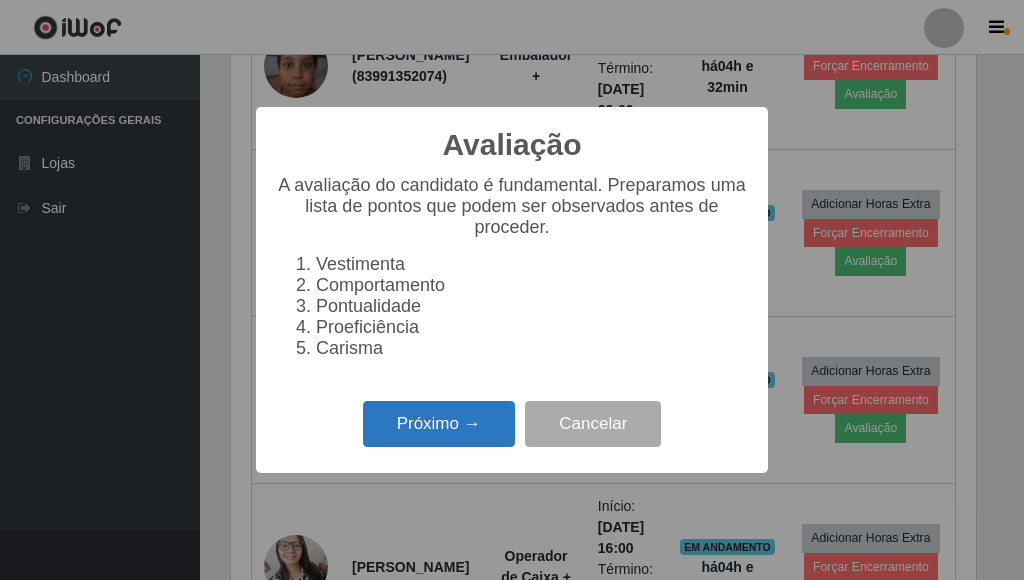 click on "Próximo →" at bounding box center [439, 424] 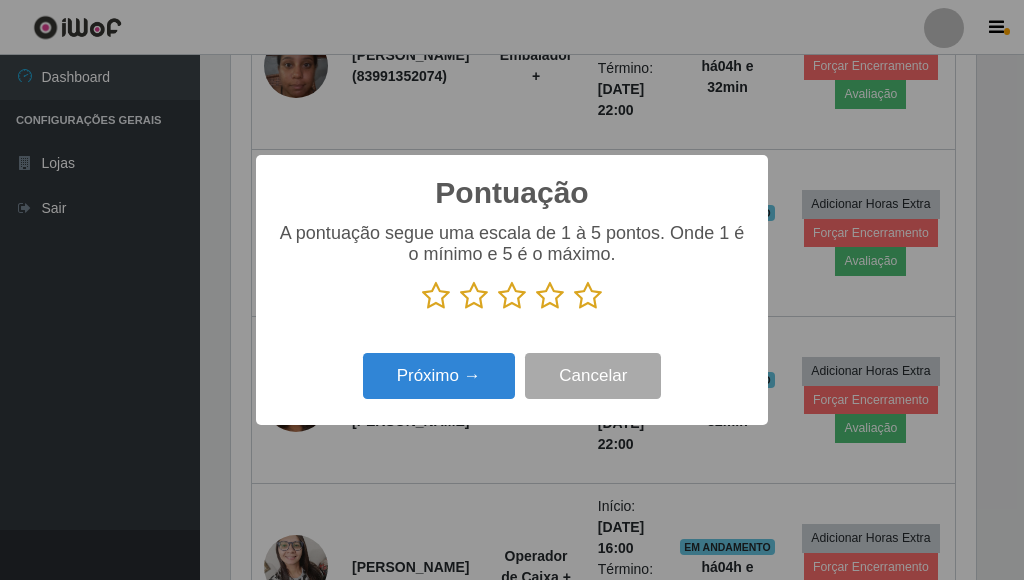 click at bounding box center [588, 296] 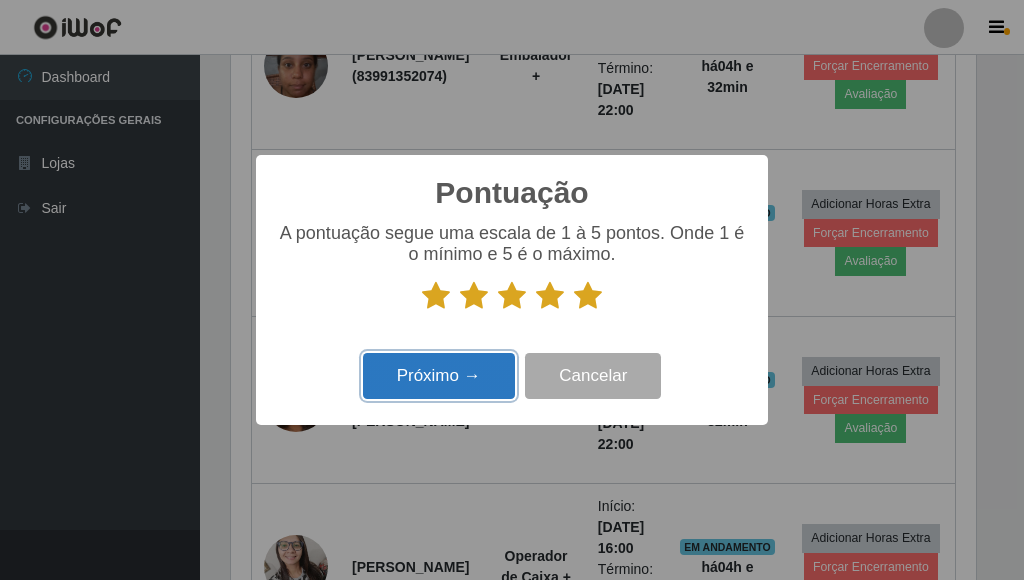 click on "Próximo →" at bounding box center (439, 376) 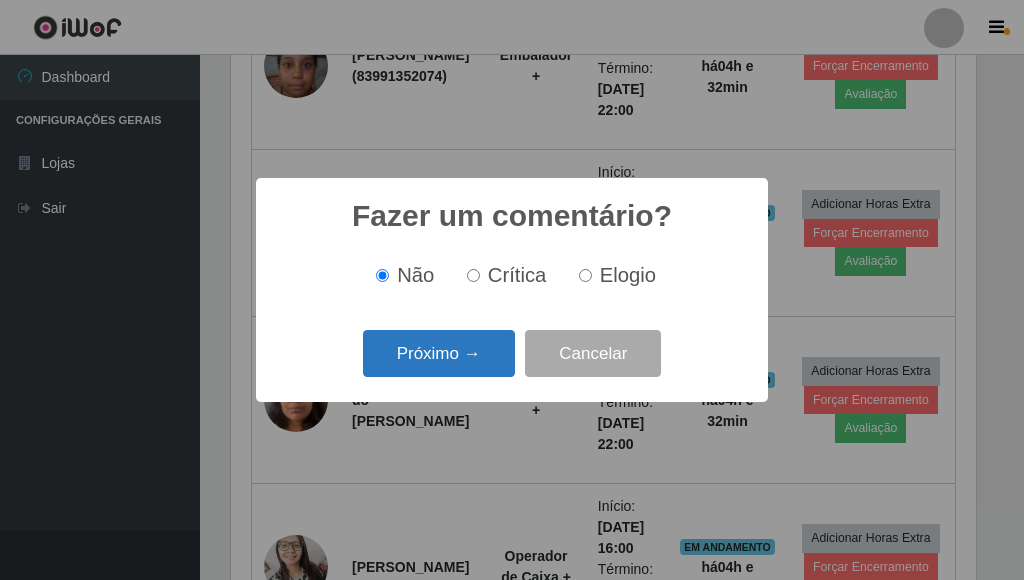 click on "Próximo →" at bounding box center [439, 353] 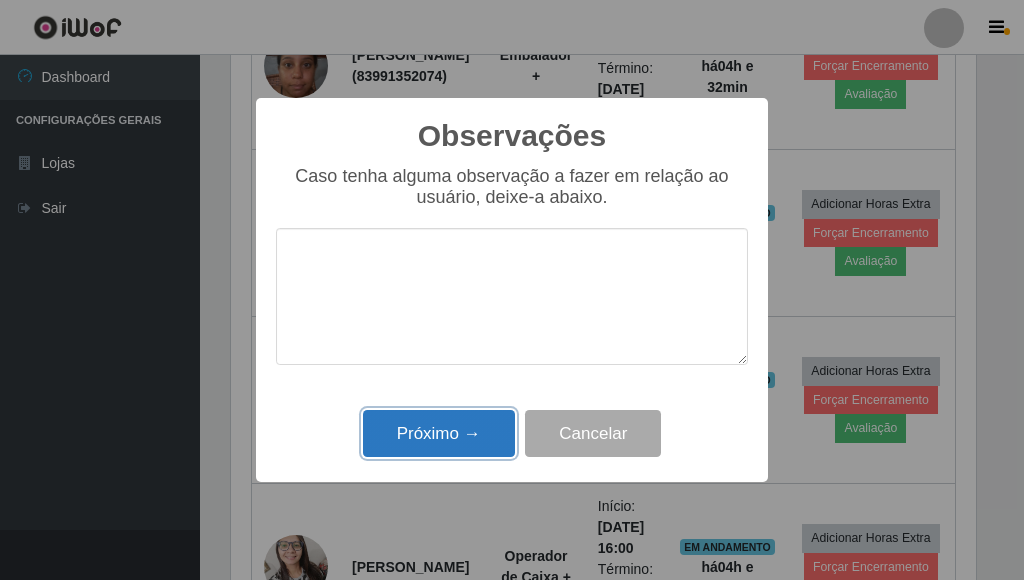 click on "Próximo →" at bounding box center (439, 433) 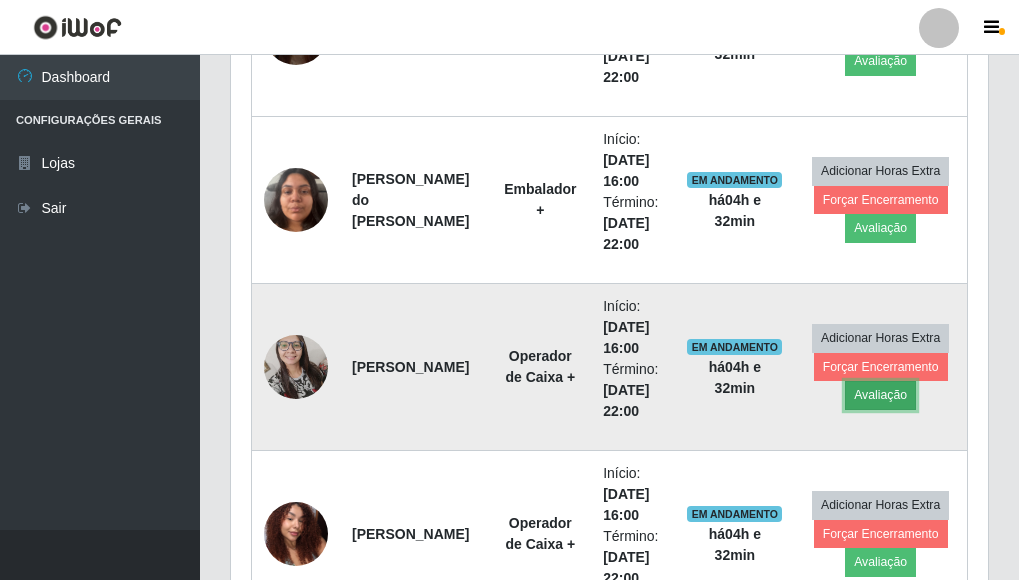 click on "Avaliação" at bounding box center (880, 395) 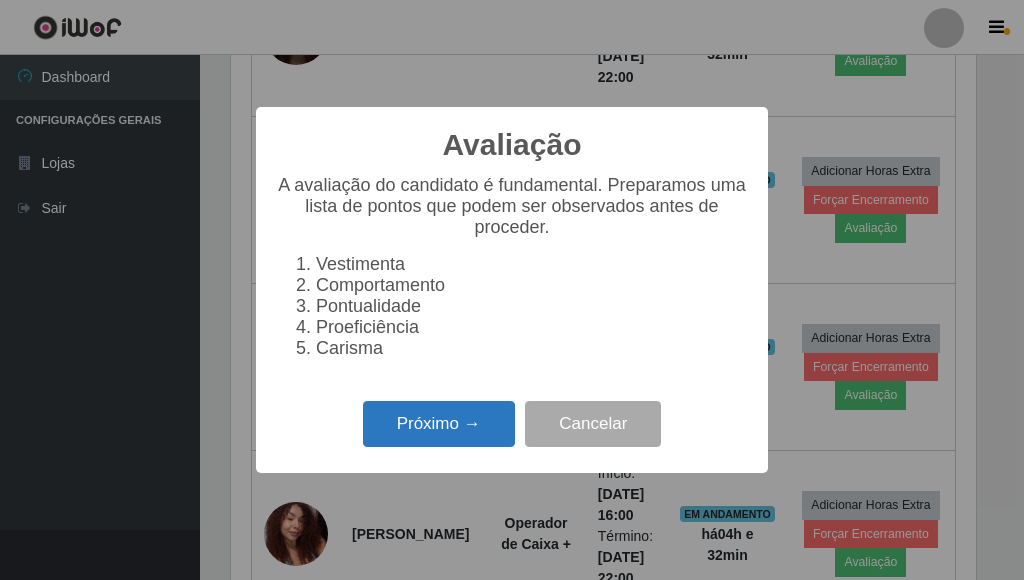 click on "Próximo →" at bounding box center (439, 424) 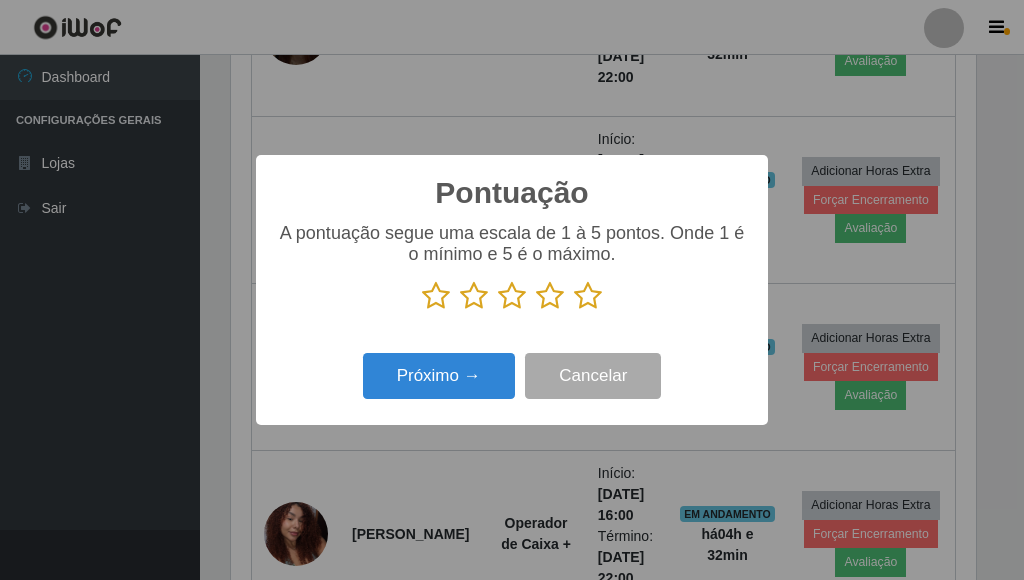 drag, startPoint x: 587, startPoint y: 295, endPoint x: 546, endPoint y: 333, distance: 55.9017 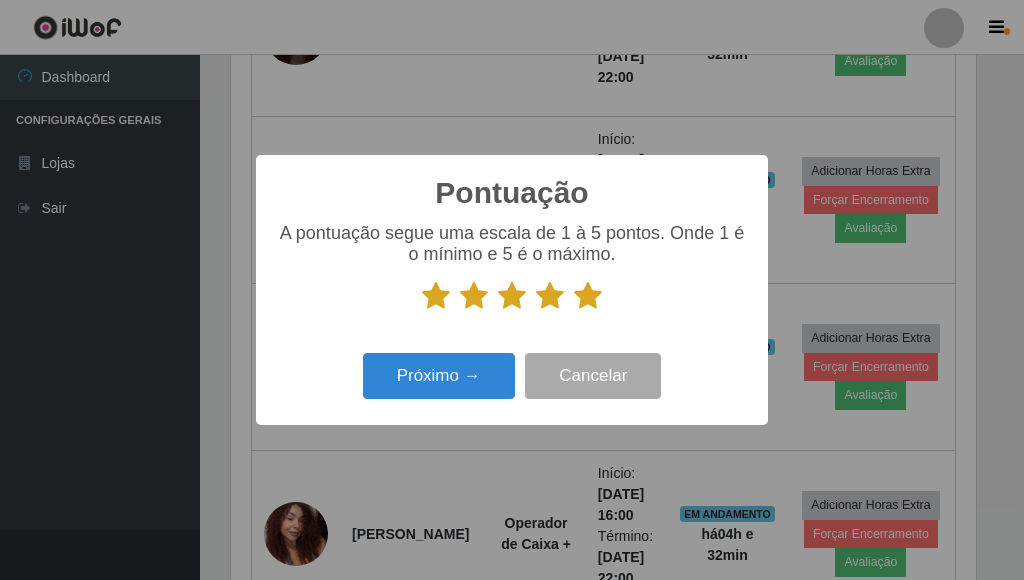click on "Próximo → Cancelar" at bounding box center (512, 375) 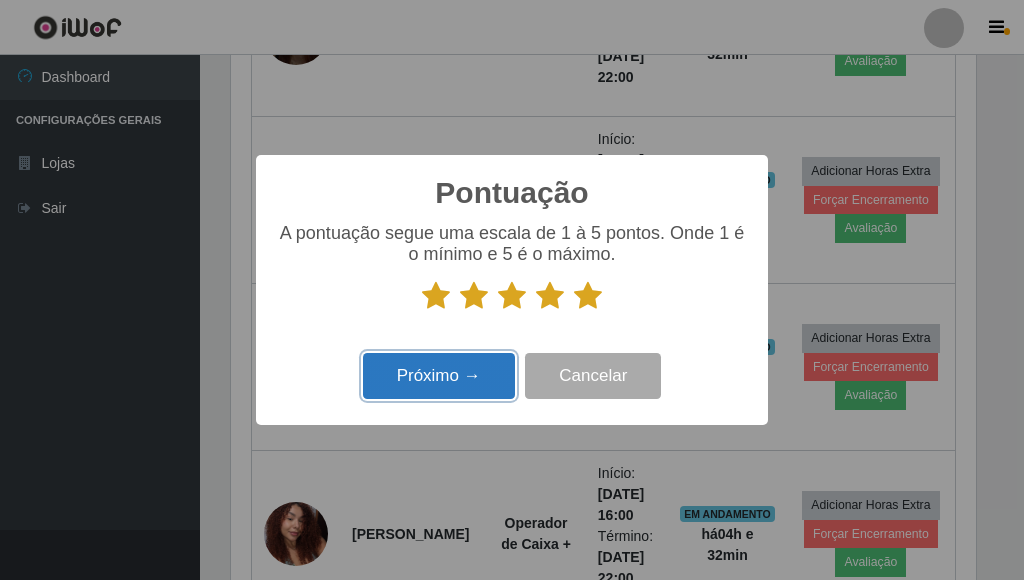 click on "Próximo →" at bounding box center (439, 376) 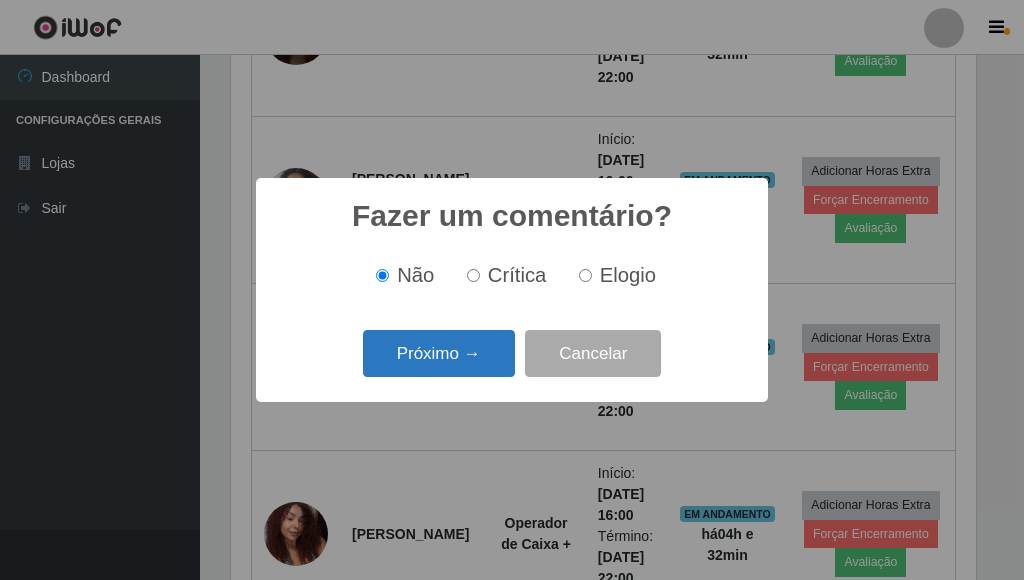 click on "Próximo →" at bounding box center [439, 353] 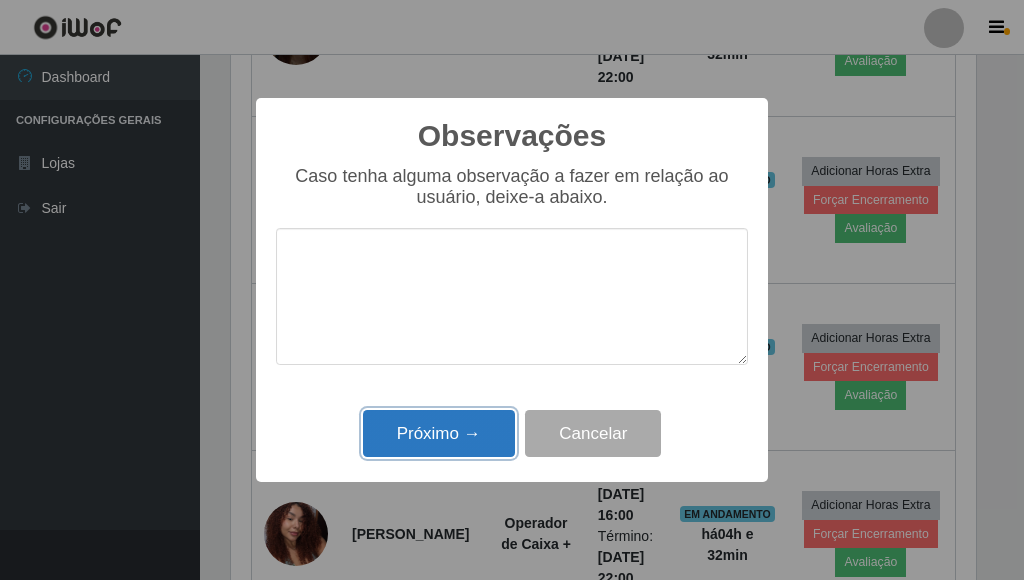 click on "Próximo →" at bounding box center (439, 433) 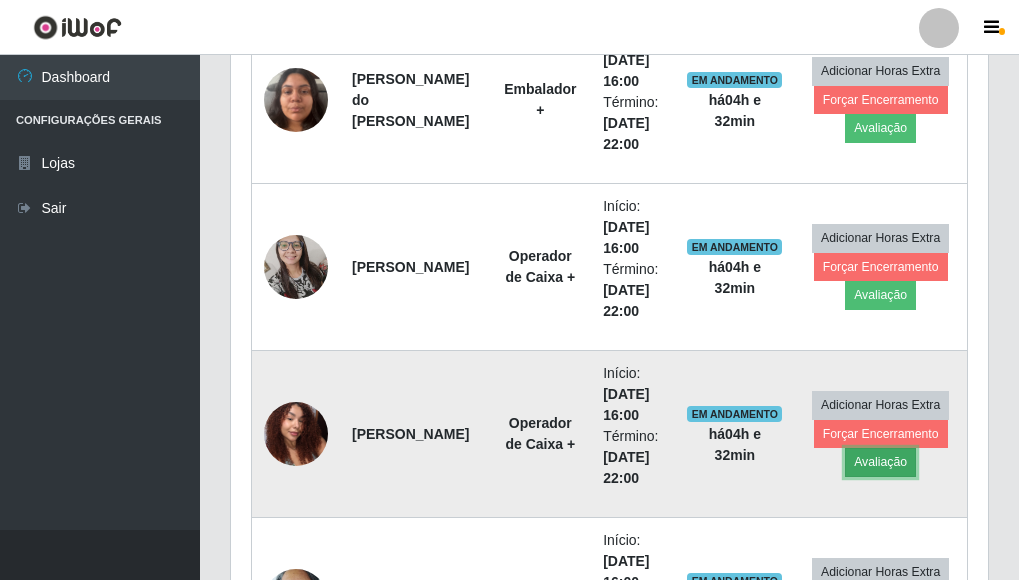 click on "Avaliação" at bounding box center (880, 462) 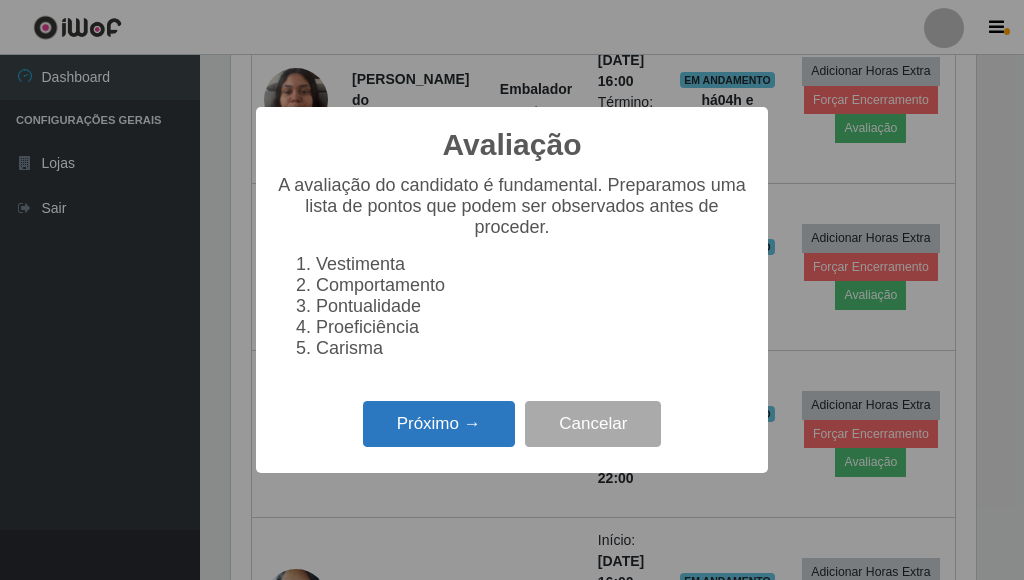 click on "Próximo →" at bounding box center (439, 424) 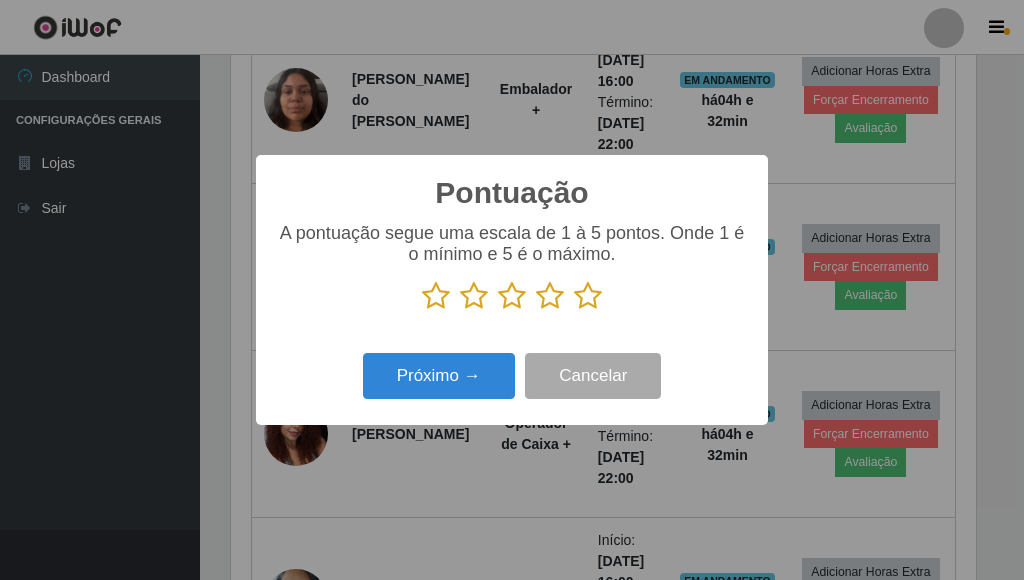 drag, startPoint x: 601, startPoint y: 300, endPoint x: 567, endPoint y: 319, distance: 38.948685 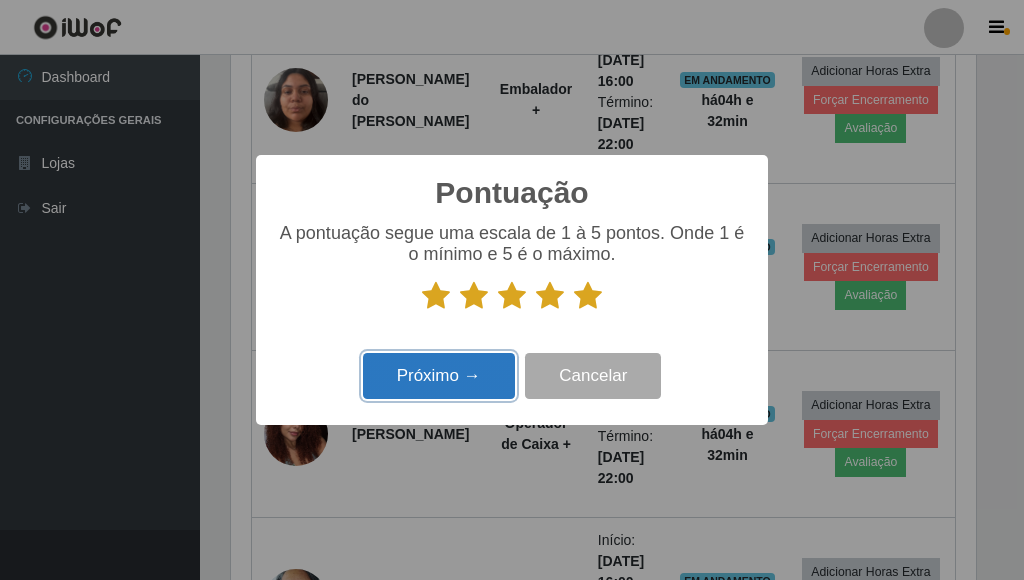 click on "Próximo →" at bounding box center [439, 376] 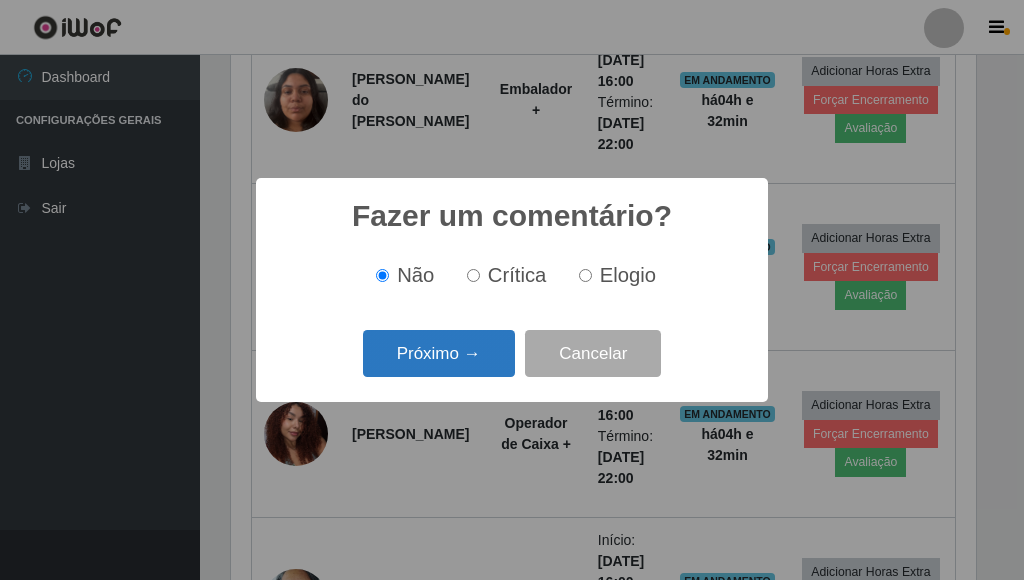 click on "Próximo →" at bounding box center (439, 353) 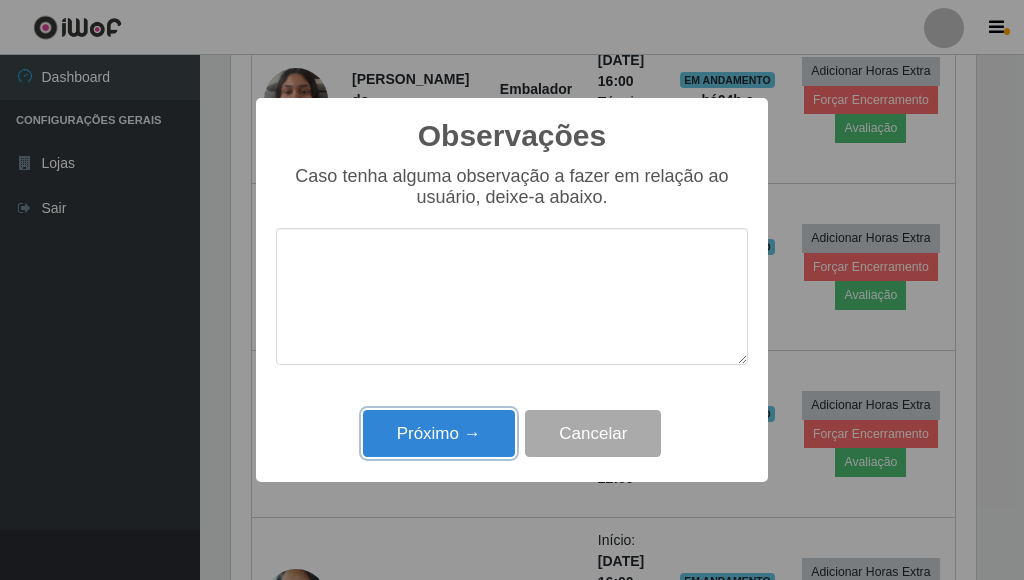 drag, startPoint x: 439, startPoint y: 413, endPoint x: 445, endPoint y: 430, distance: 18.027756 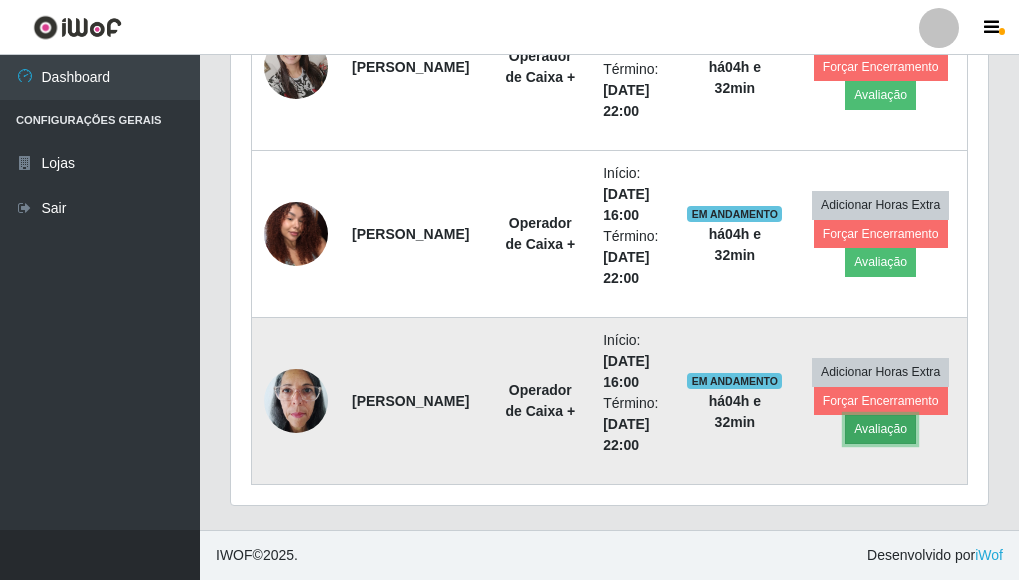 click on "Avaliação" at bounding box center (880, 429) 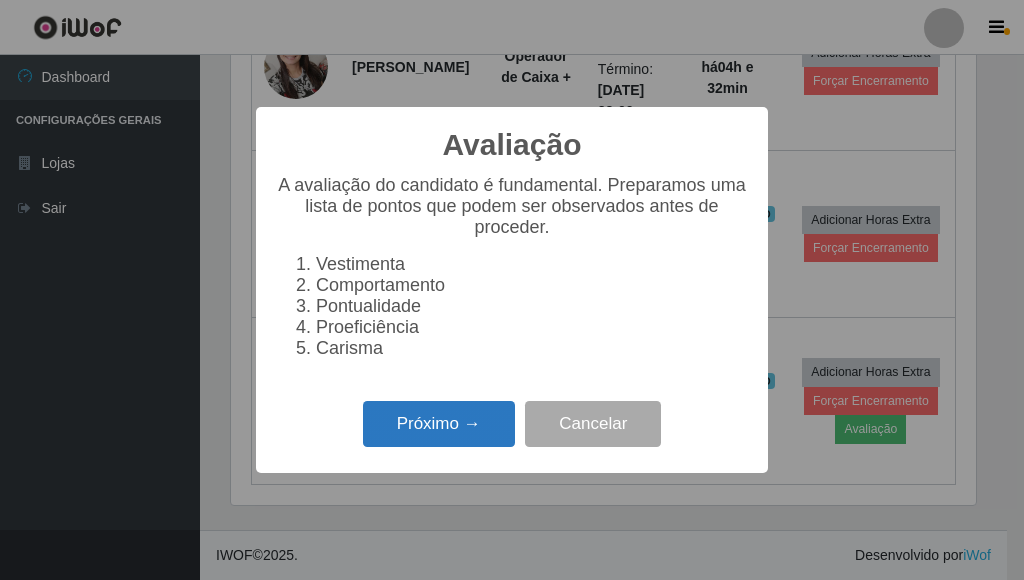 click on "Próximo →" at bounding box center (439, 424) 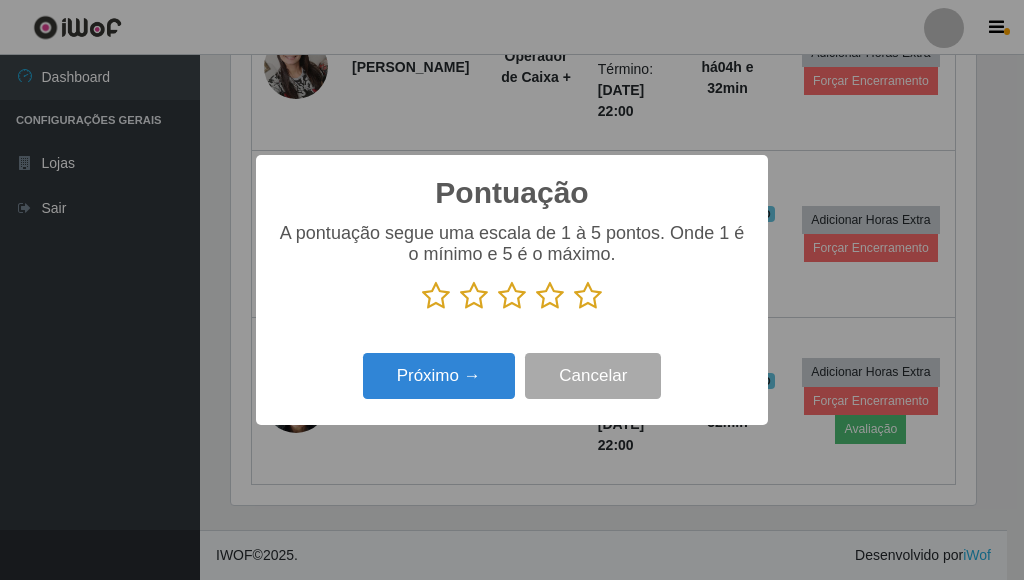 click at bounding box center [588, 296] 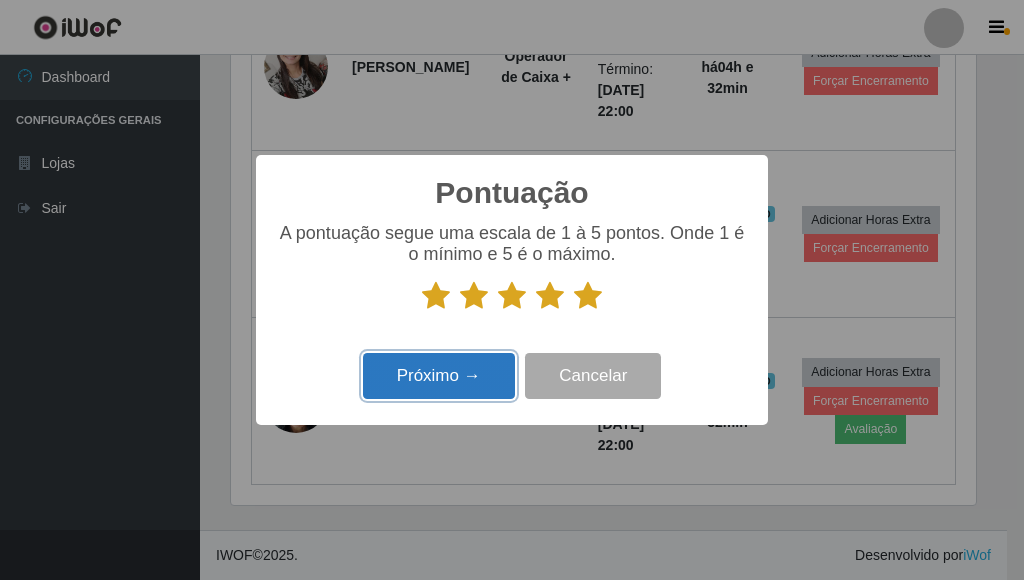click on "Próximo →" at bounding box center (439, 376) 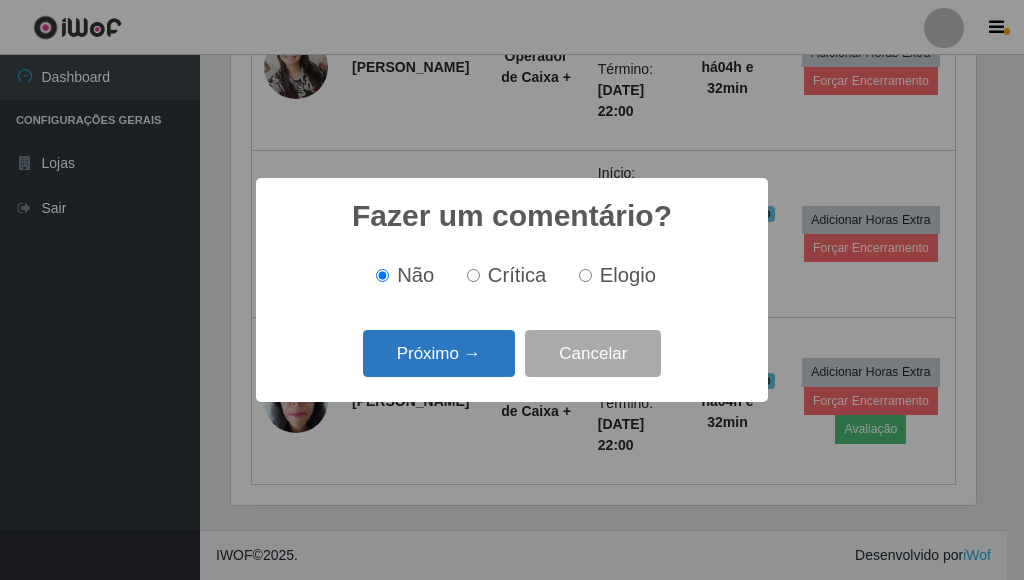 click on "Próximo →" at bounding box center [439, 353] 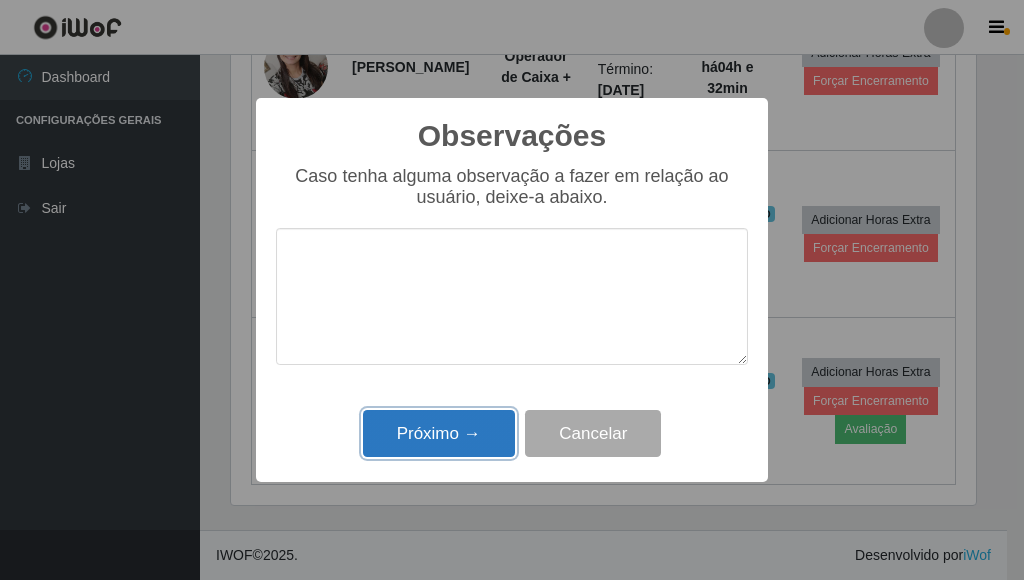 click on "Próximo →" at bounding box center [439, 433] 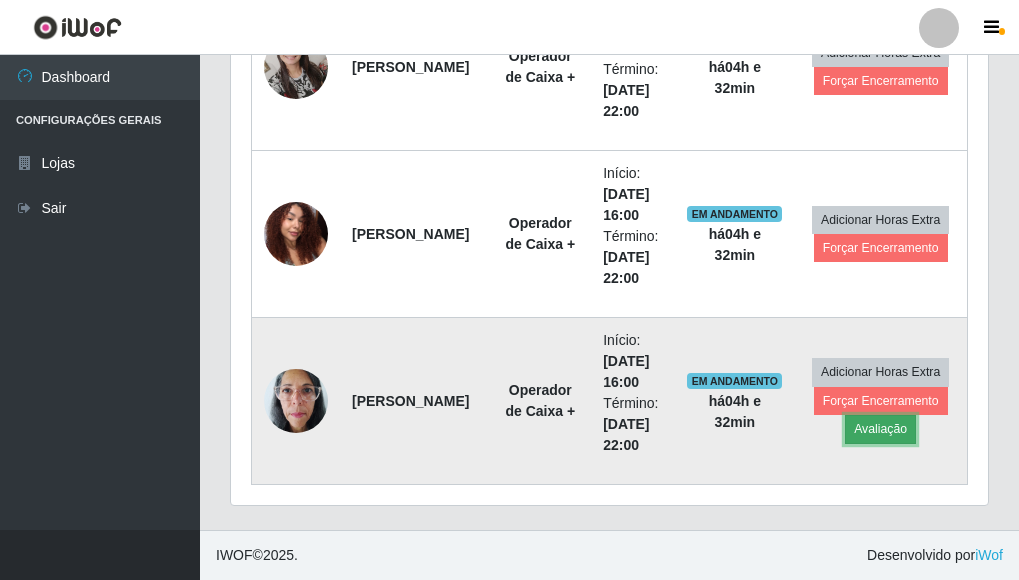 click on "Avaliação" at bounding box center (880, 429) 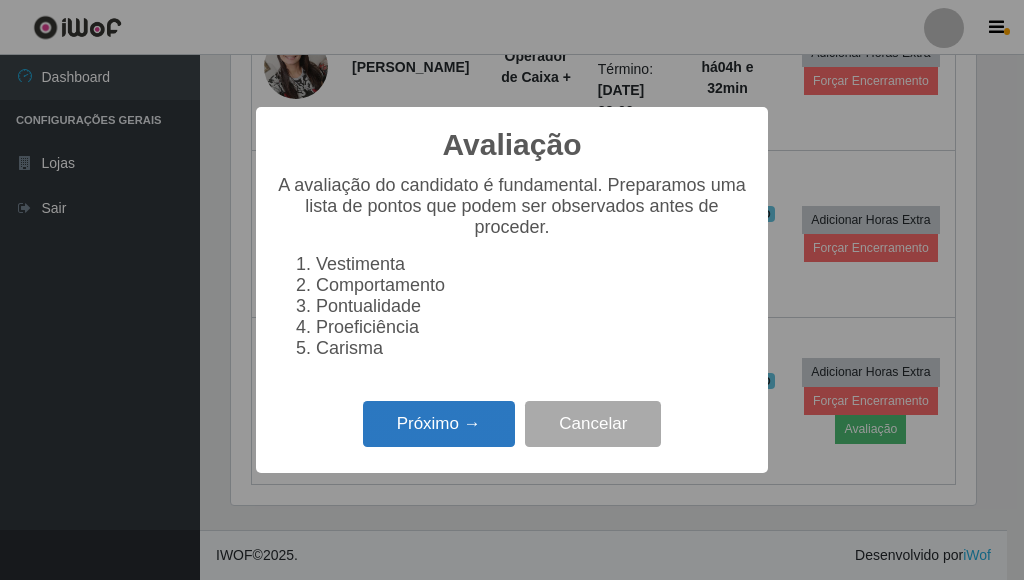 click on "Próximo →" at bounding box center (439, 424) 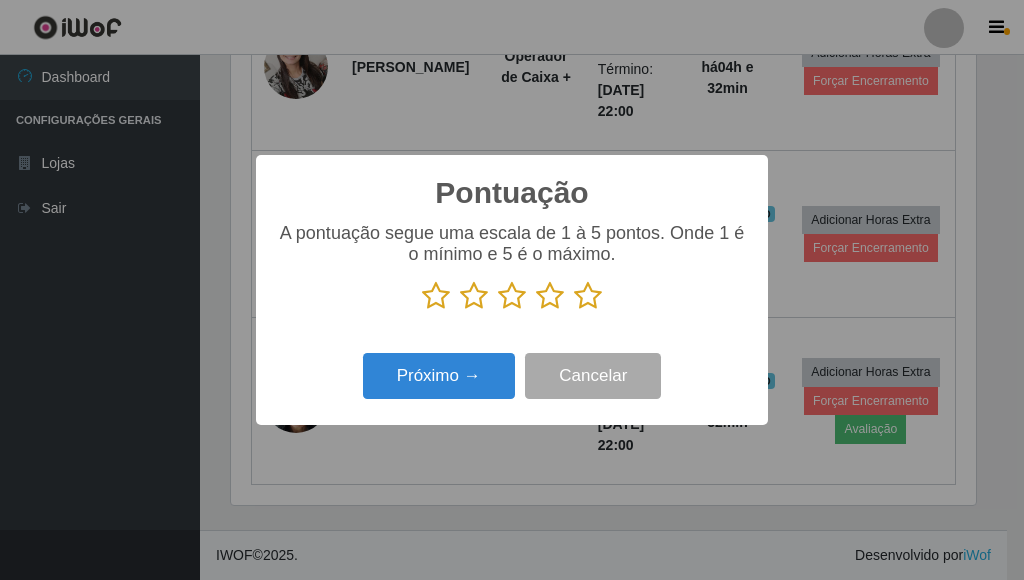 drag, startPoint x: 591, startPoint y: 303, endPoint x: 529, endPoint y: 370, distance: 91.28527 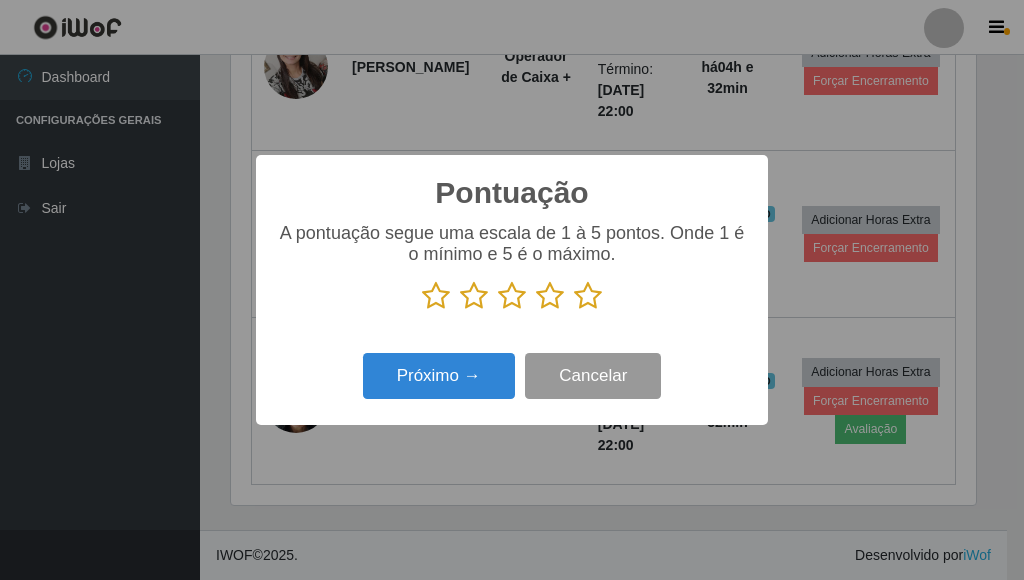 click at bounding box center (588, 296) 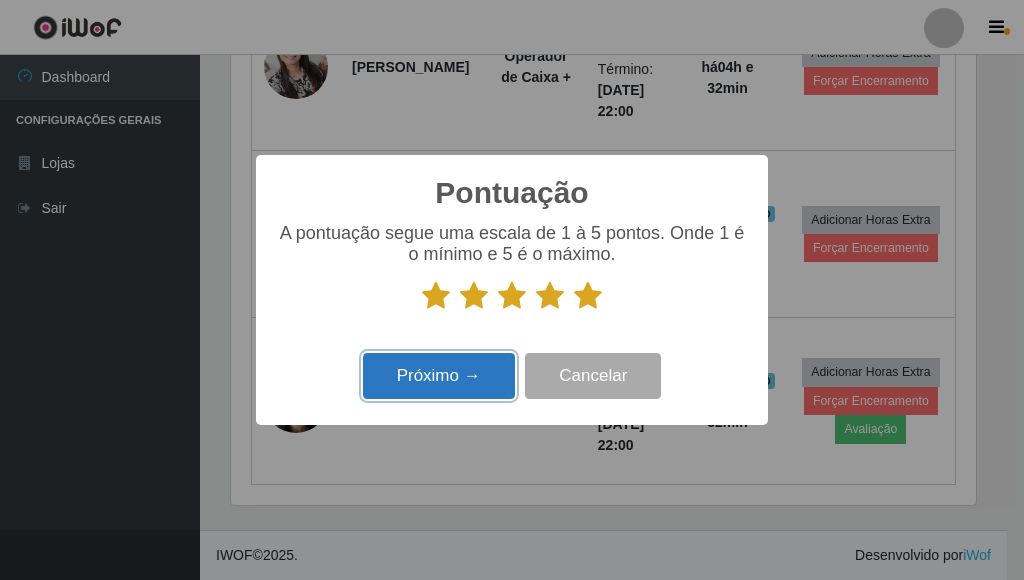 click on "Próximo →" at bounding box center (439, 376) 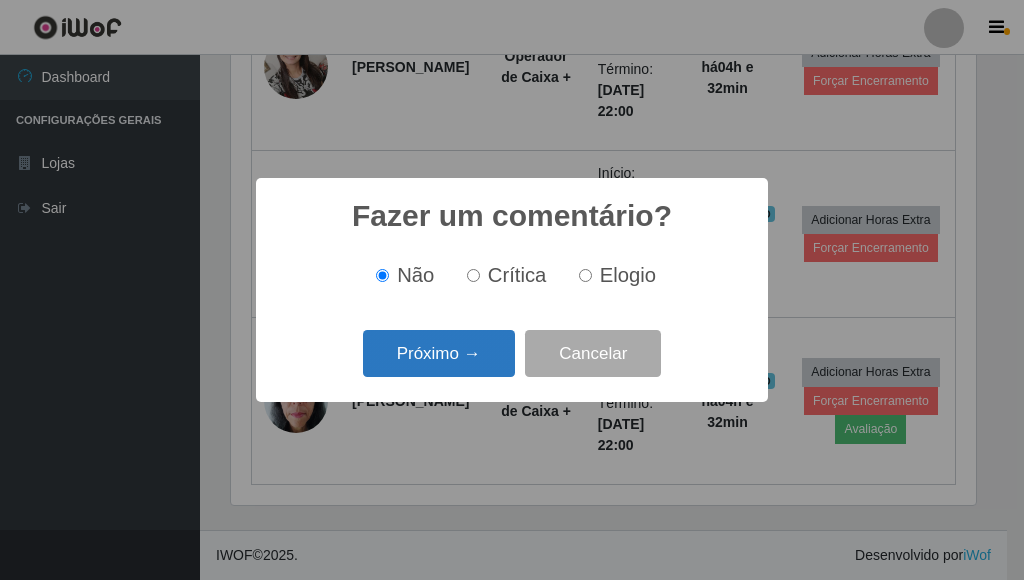 click on "Próximo →" at bounding box center [439, 353] 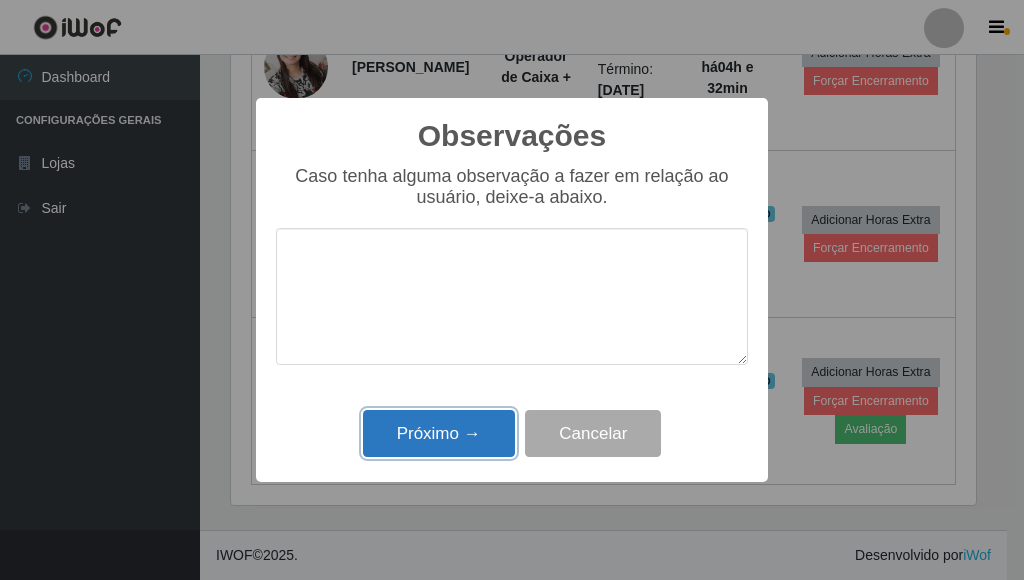 click on "Próximo →" at bounding box center (439, 433) 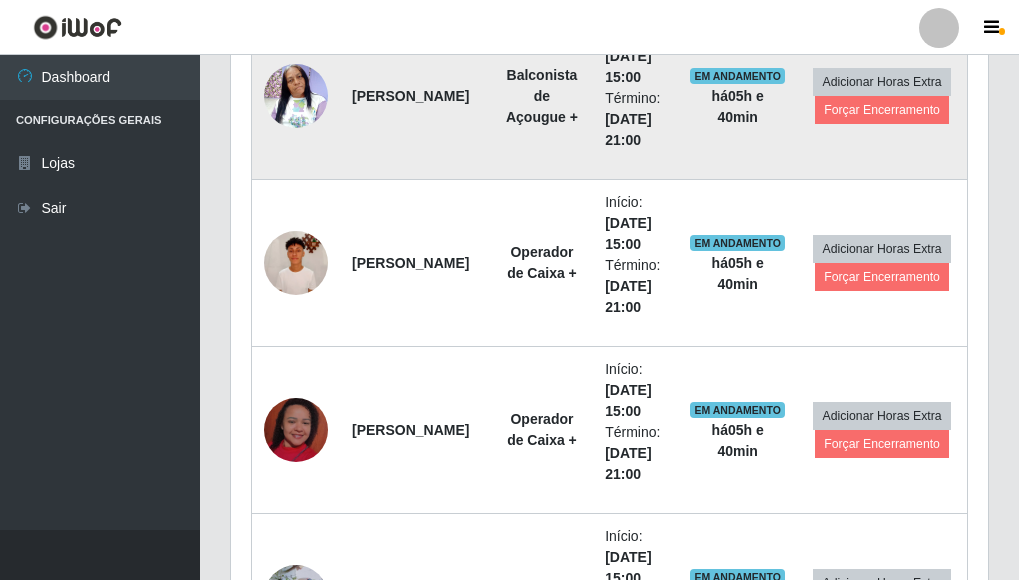 scroll, scrollTop: 1700, scrollLeft: 0, axis: vertical 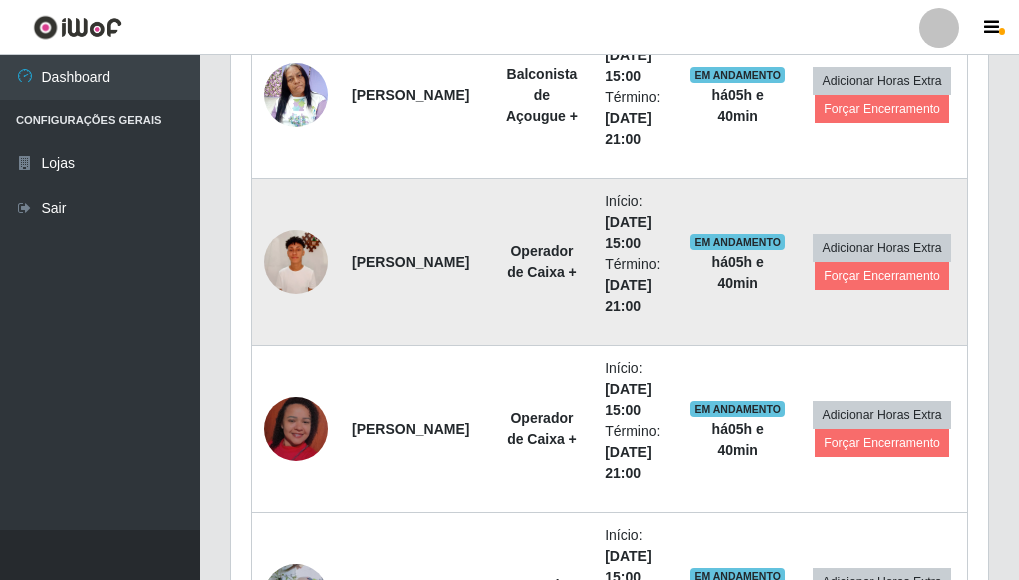 click at bounding box center [296, 262] 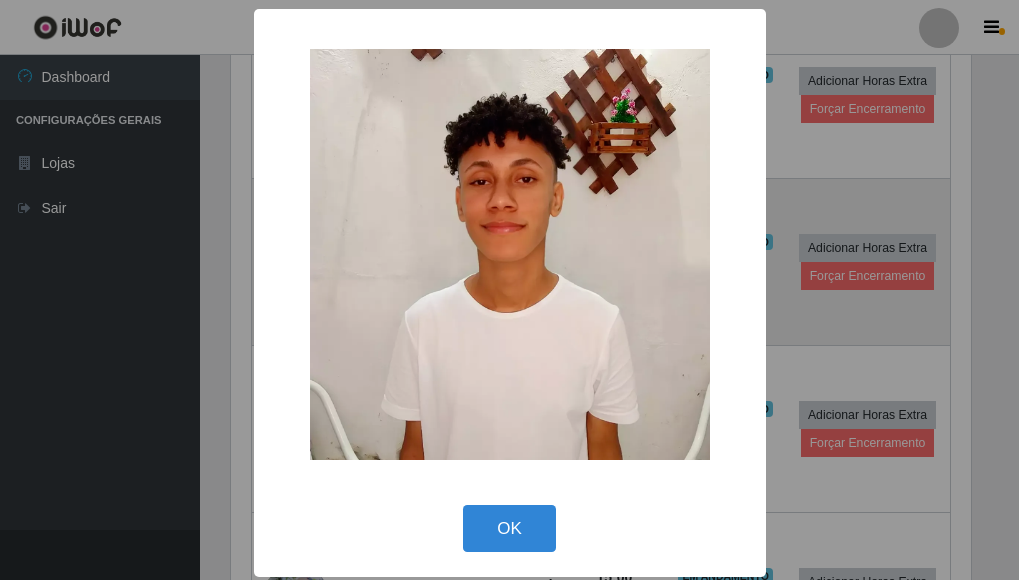 scroll, scrollTop: 999585, scrollLeft: 999255, axis: both 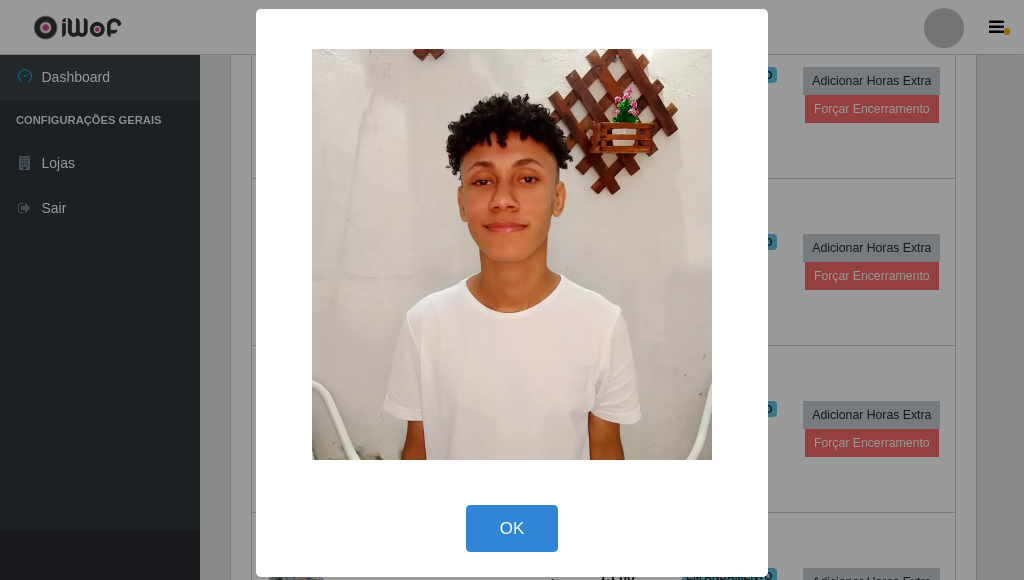 click on "× OK Cancel" at bounding box center (512, 290) 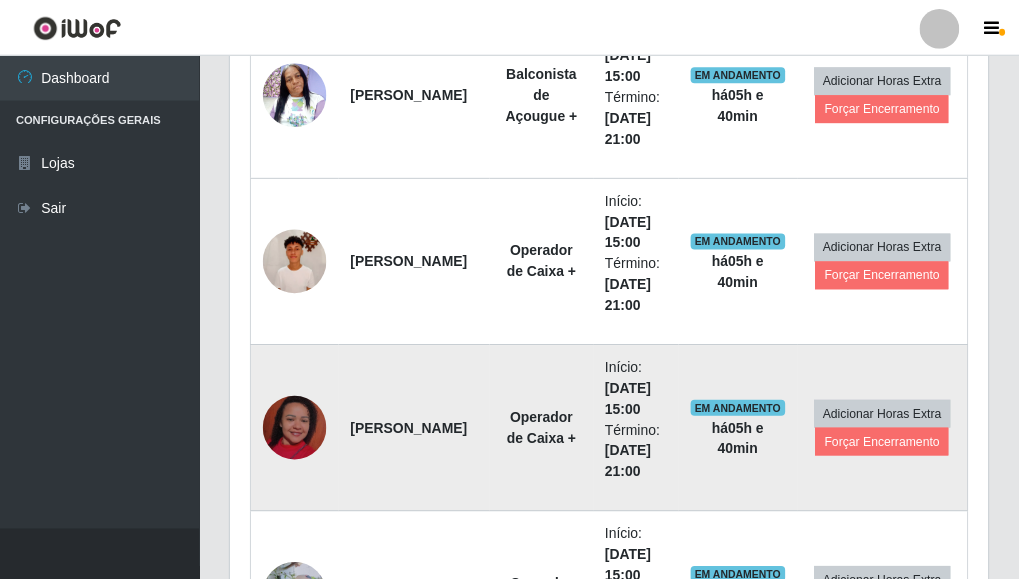 scroll, scrollTop: 999585, scrollLeft: 999243, axis: both 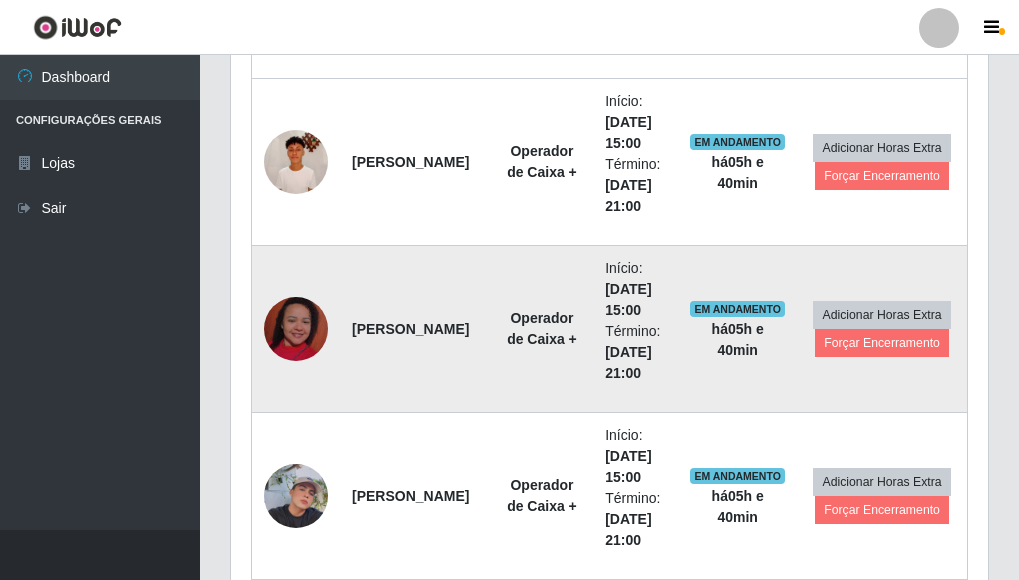 click at bounding box center [296, 329] 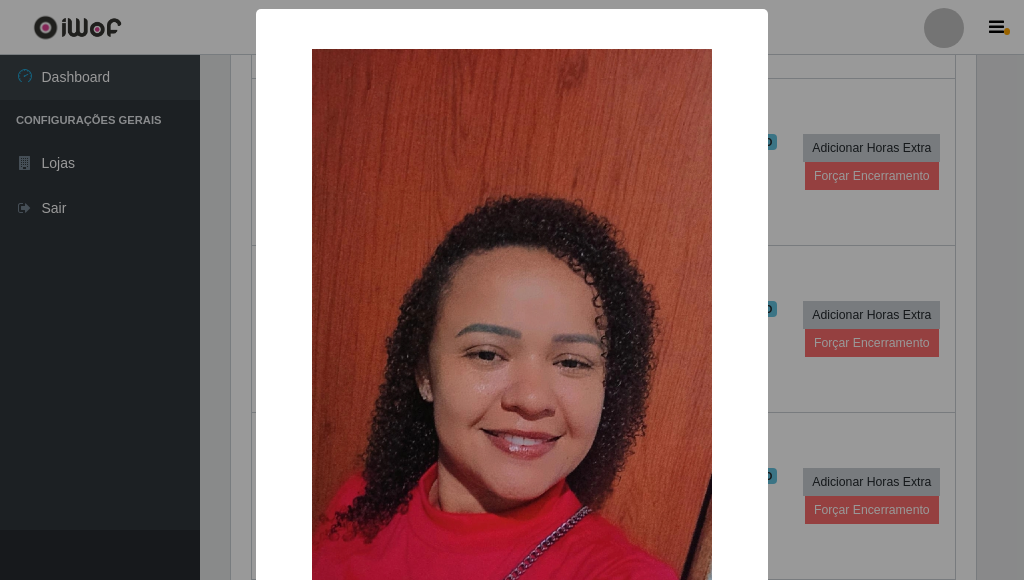 scroll, scrollTop: 999585, scrollLeft: 999255, axis: both 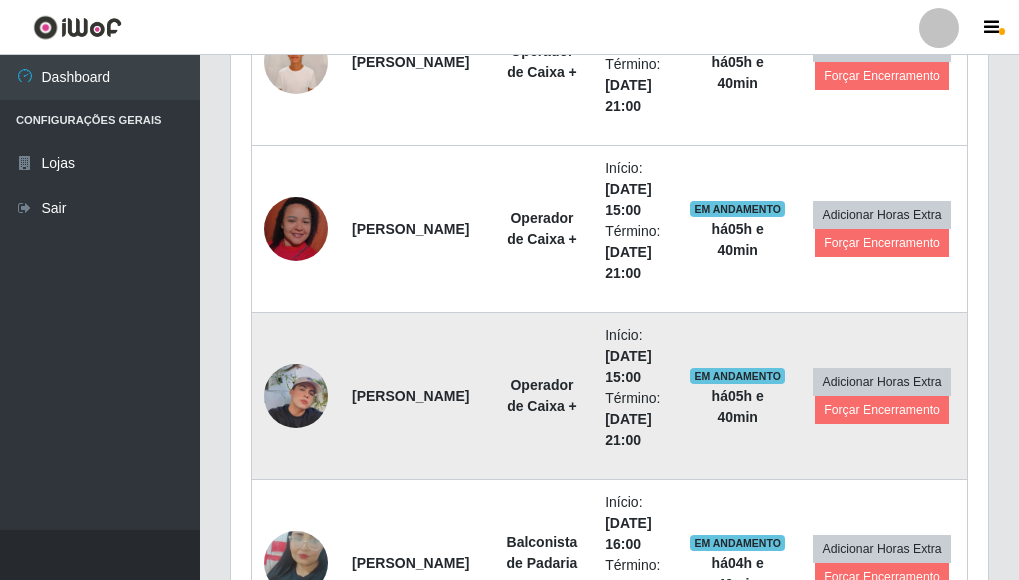 click at bounding box center [296, 396] 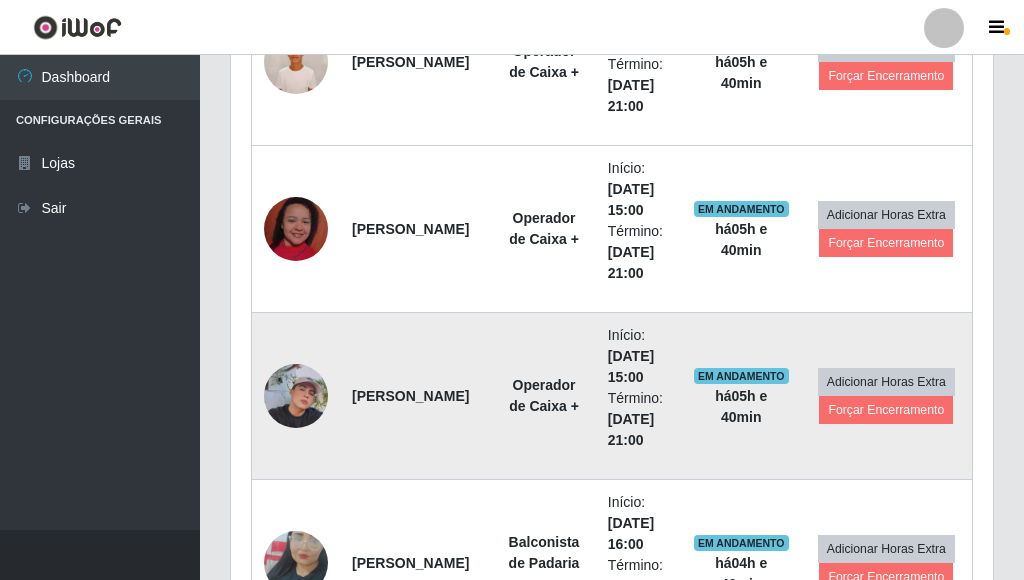 scroll, scrollTop: 999585, scrollLeft: 999255, axis: both 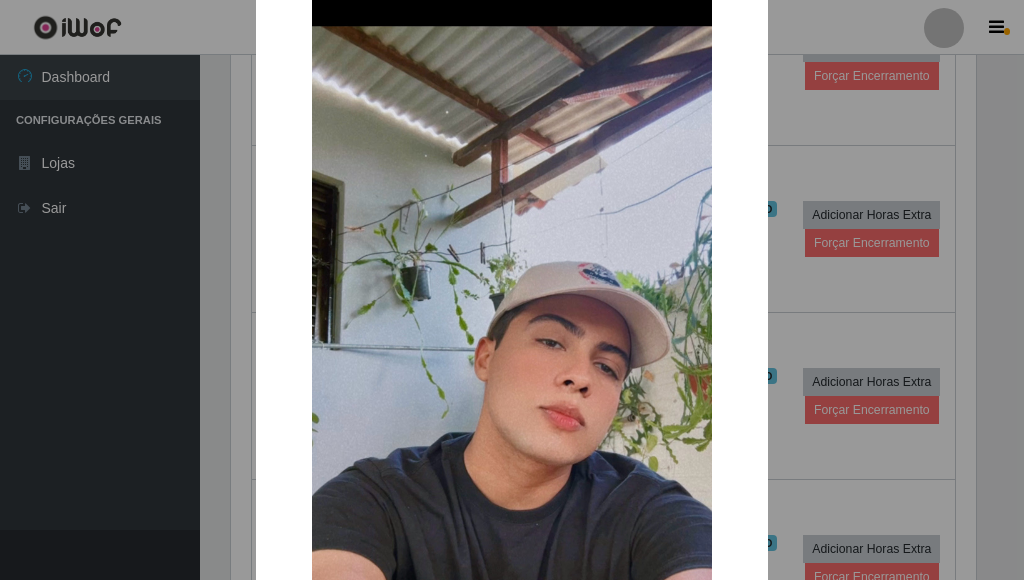 click on "× OK Cancel" at bounding box center [512, 290] 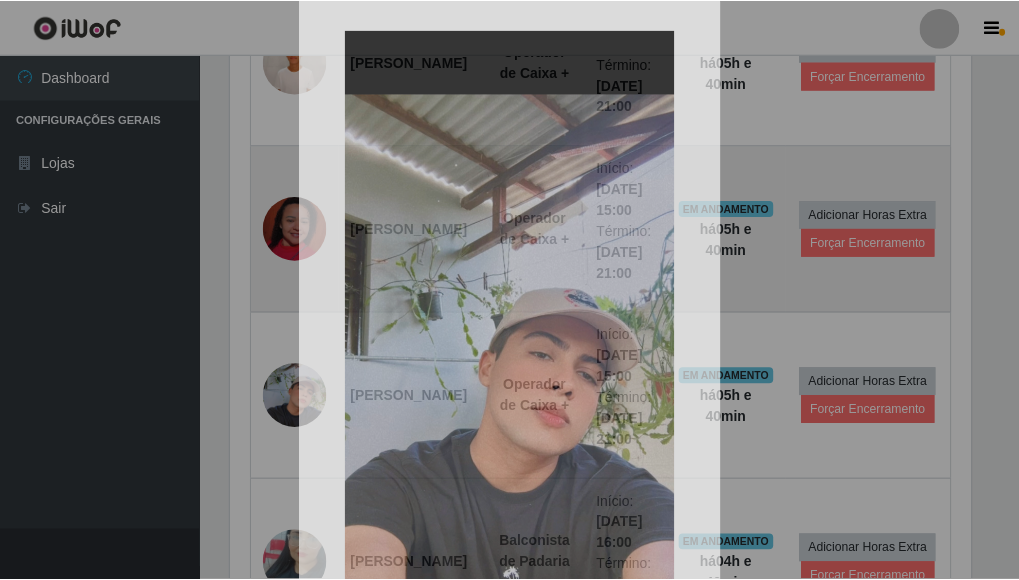 scroll, scrollTop: 999585, scrollLeft: 999243, axis: both 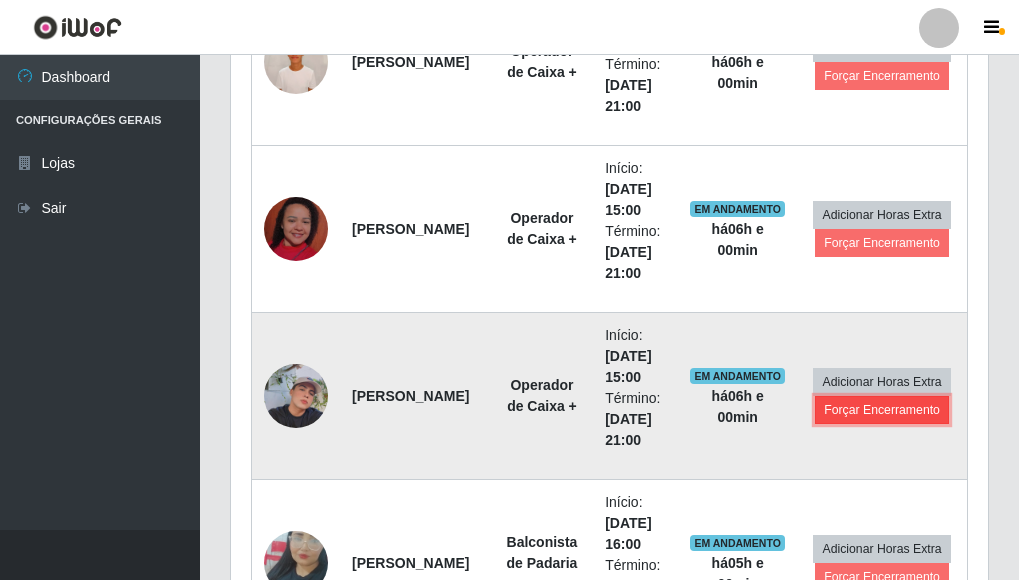 click on "Forçar Encerramento" at bounding box center [882, 410] 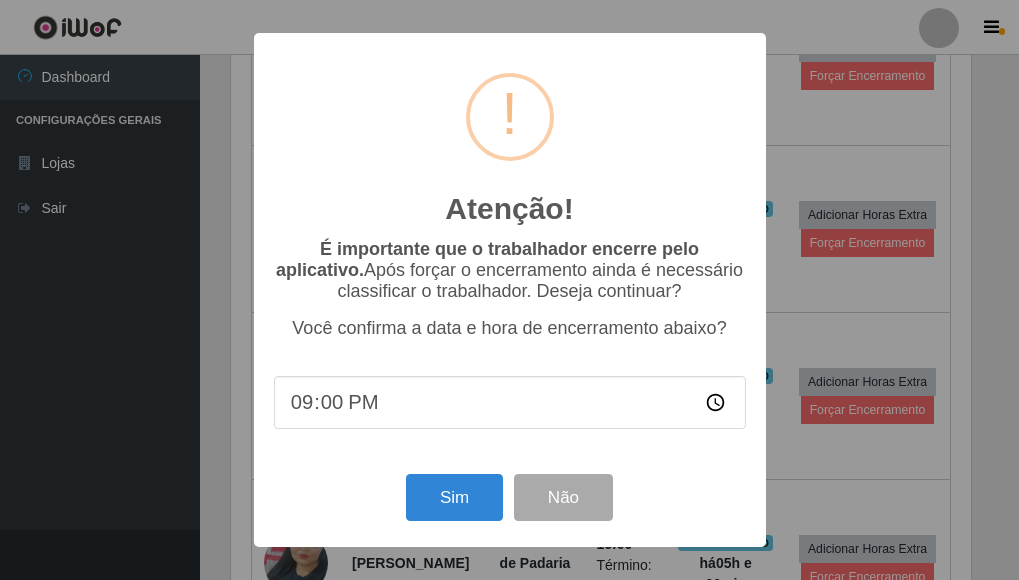 scroll, scrollTop: 999585, scrollLeft: 999255, axis: both 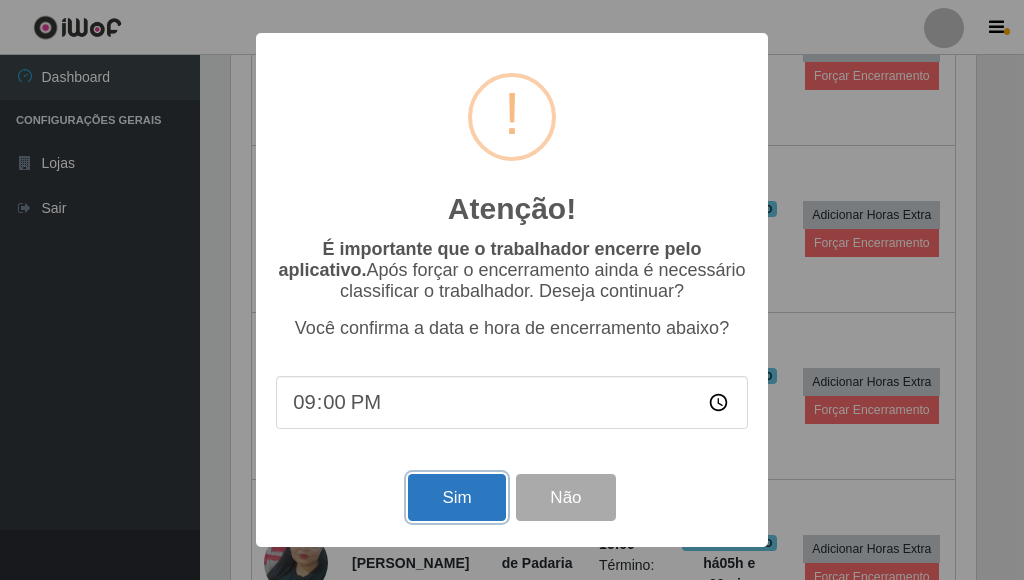 click on "Sim" at bounding box center (456, 497) 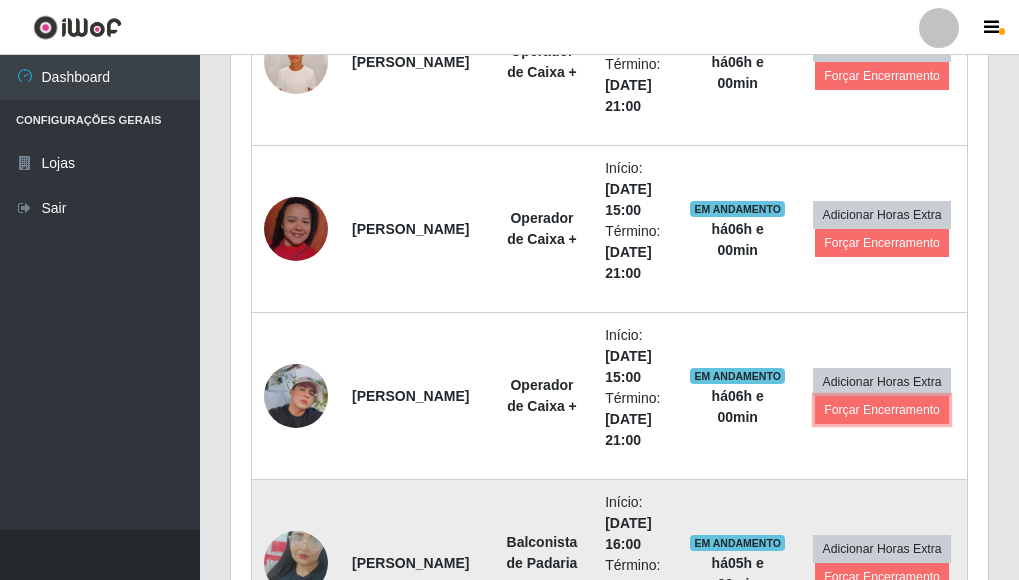 scroll, scrollTop: 999585, scrollLeft: 999243, axis: both 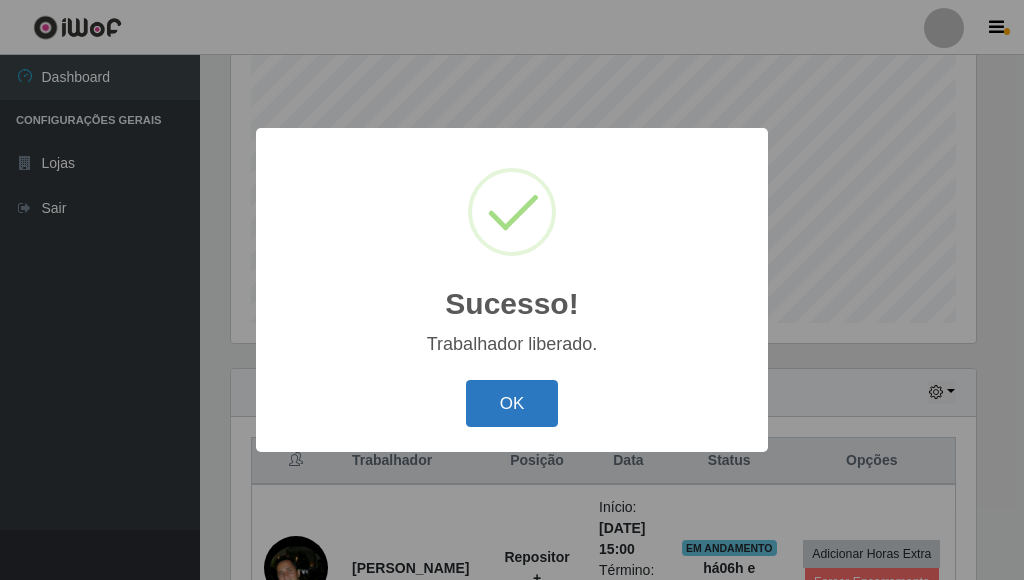click on "OK" at bounding box center [512, 403] 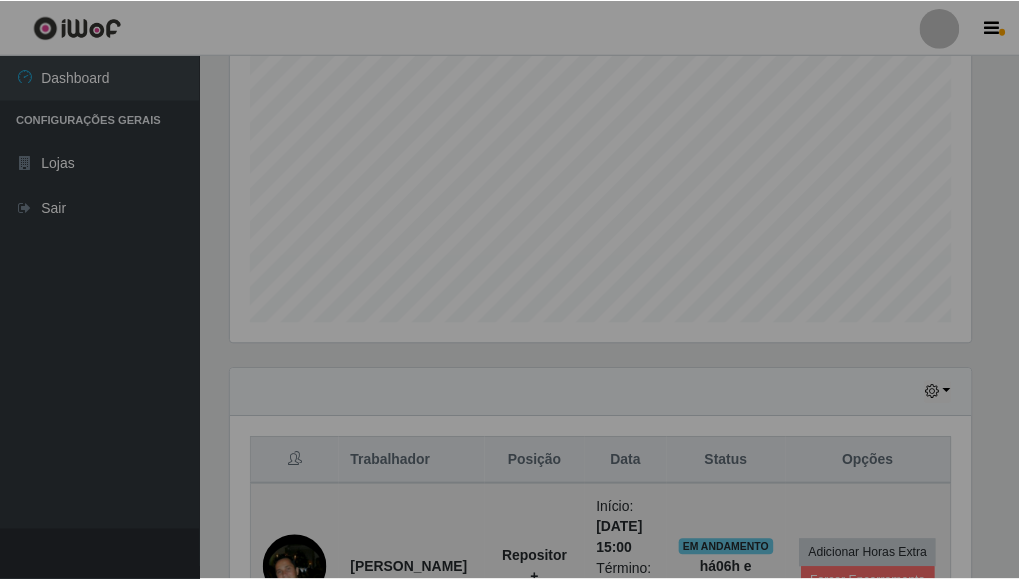 scroll, scrollTop: 999585, scrollLeft: 999243, axis: both 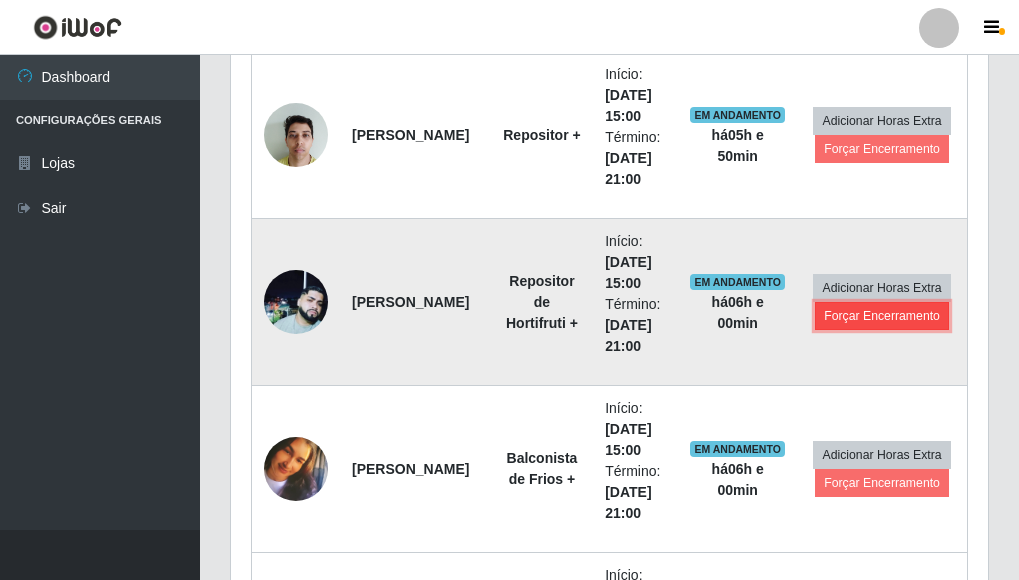 click on "Forçar Encerramento" at bounding box center (882, 316) 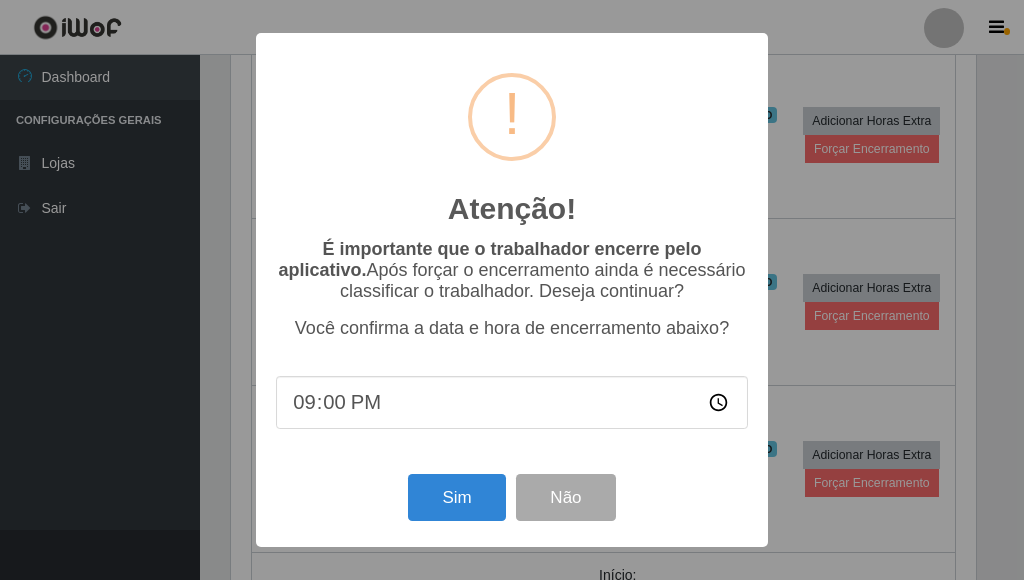 scroll, scrollTop: 999585, scrollLeft: 999255, axis: both 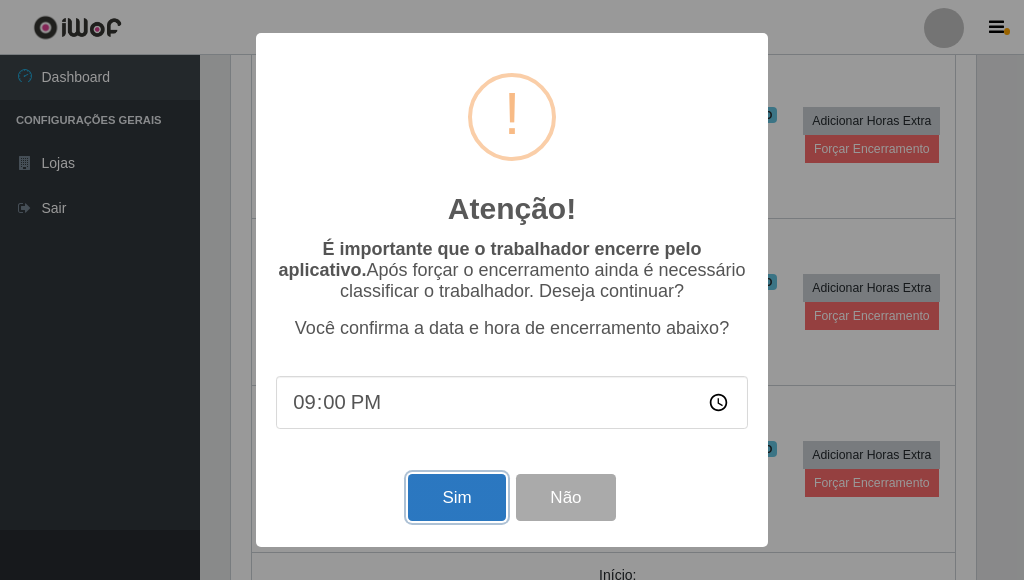 click on "Sim" at bounding box center [456, 497] 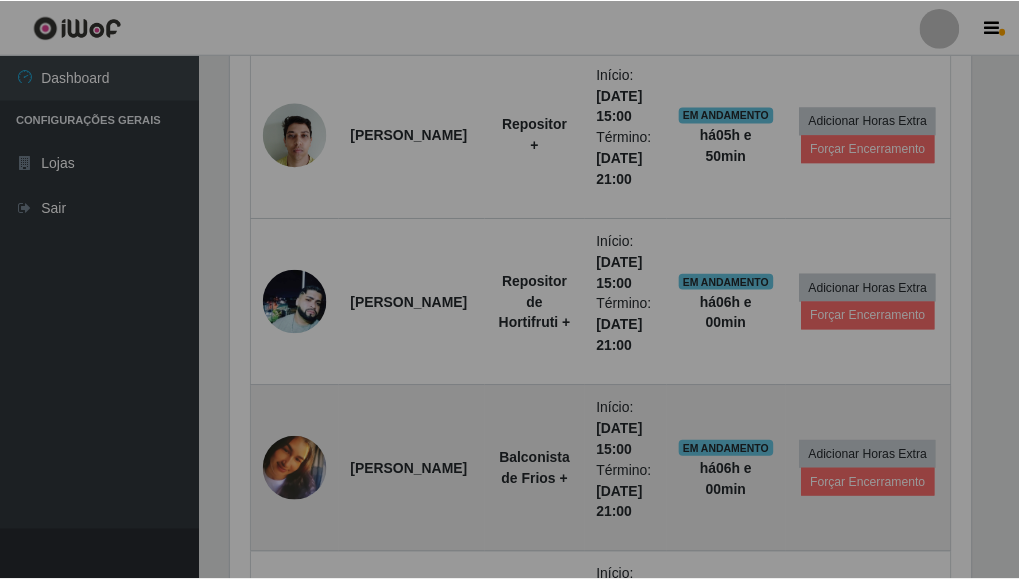 scroll, scrollTop: 999585, scrollLeft: 999243, axis: both 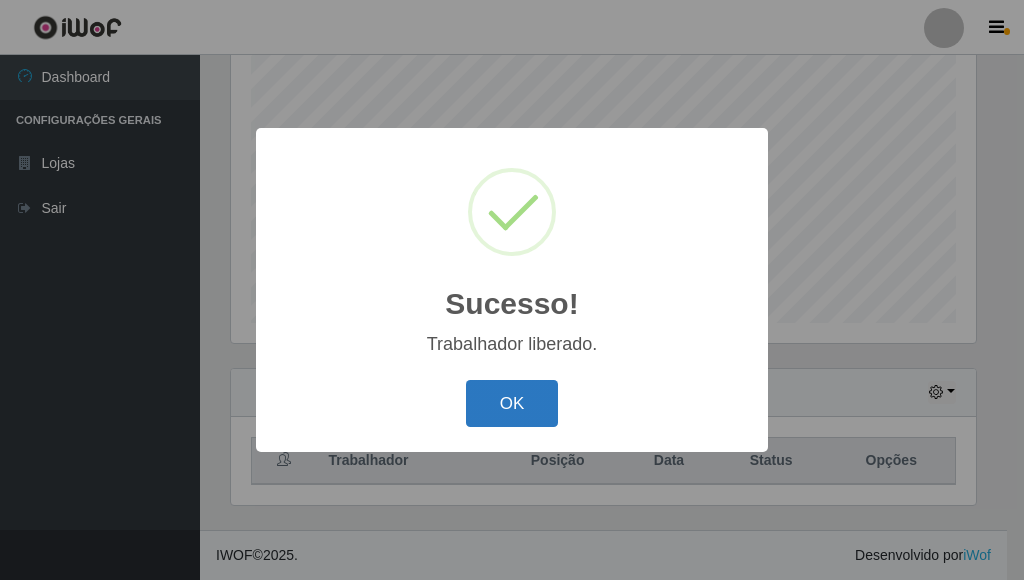 click on "OK" at bounding box center [512, 403] 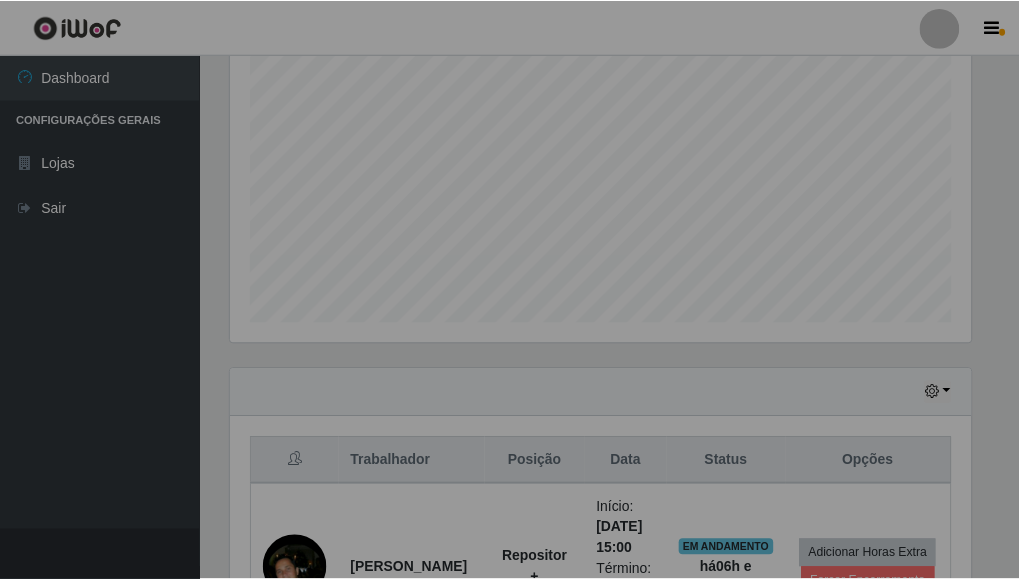 scroll, scrollTop: 999585, scrollLeft: 999243, axis: both 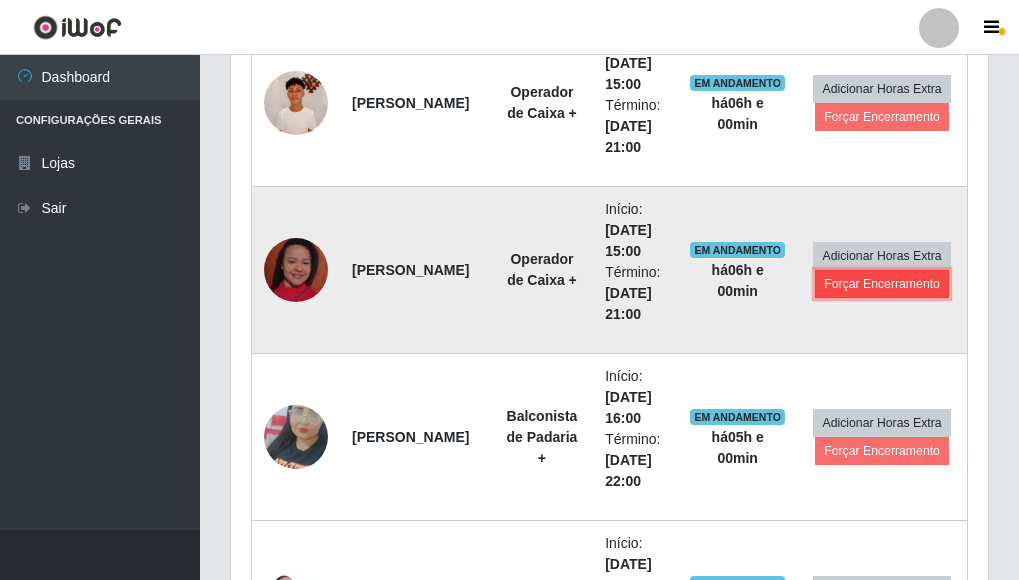 click on "Forçar Encerramento" at bounding box center (882, 284) 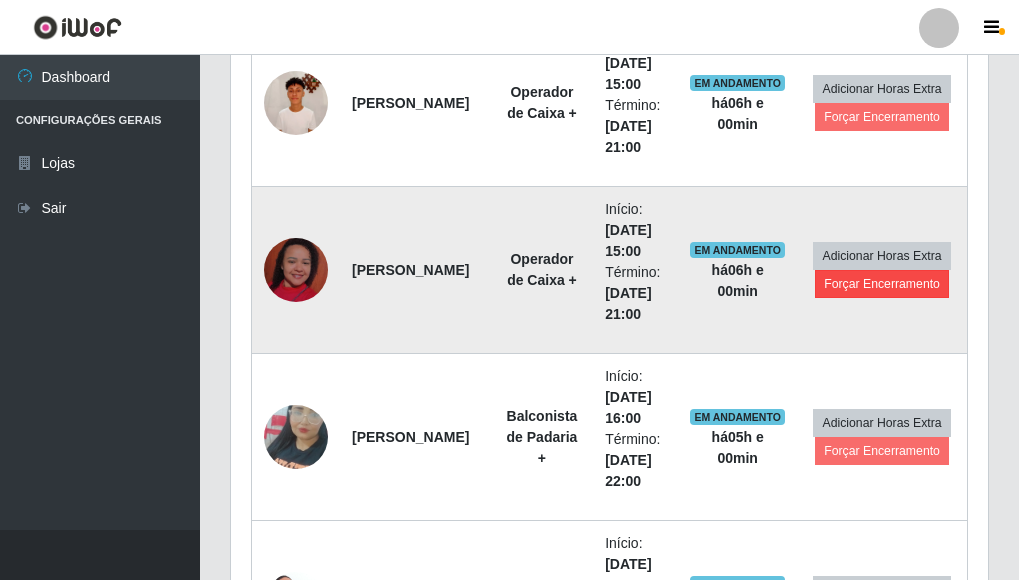 scroll, scrollTop: 999585, scrollLeft: 999255, axis: both 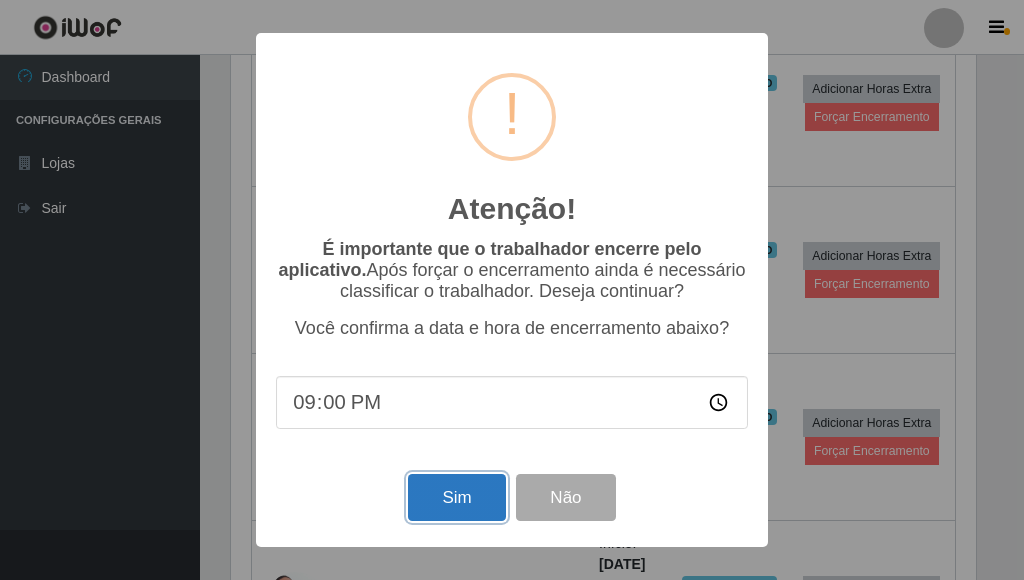 click on "Sim" at bounding box center (456, 497) 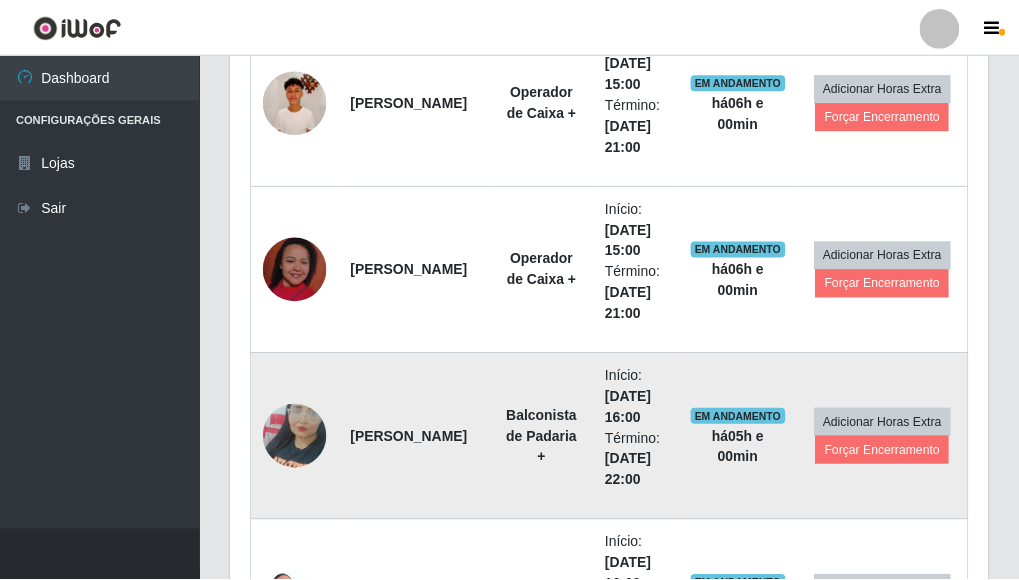 scroll, scrollTop: 999585, scrollLeft: 999243, axis: both 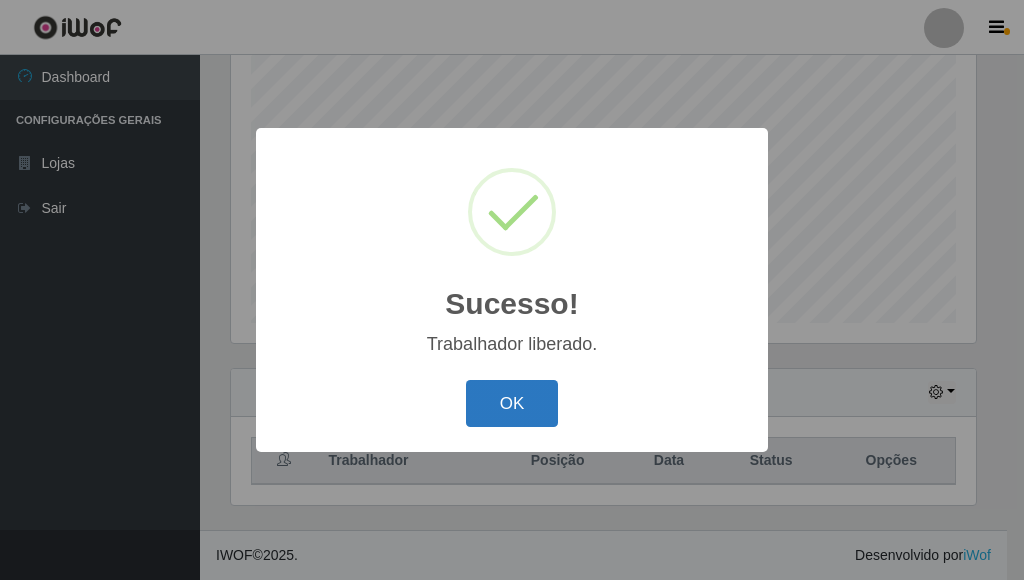 click on "OK" at bounding box center [512, 403] 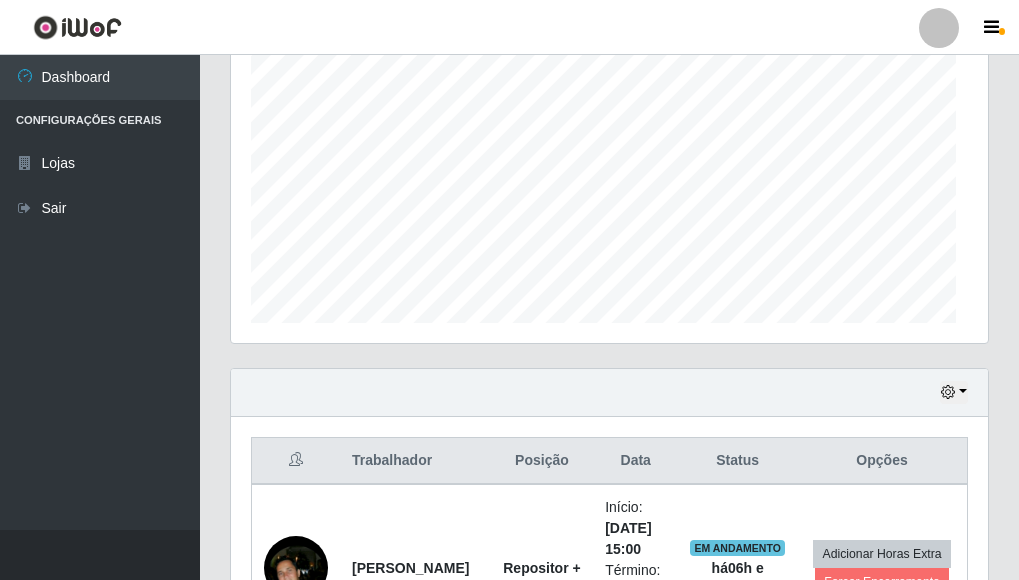 scroll, scrollTop: 999585, scrollLeft: 999243, axis: both 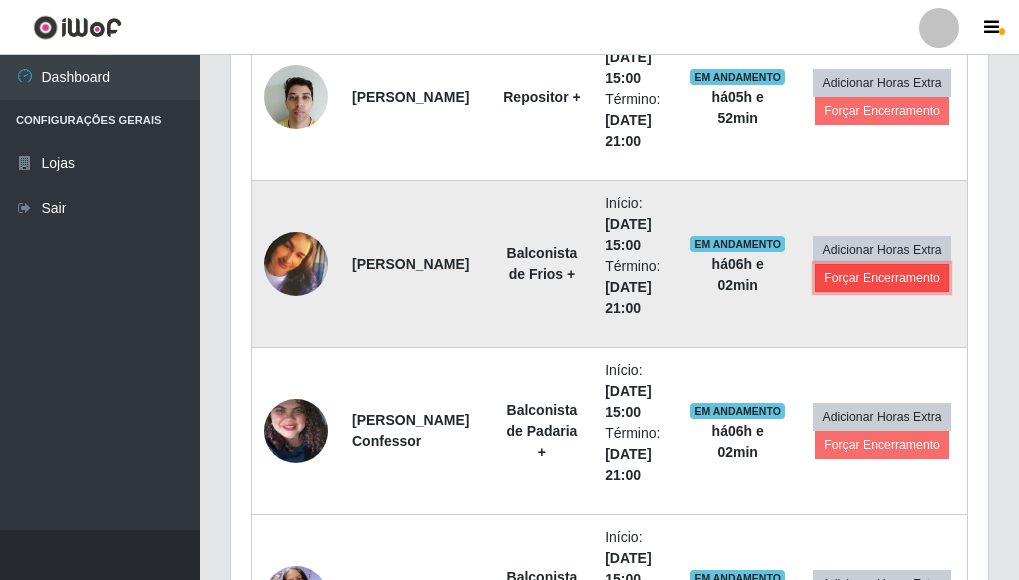 click on "Forçar Encerramento" at bounding box center (882, 278) 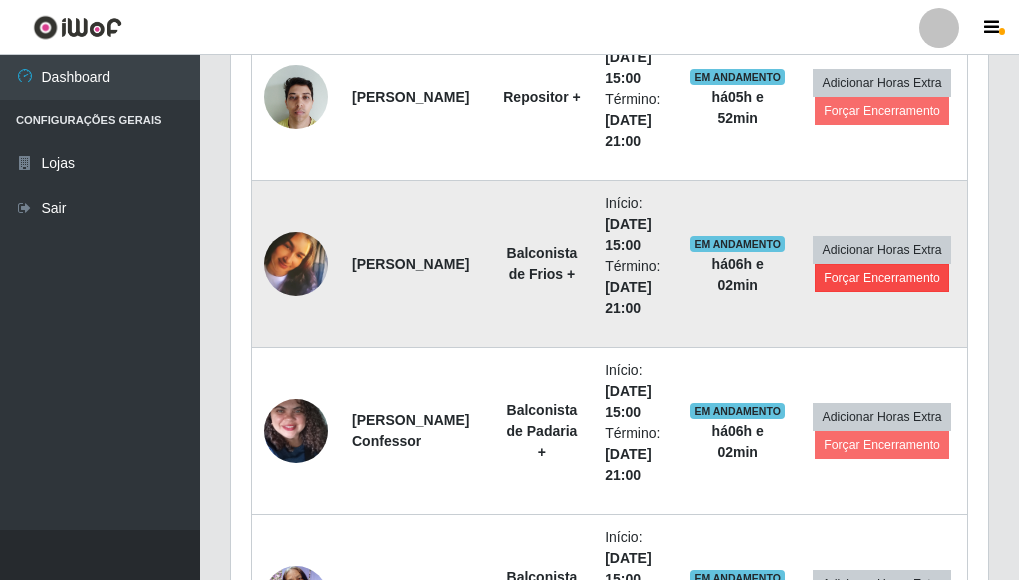 scroll, scrollTop: 999585, scrollLeft: 999255, axis: both 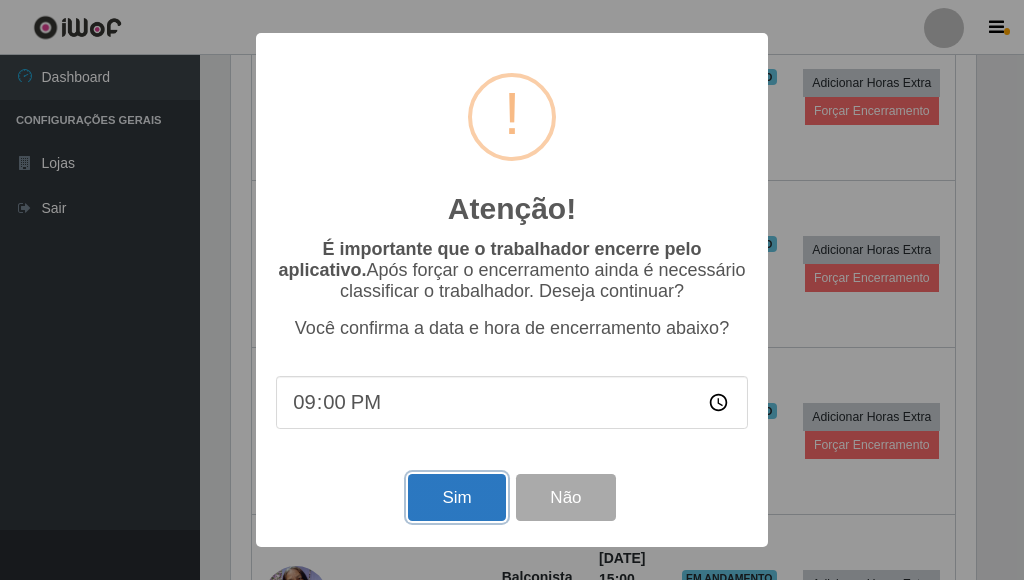 click on "Sim" at bounding box center [456, 497] 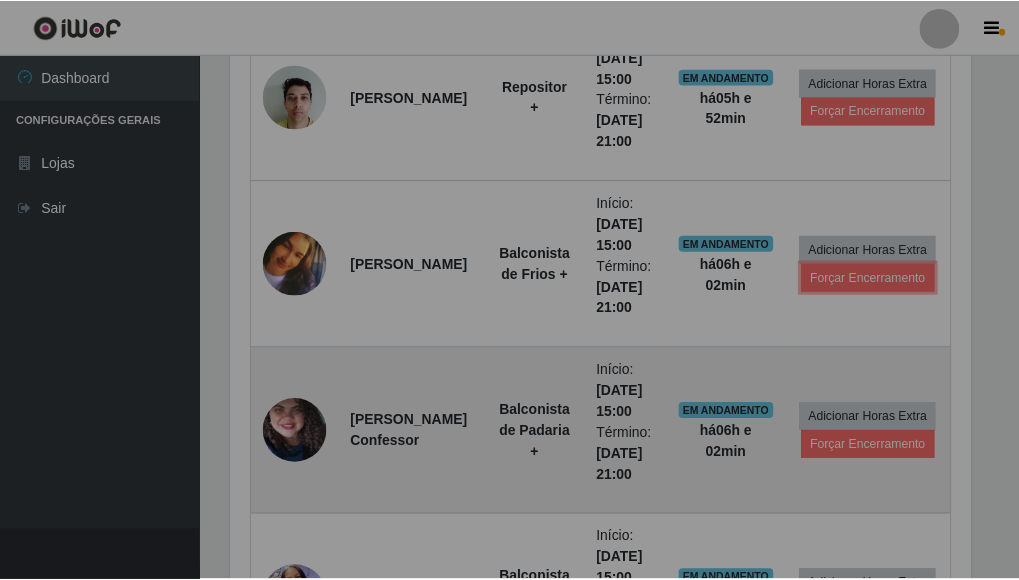 scroll, scrollTop: 999585, scrollLeft: 999243, axis: both 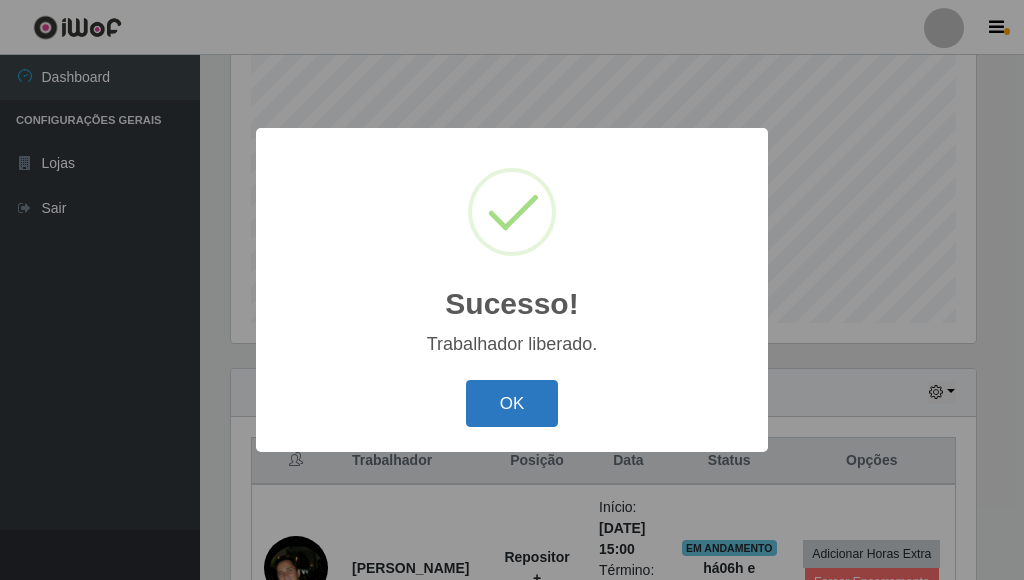 click on "OK" at bounding box center [512, 403] 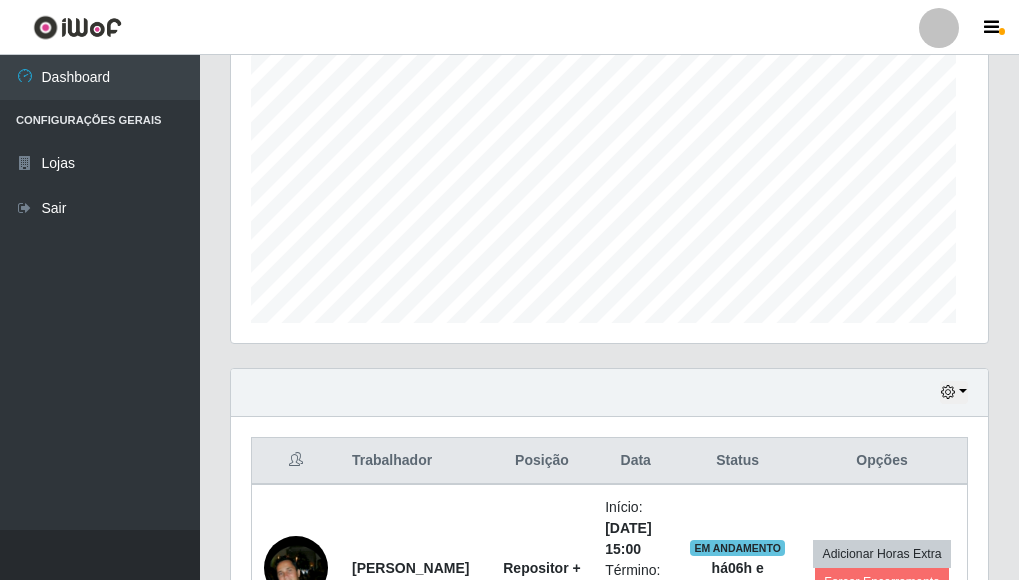 scroll, scrollTop: 999585, scrollLeft: 999243, axis: both 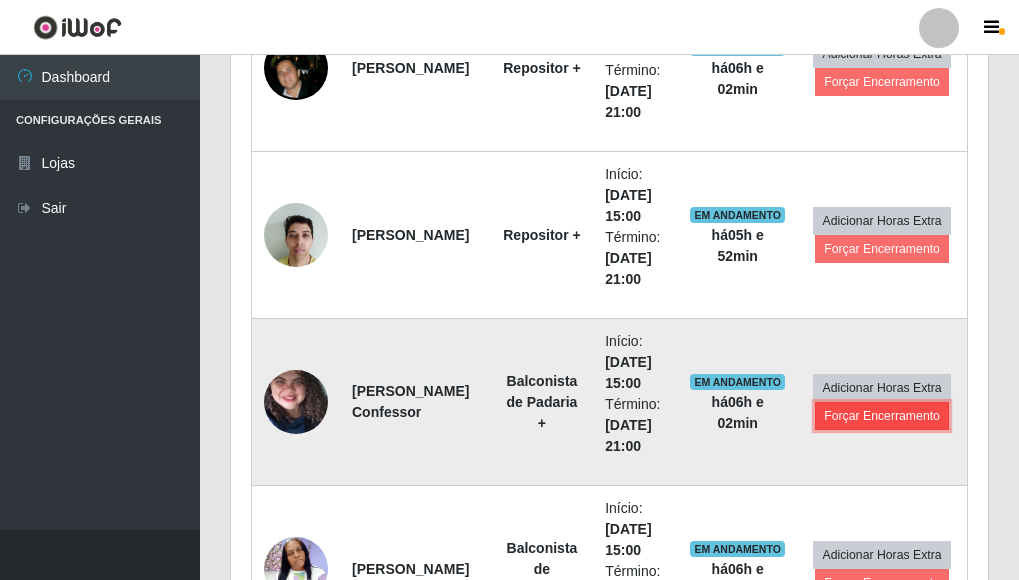 click on "Forçar Encerramento" at bounding box center (882, 416) 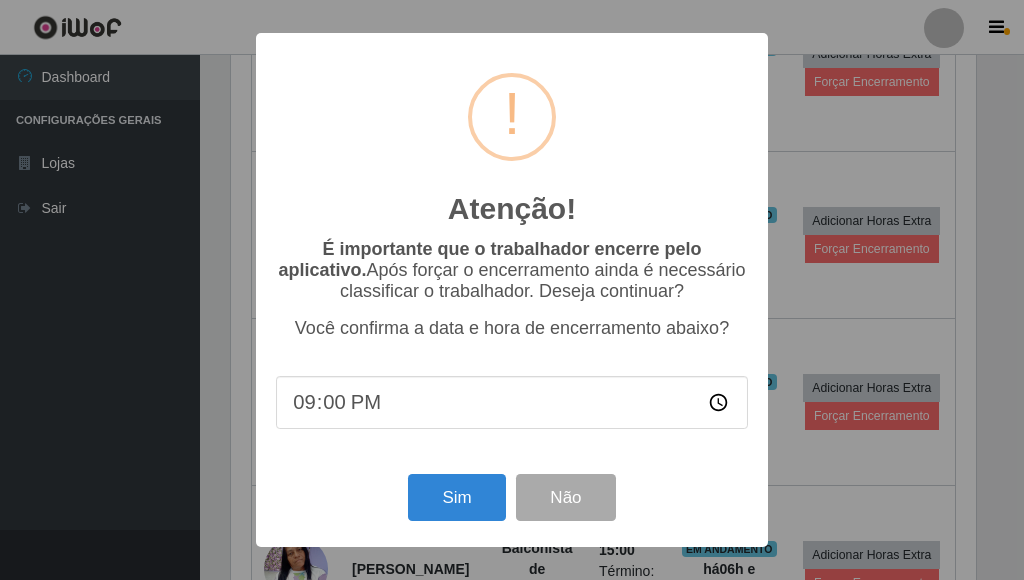 scroll, scrollTop: 999585, scrollLeft: 999255, axis: both 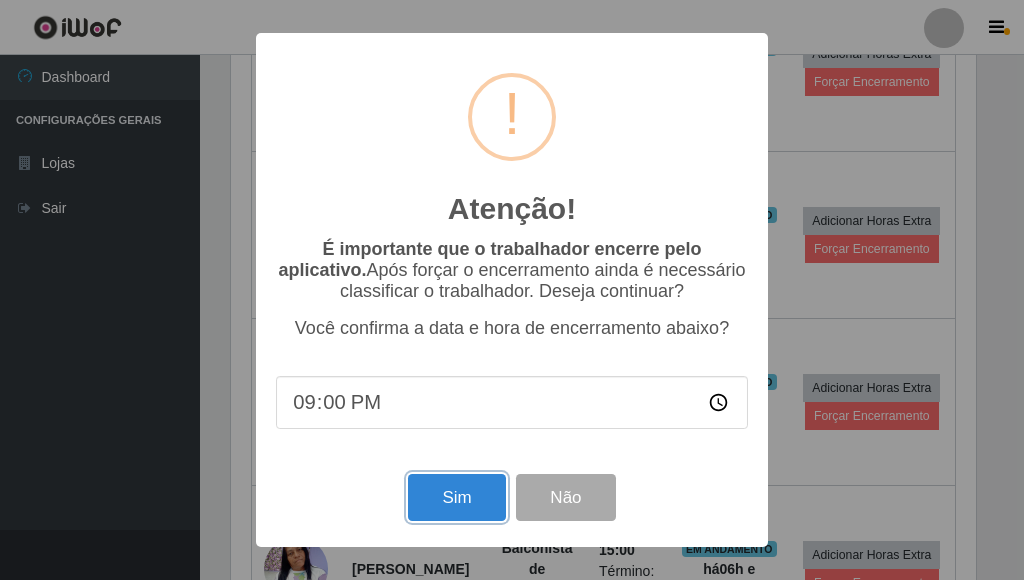 click on "Sim" at bounding box center [456, 497] 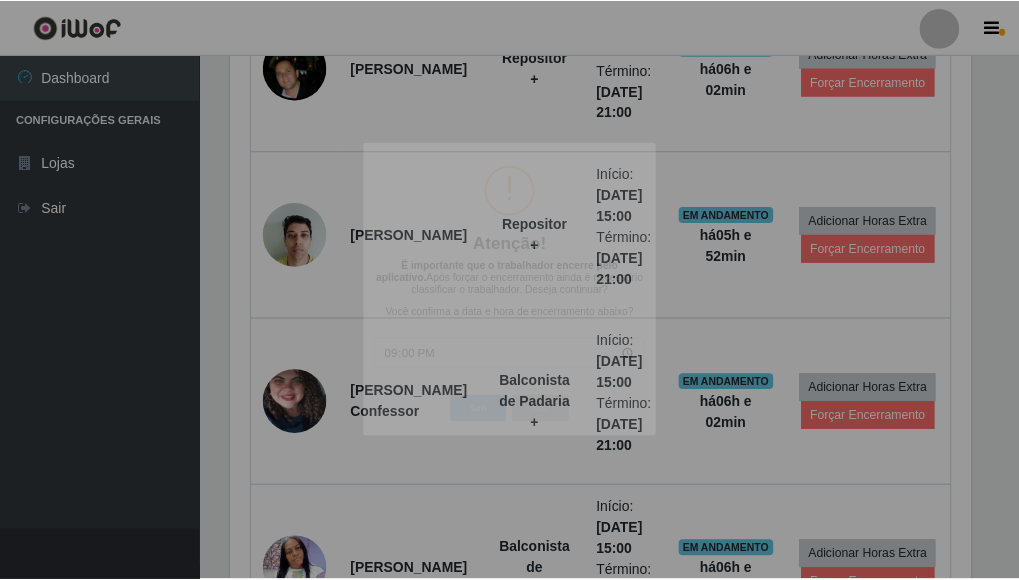 scroll, scrollTop: 999585, scrollLeft: 999243, axis: both 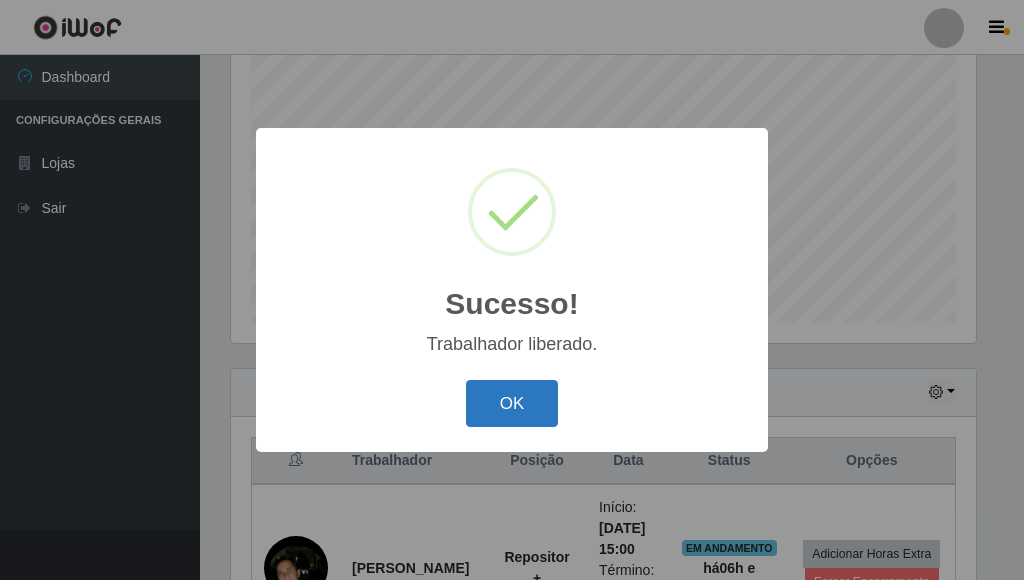 click on "OK" at bounding box center (512, 403) 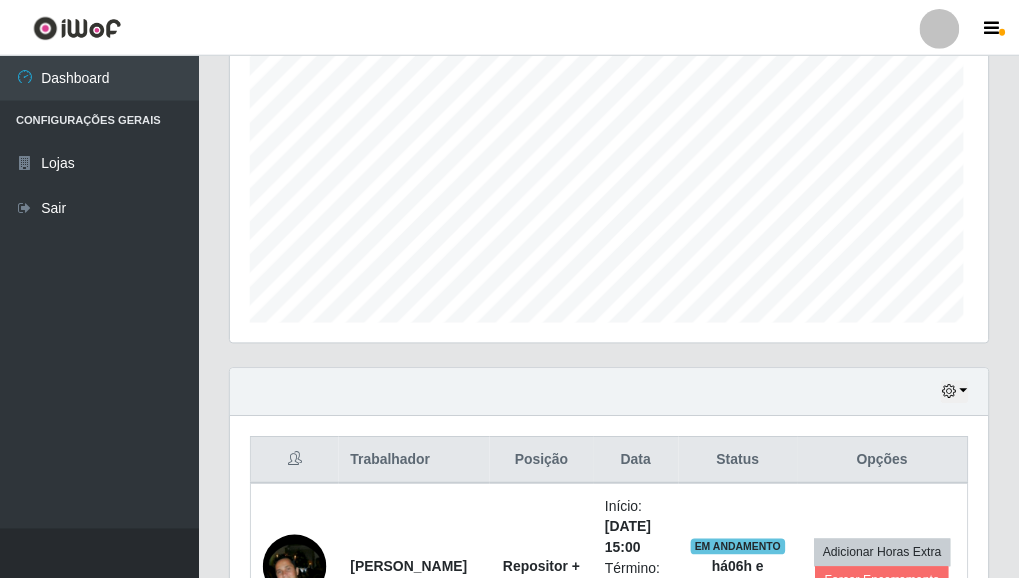 scroll, scrollTop: 999585, scrollLeft: 999243, axis: both 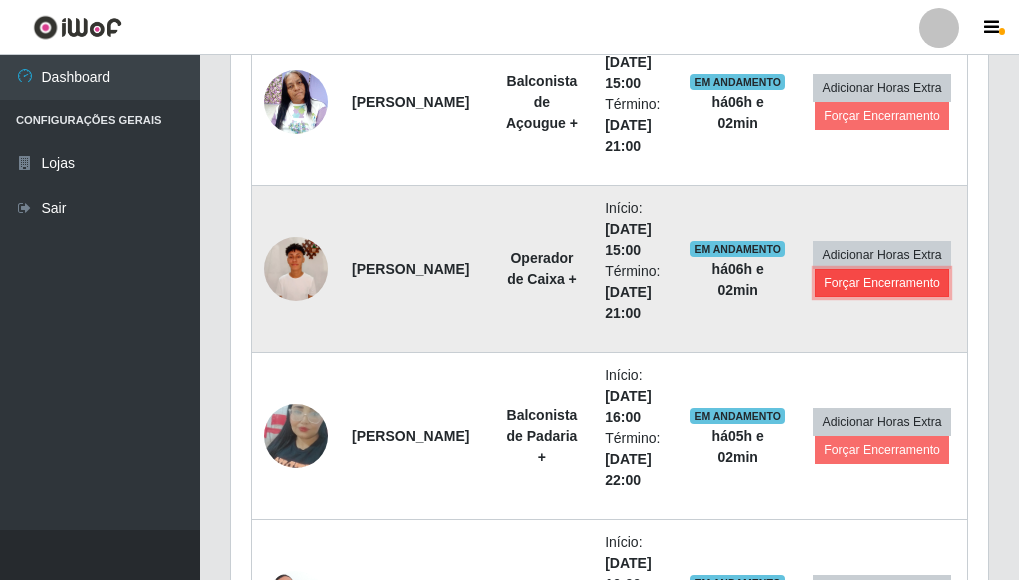 click on "Forçar Encerramento" at bounding box center [882, 283] 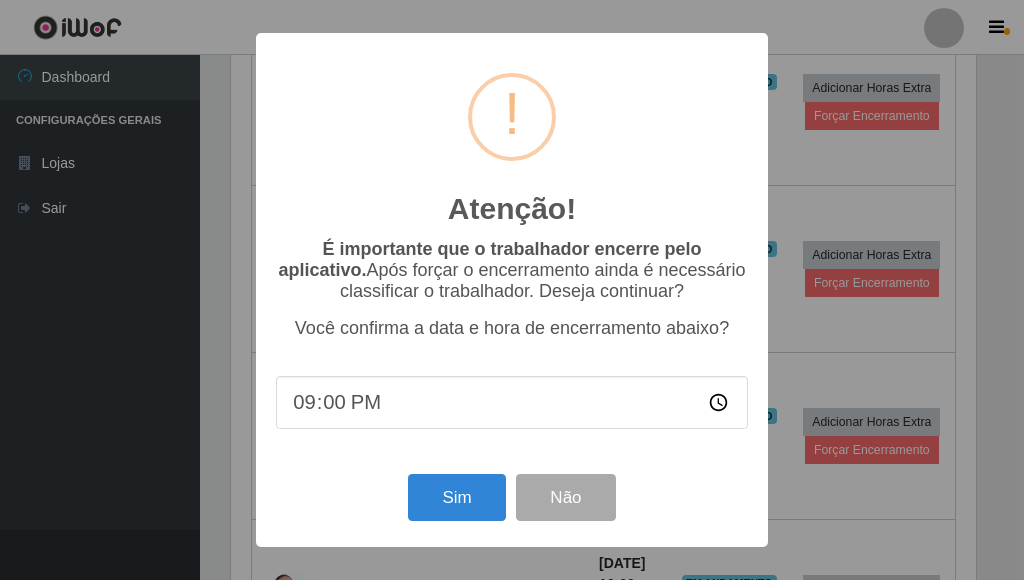 scroll, scrollTop: 999585, scrollLeft: 999255, axis: both 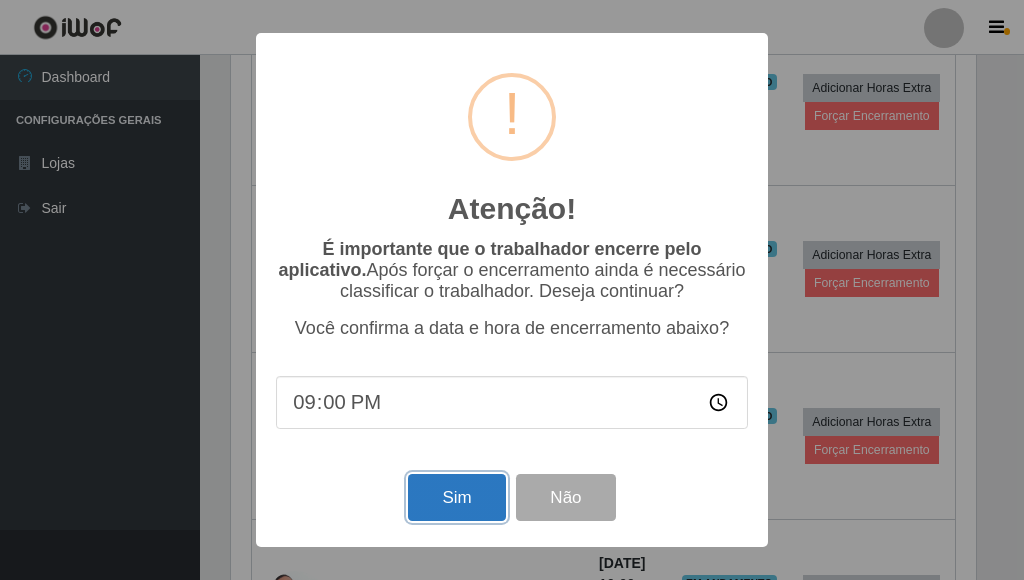 click on "Sim" at bounding box center [456, 497] 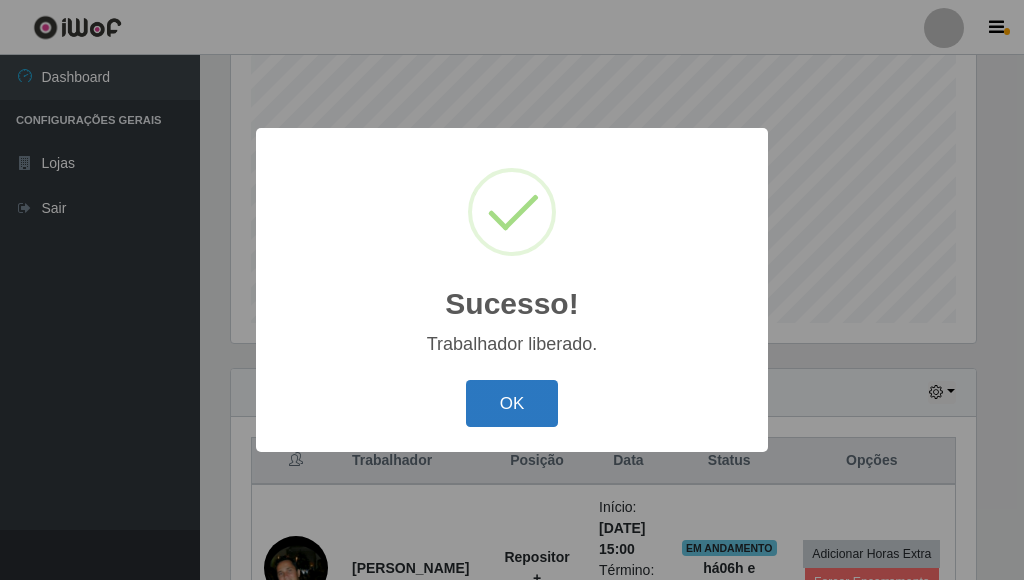 click on "OK" at bounding box center [512, 403] 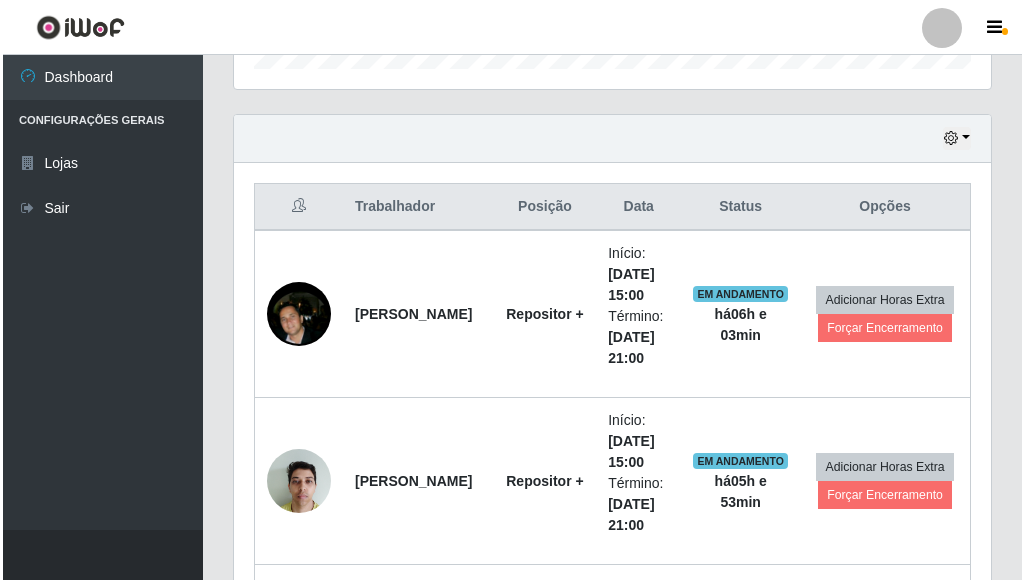 scroll, scrollTop: 829, scrollLeft: 0, axis: vertical 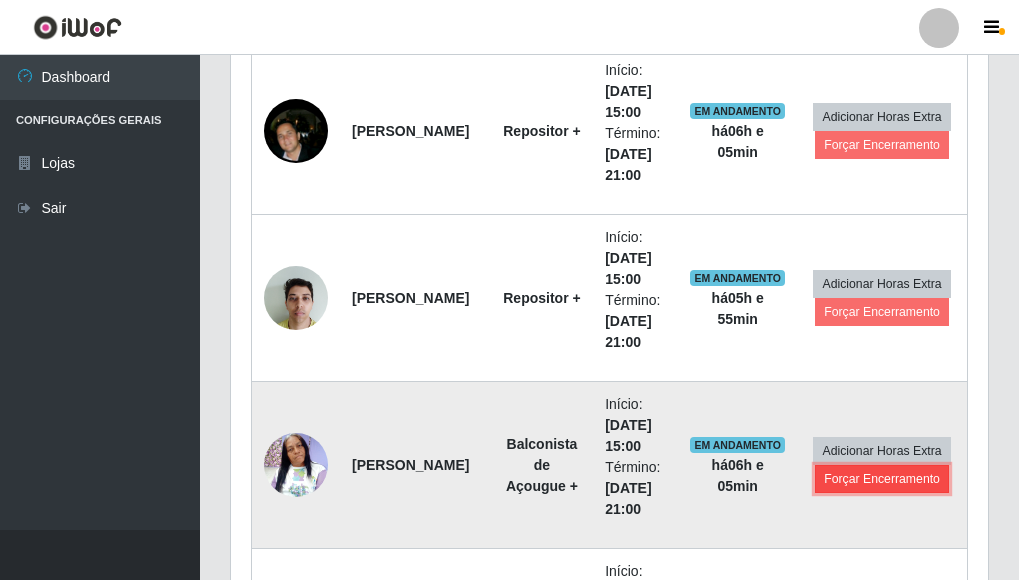 click on "Forçar Encerramento" at bounding box center (882, 479) 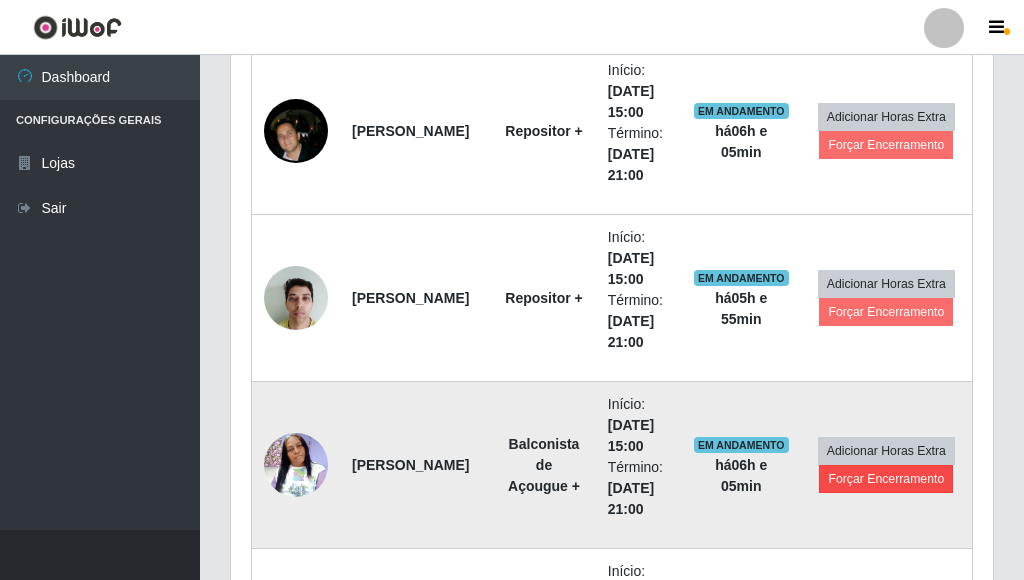 scroll, scrollTop: 999585, scrollLeft: 999255, axis: both 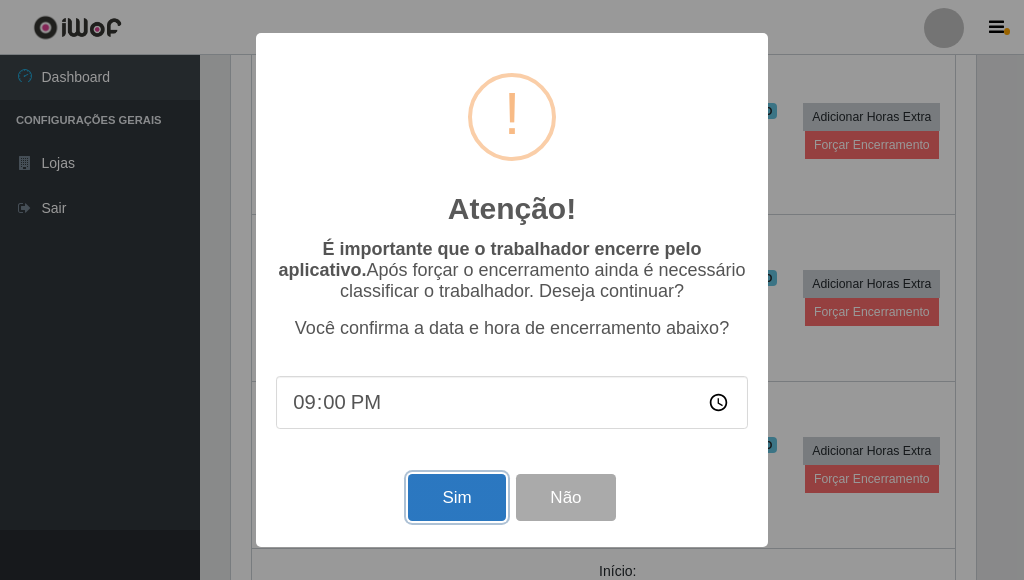 click on "Sim" at bounding box center [456, 497] 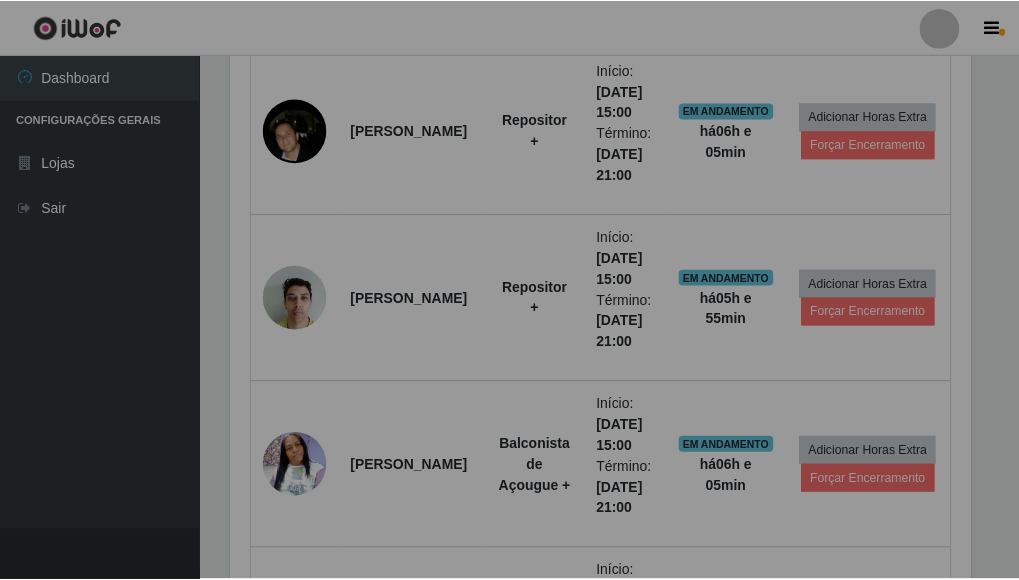 scroll, scrollTop: 999585, scrollLeft: 999243, axis: both 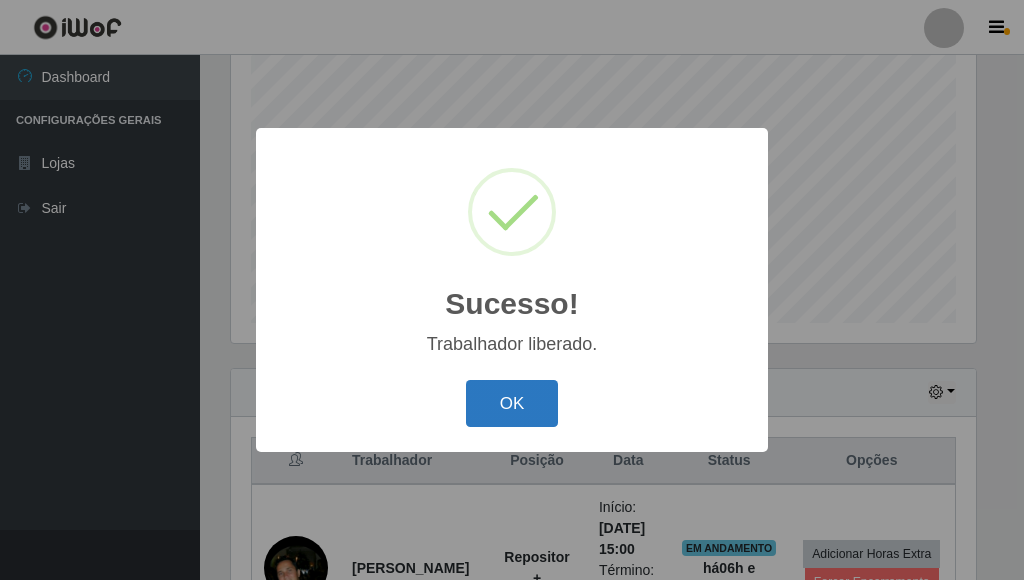drag, startPoint x: 510, startPoint y: 391, endPoint x: 527, endPoint y: 399, distance: 18.788294 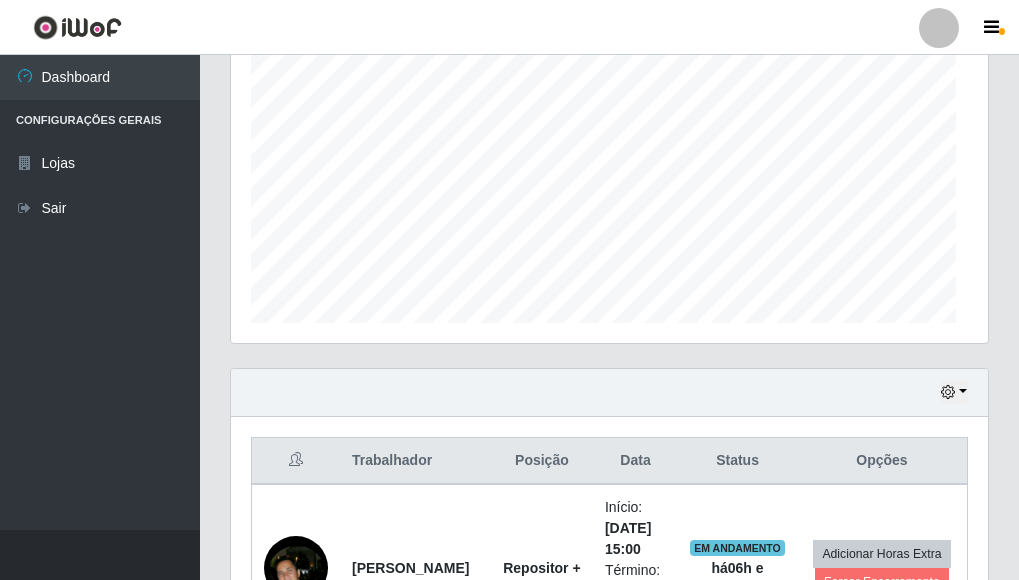 scroll, scrollTop: 999585, scrollLeft: 999243, axis: both 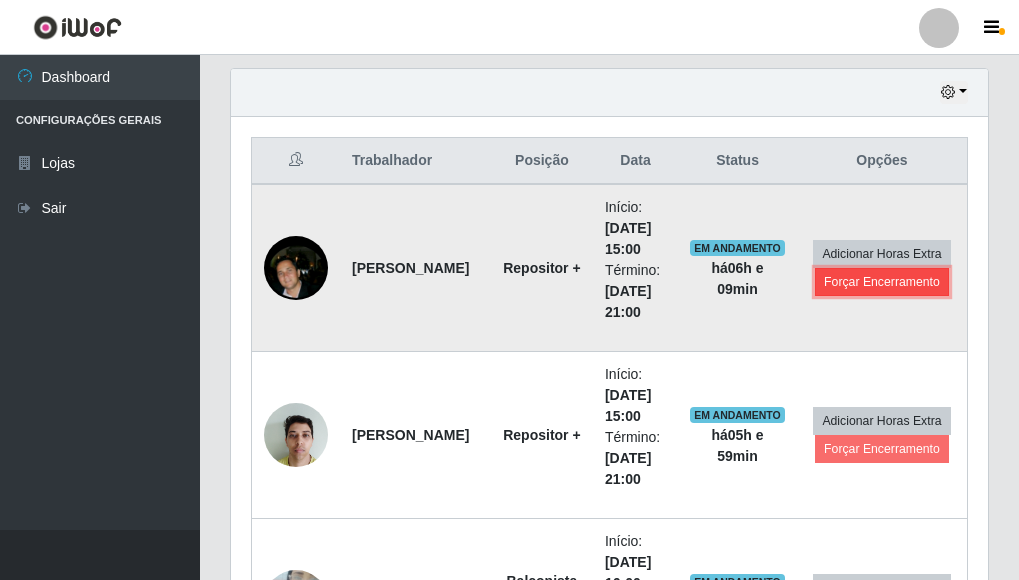 click on "Forçar Encerramento" at bounding box center [882, 282] 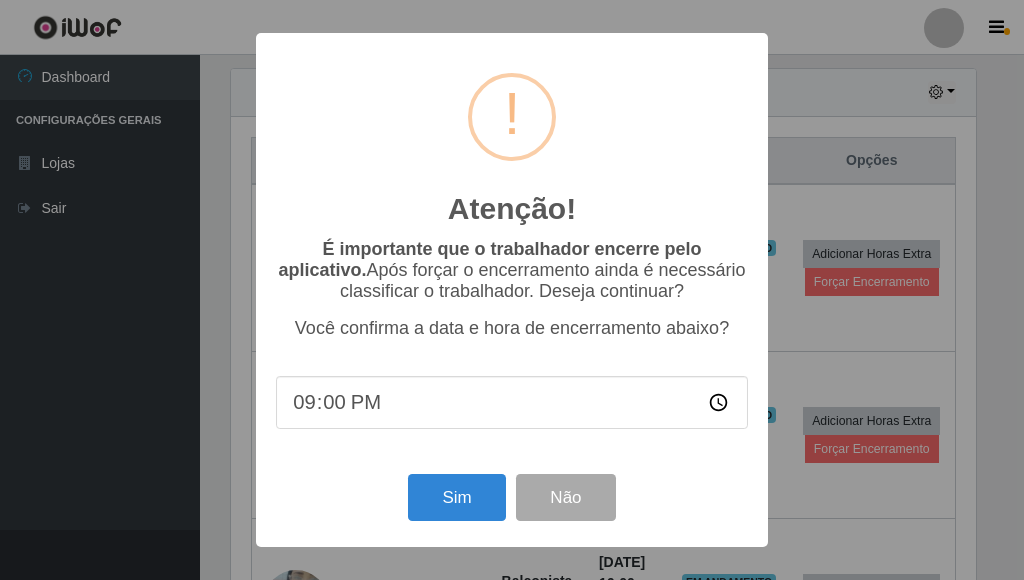 scroll, scrollTop: 999585, scrollLeft: 999255, axis: both 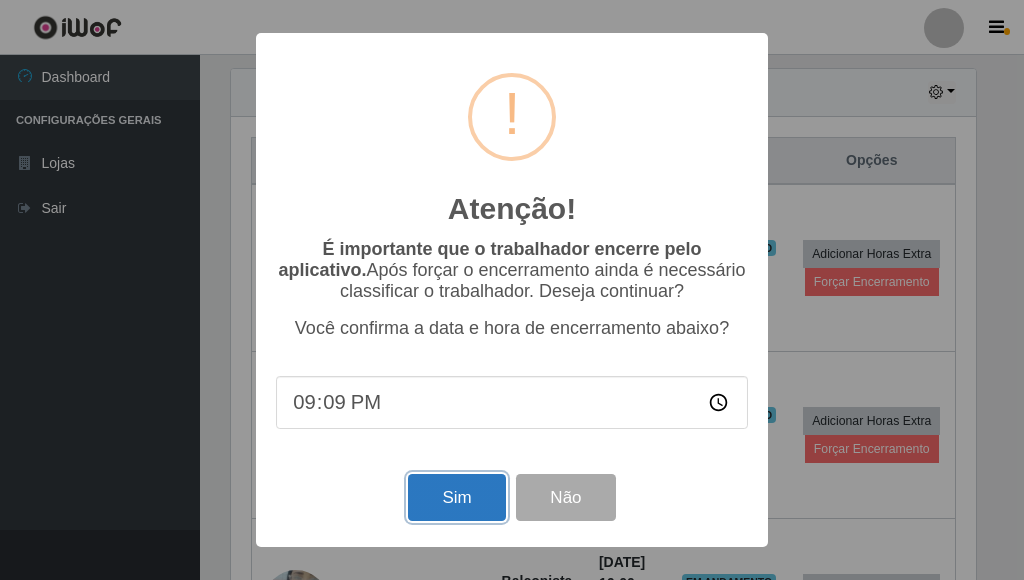 click on "Sim" at bounding box center [456, 497] 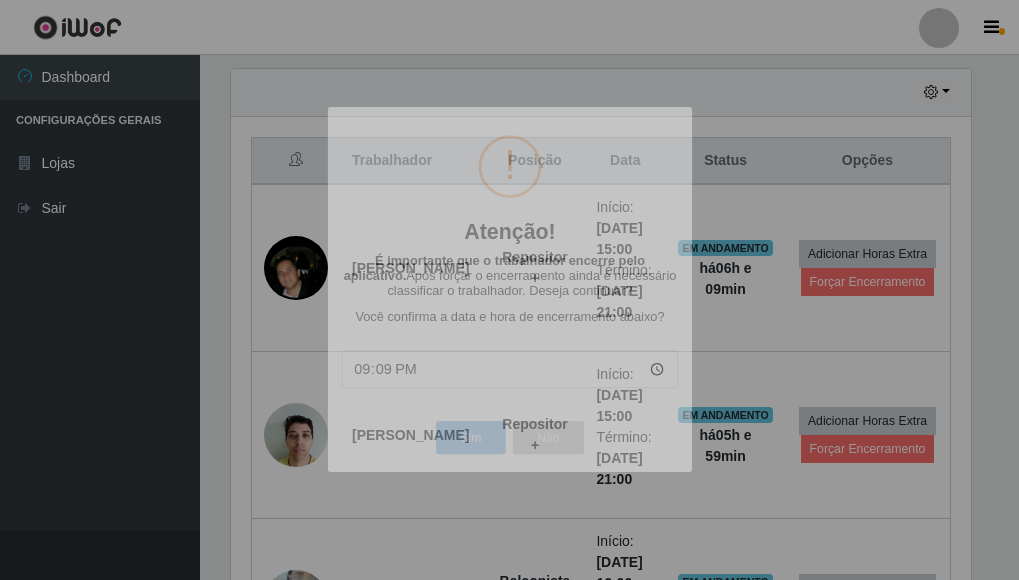 scroll, scrollTop: 999585, scrollLeft: 999243, axis: both 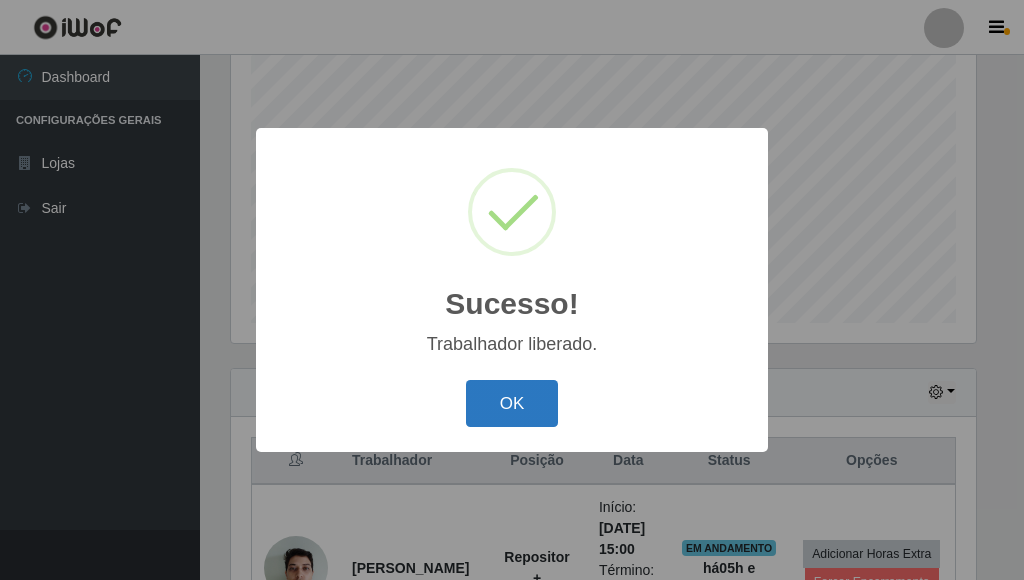 click on "OK" at bounding box center (512, 403) 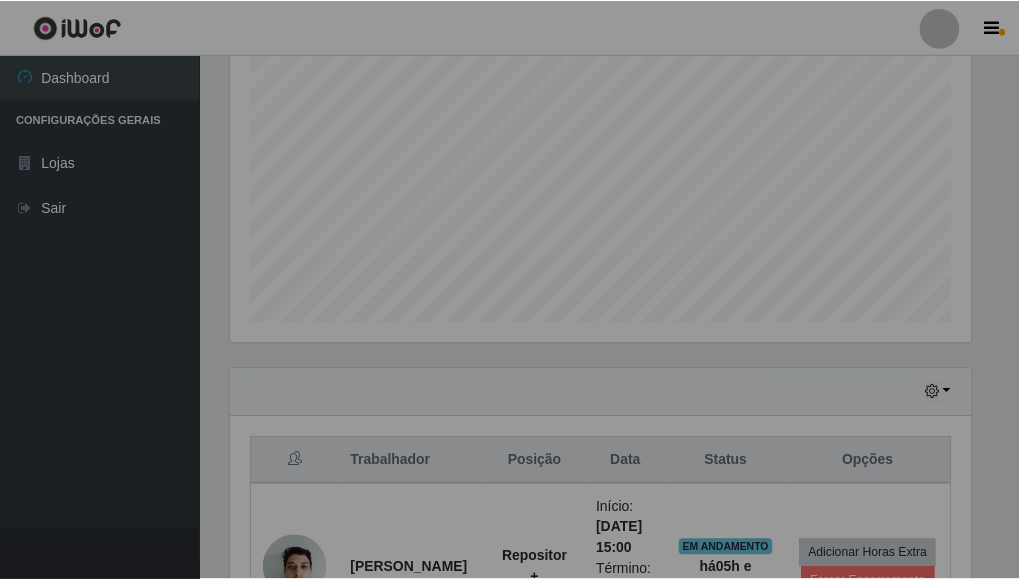 scroll, scrollTop: 999585, scrollLeft: 999243, axis: both 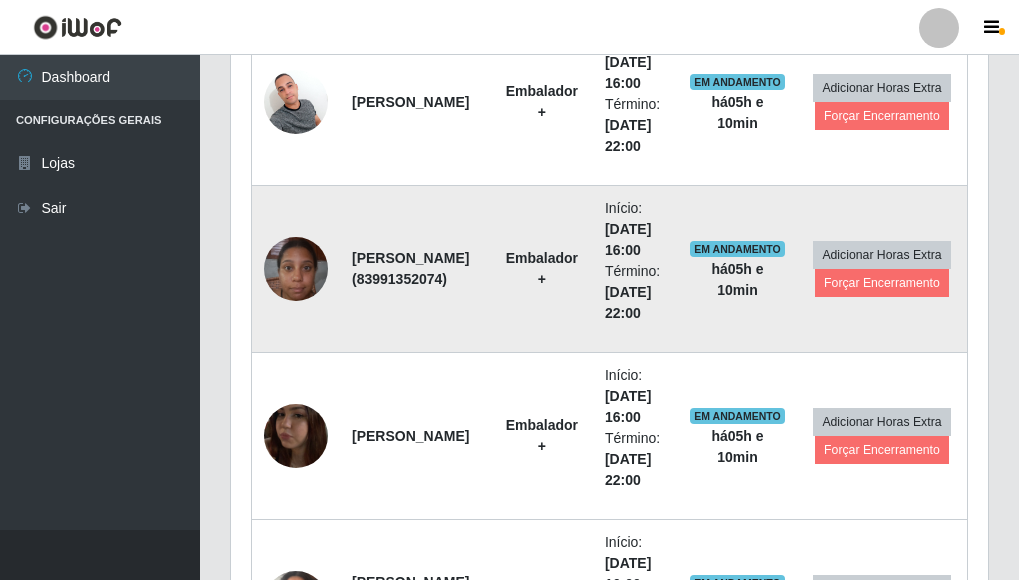 click at bounding box center [296, 268] 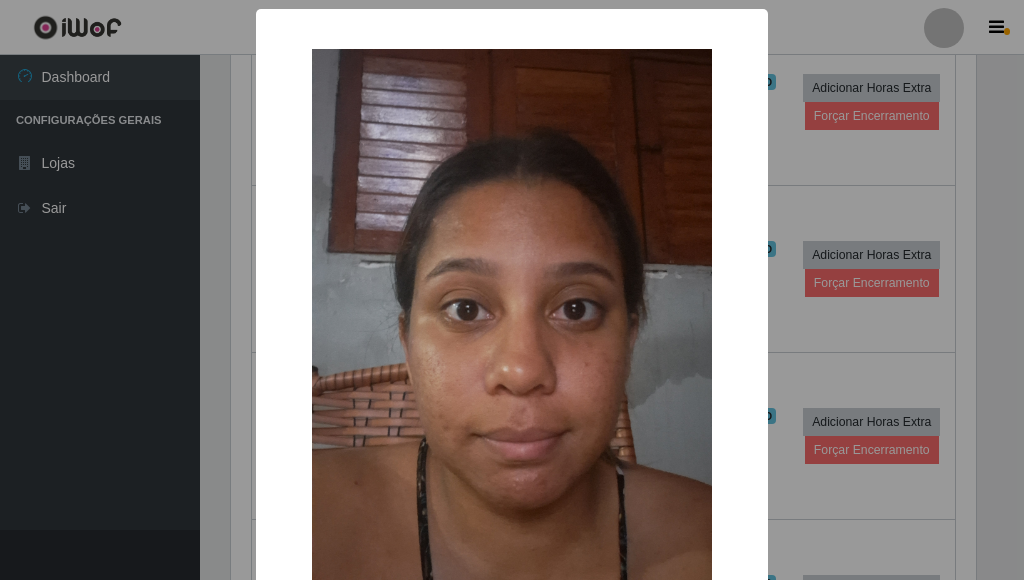 click on "× OK Cancel" at bounding box center [512, 290] 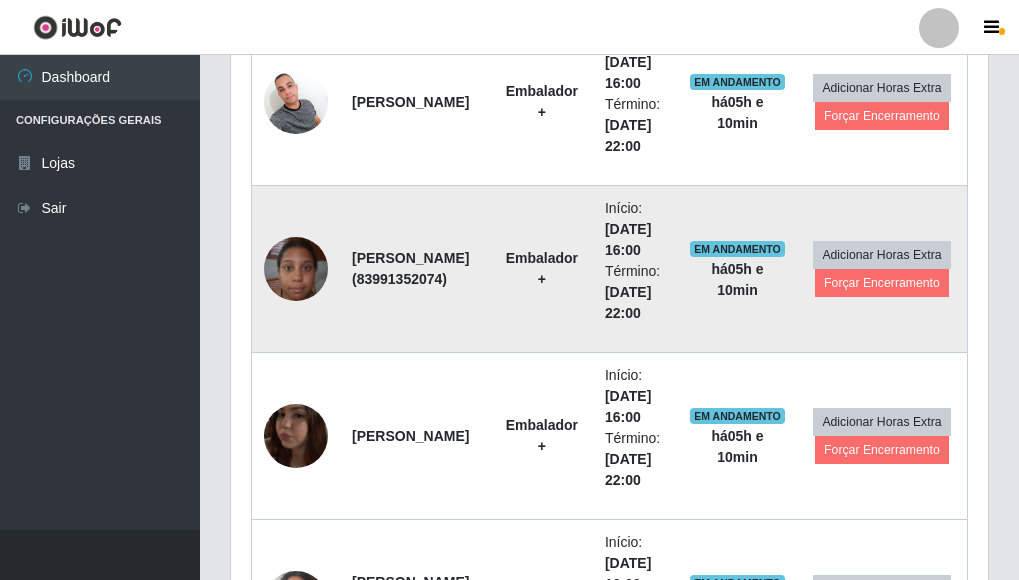 scroll, scrollTop: 999585, scrollLeft: 999243, axis: both 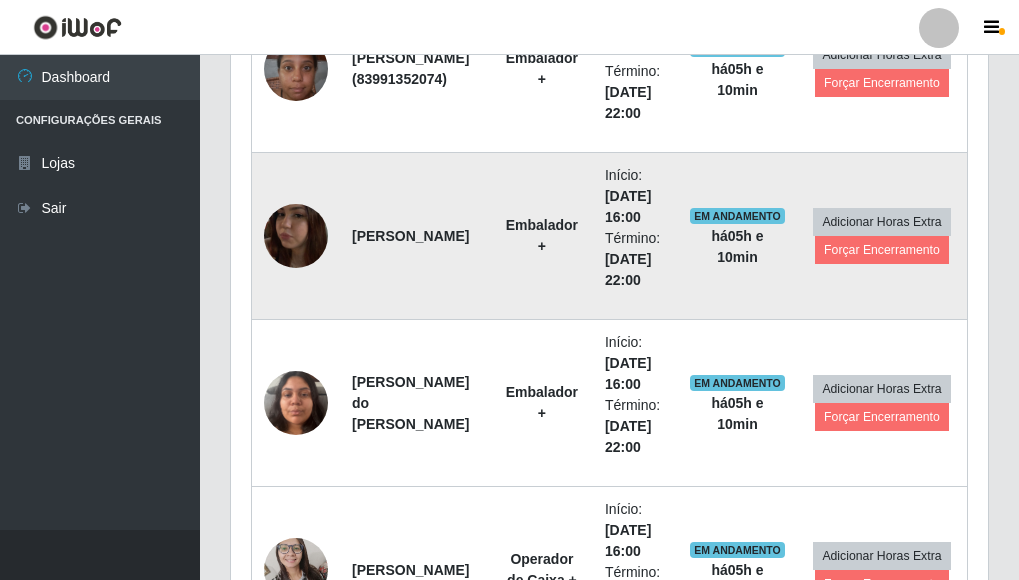 click at bounding box center [296, 236] 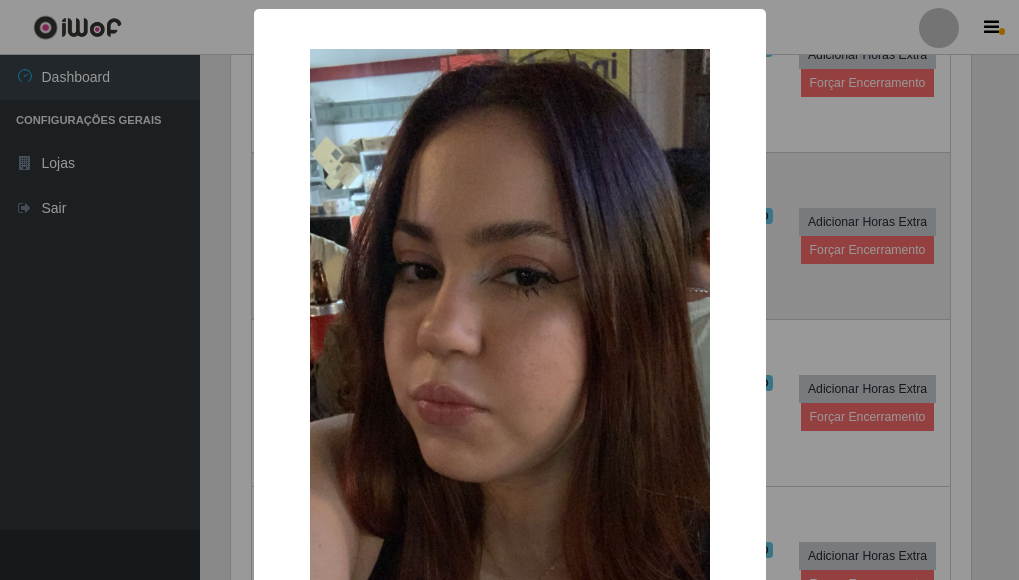 scroll, scrollTop: 999585, scrollLeft: 999255, axis: both 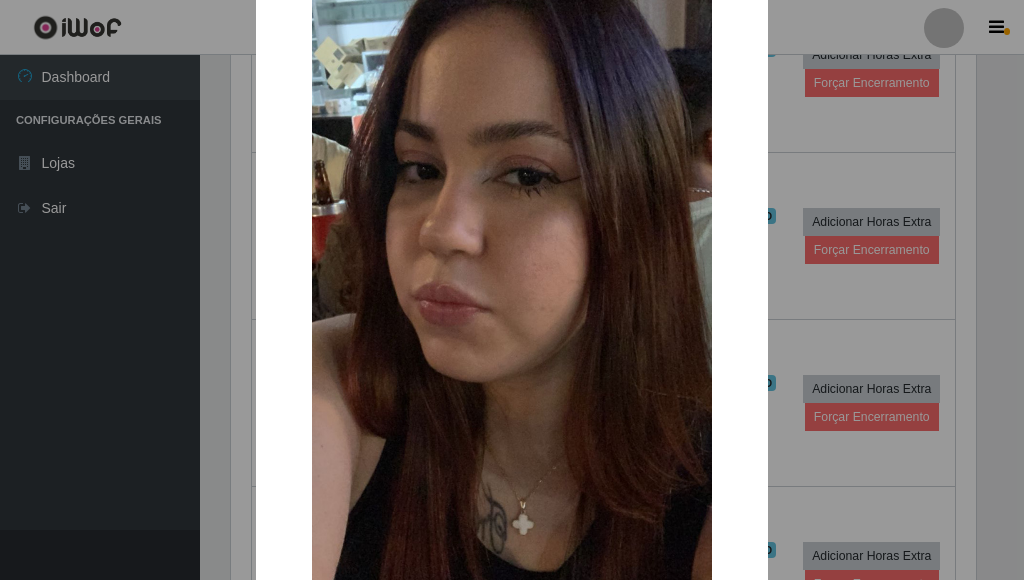 click on "× OK Cancel" at bounding box center (512, 290) 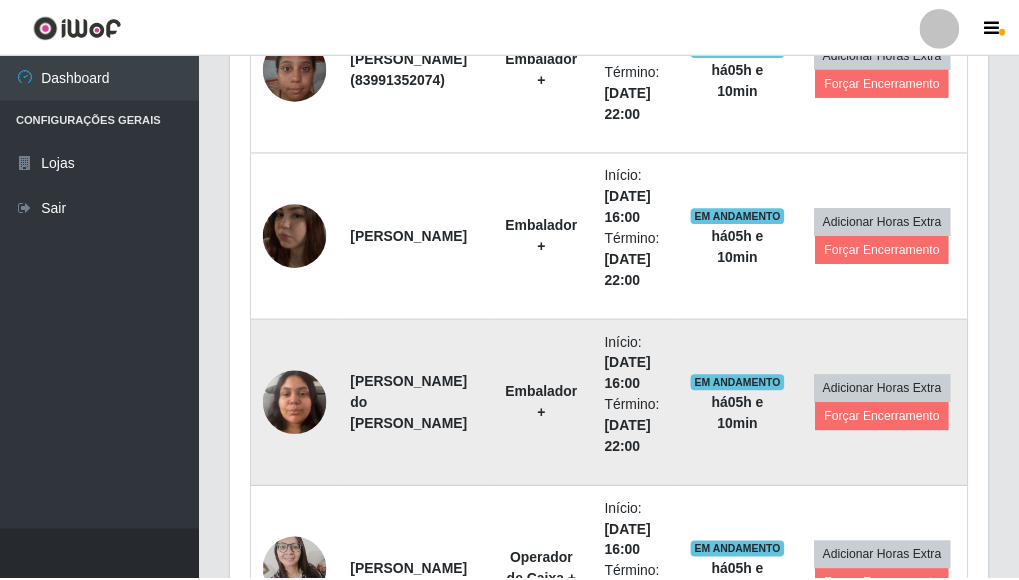 scroll, scrollTop: 999585, scrollLeft: 999243, axis: both 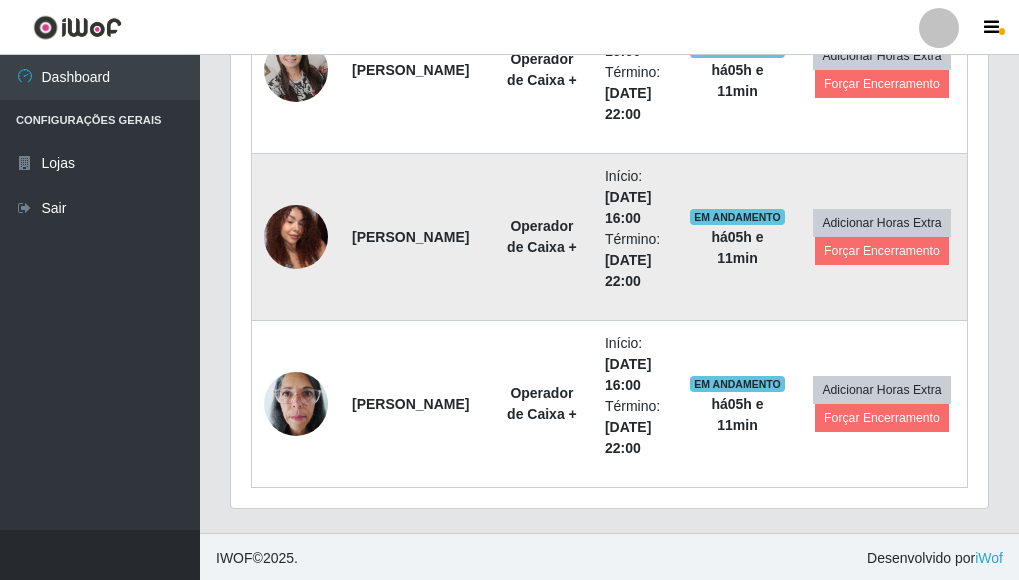 click at bounding box center [296, 236] 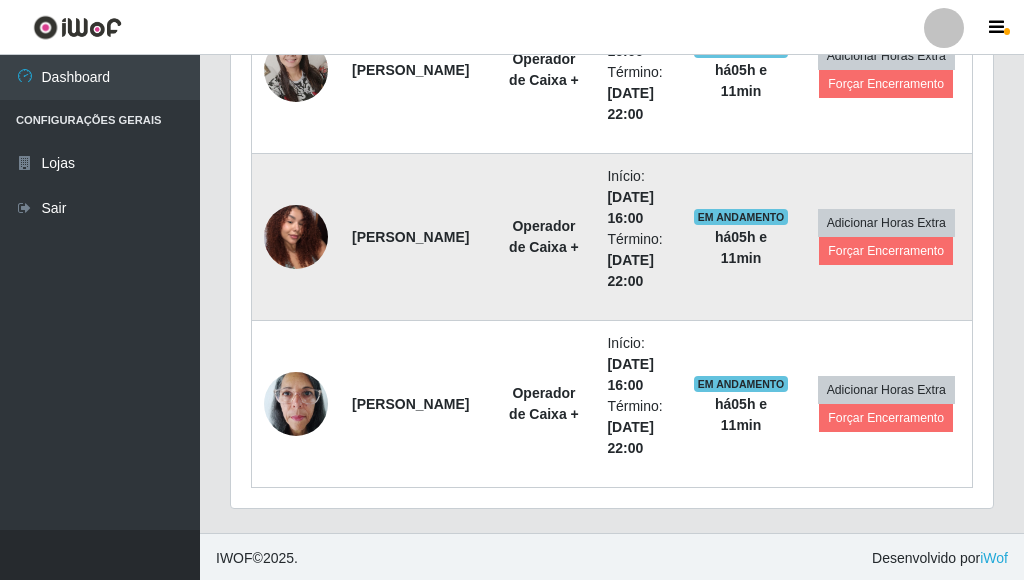 scroll, scrollTop: 999585, scrollLeft: 999255, axis: both 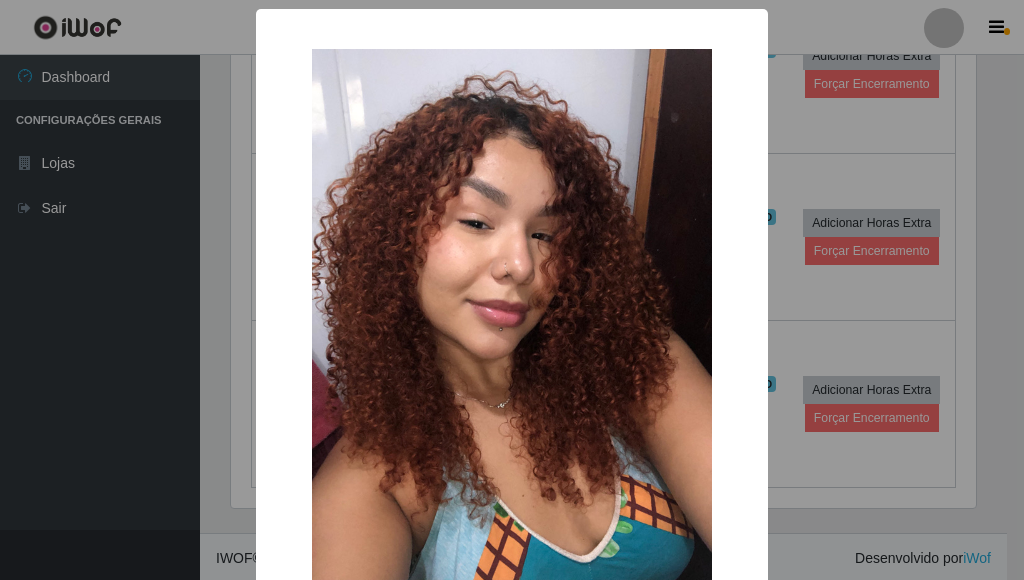 click on "× OK Cancel" at bounding box center [512, 290] 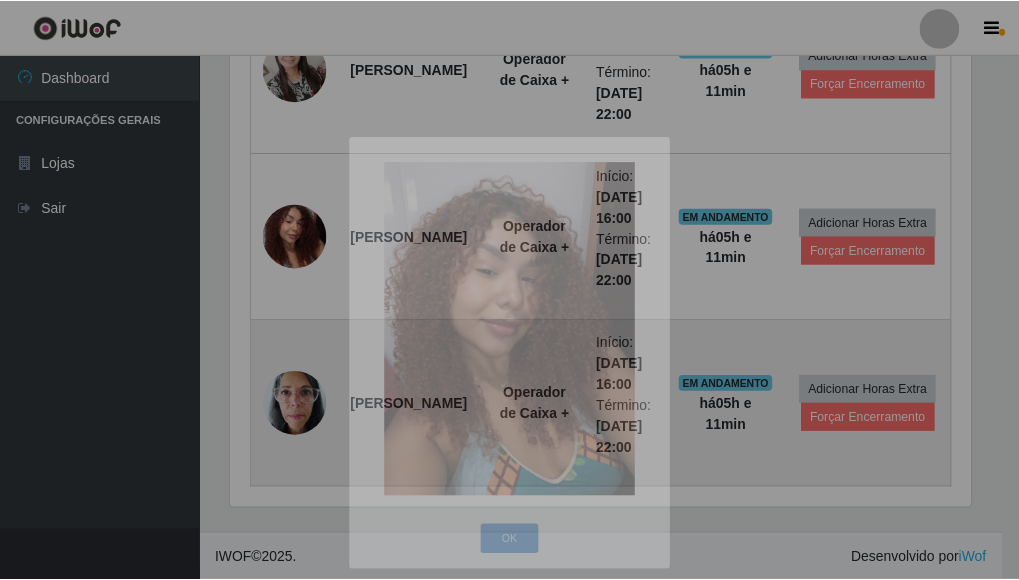 scroll, scrollTop: 999585, scrollLeft: 999243, axis: both 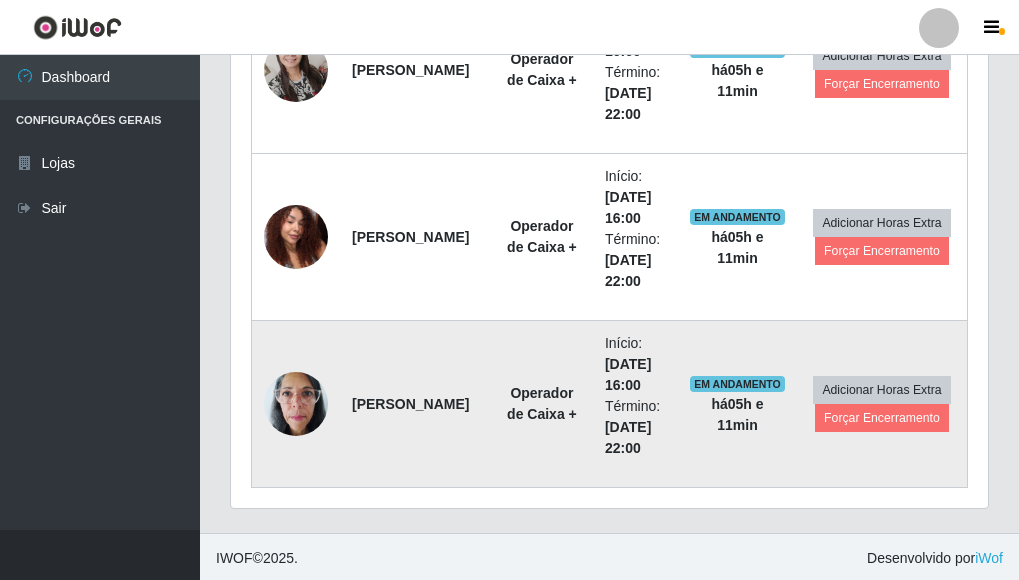 click at bounding box center (296, 403) 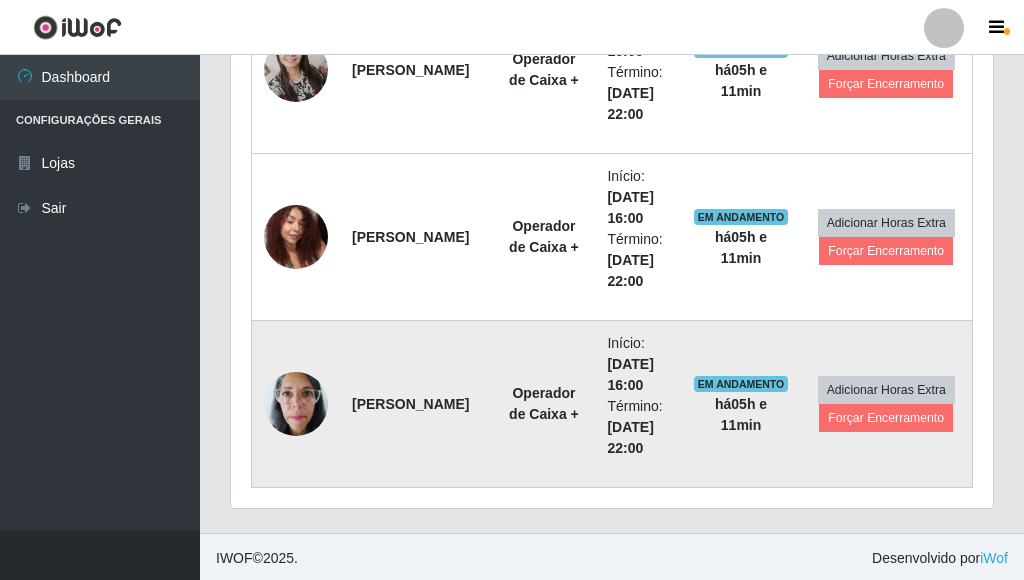 scroll, scrollTop: 999585, scrollLeft: 999255, axis: both 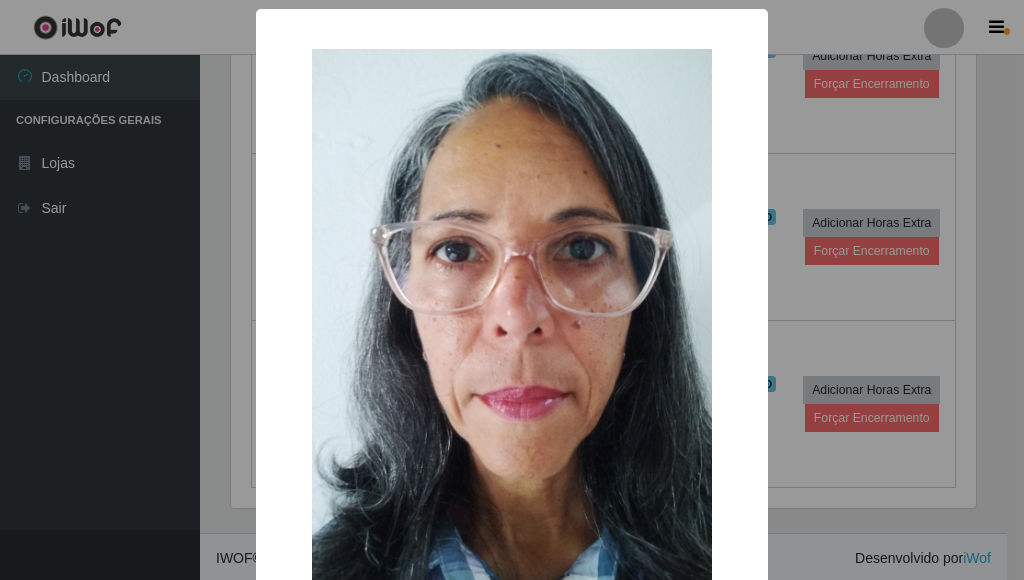 click on "× OK Cancel" at bounding box center (512, 290) 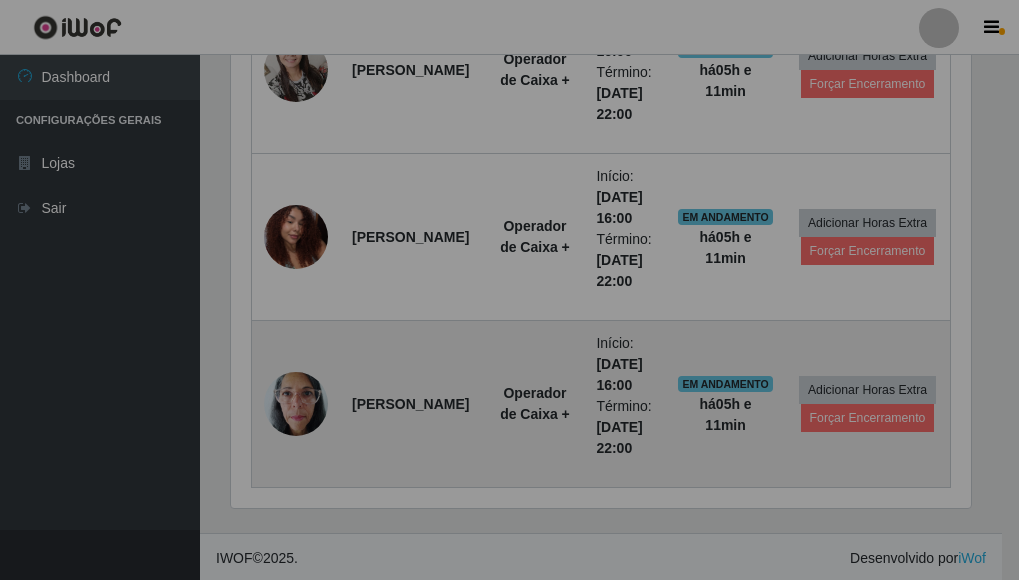 scroll, scrollTop: 999585, scrollLeft: 999243, axis: both 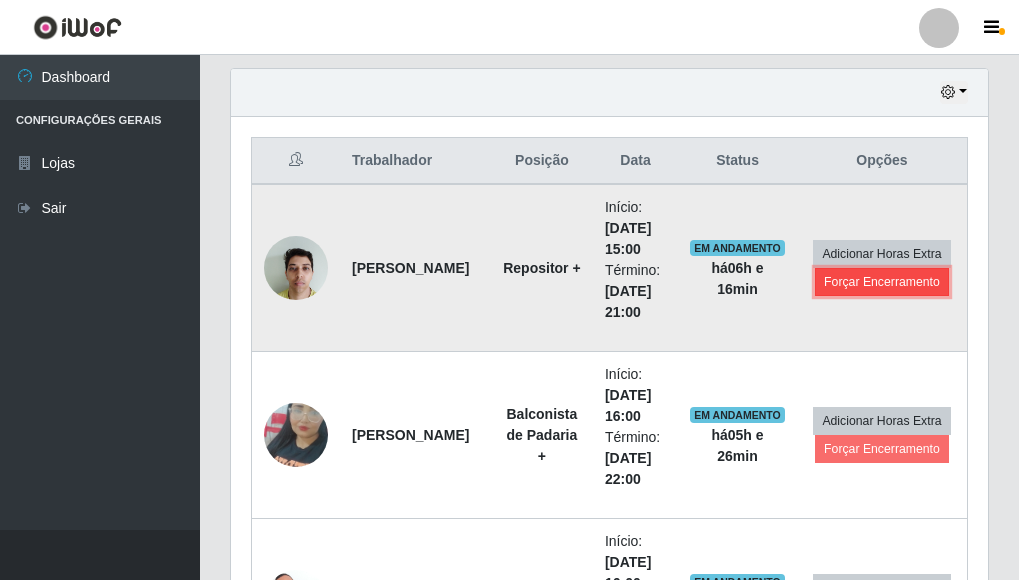 click on "Forçar Encerramento" at bounding box center [882, 282] 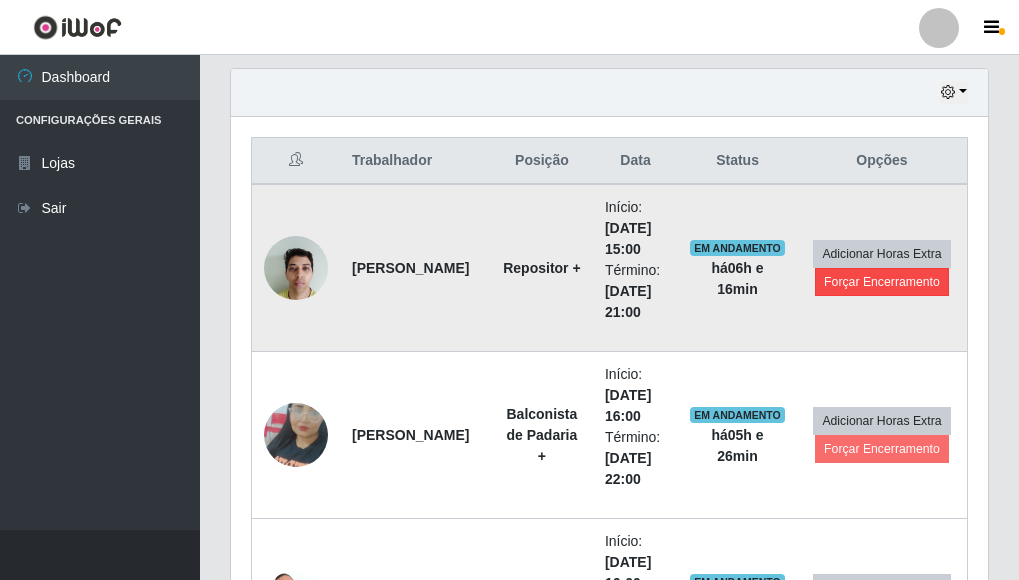 scroll, scrollTop: 999585, scrollLeft: 999255, axis: both 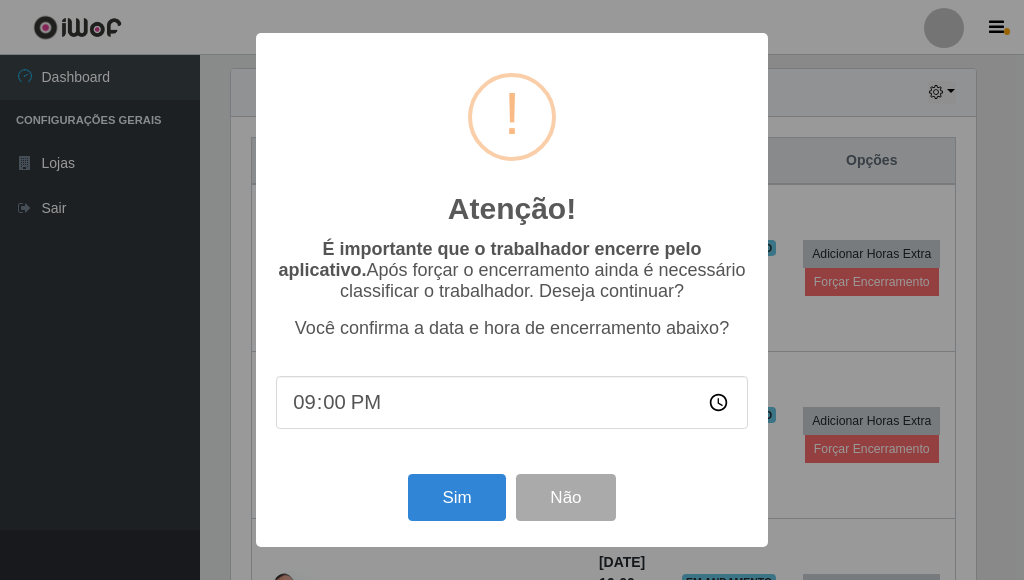 click on "21:00" at bounding box center (512, 402) 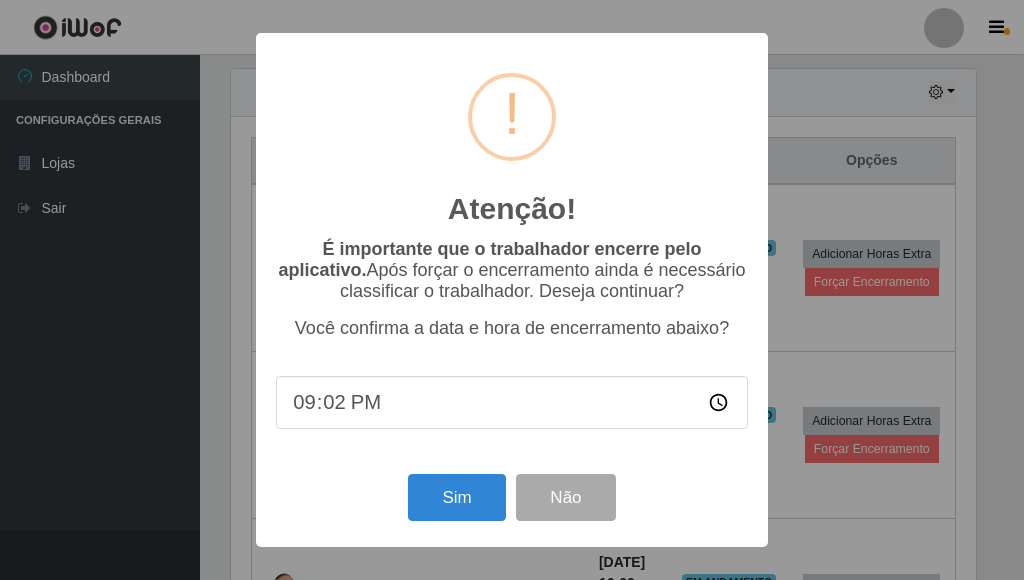 type on "21:24" 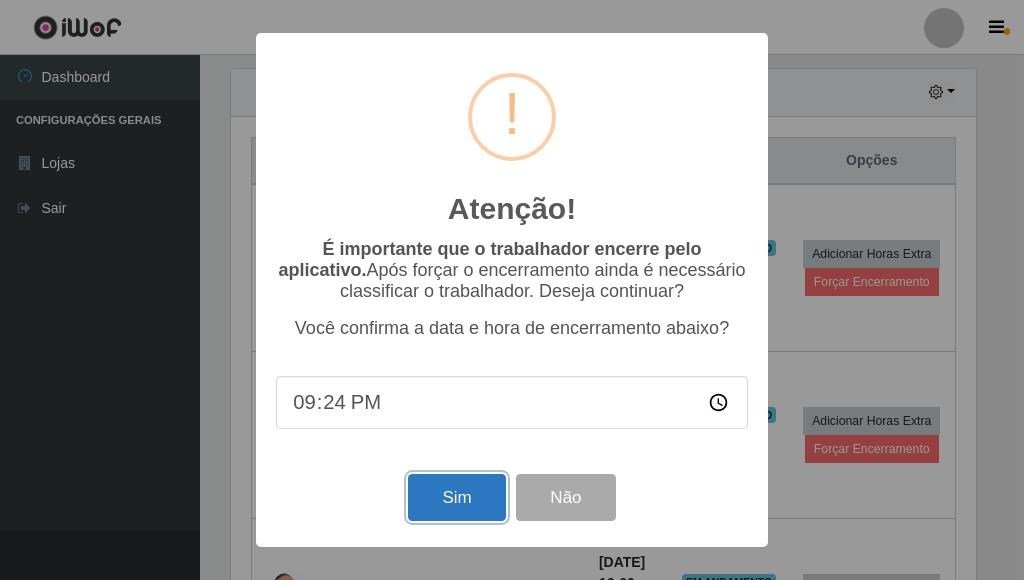 click on "Sim" at bounding box center (456, 497) 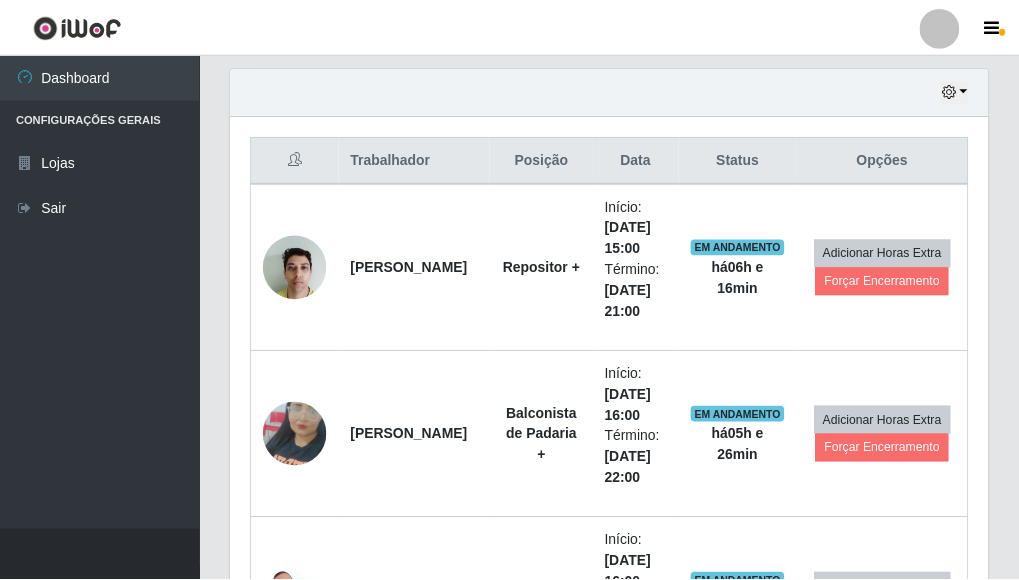 scroll, scrollTop: 999585, scrollLeft: 999243, axis: both 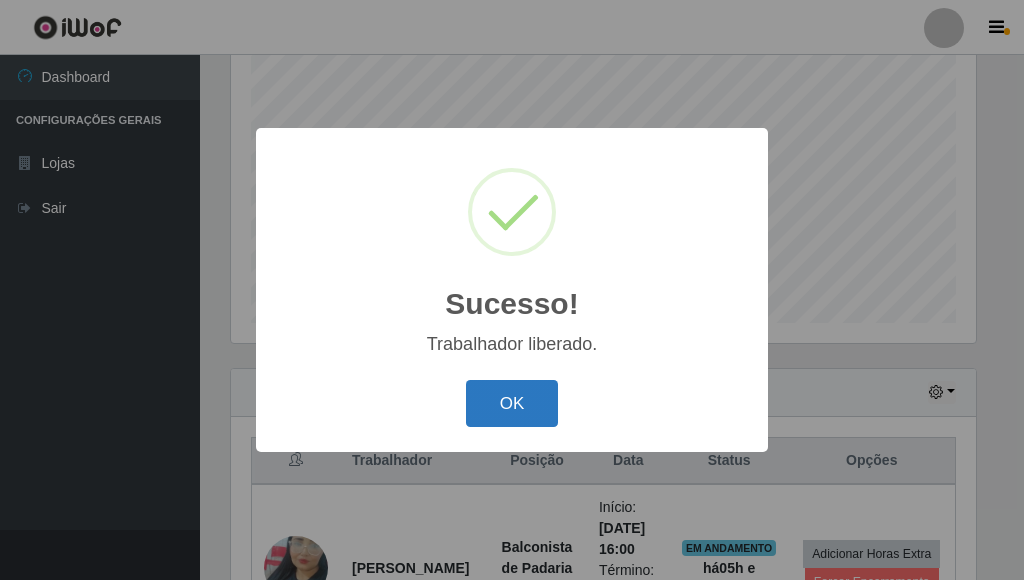 drag, startPoint x: 533, startPoint y: 404, endPoint x: 579, endPoint y: 396, distance: 46.69047 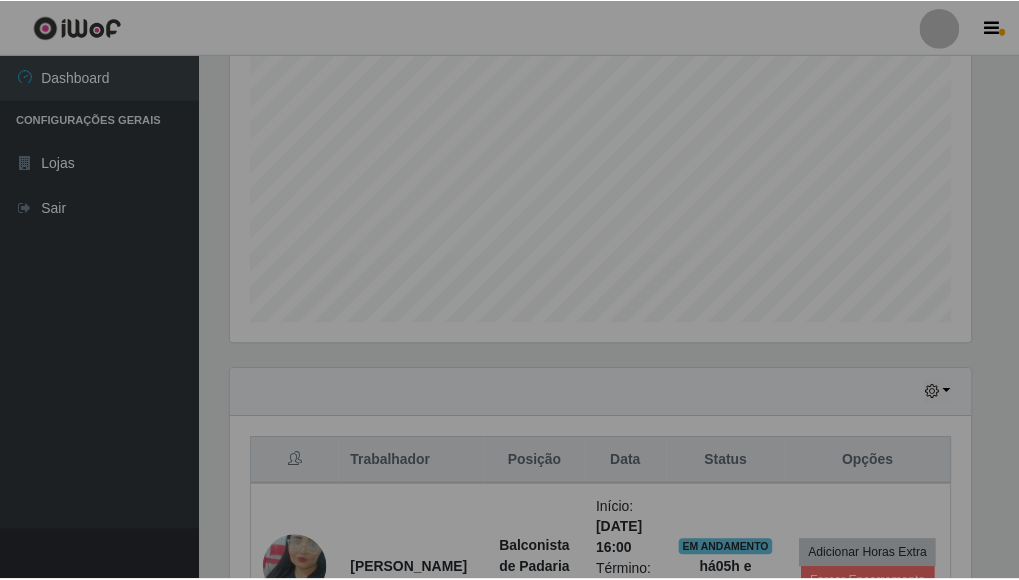 scroll, scrollTop: 999585, scrollLeft: 999243, axis: both 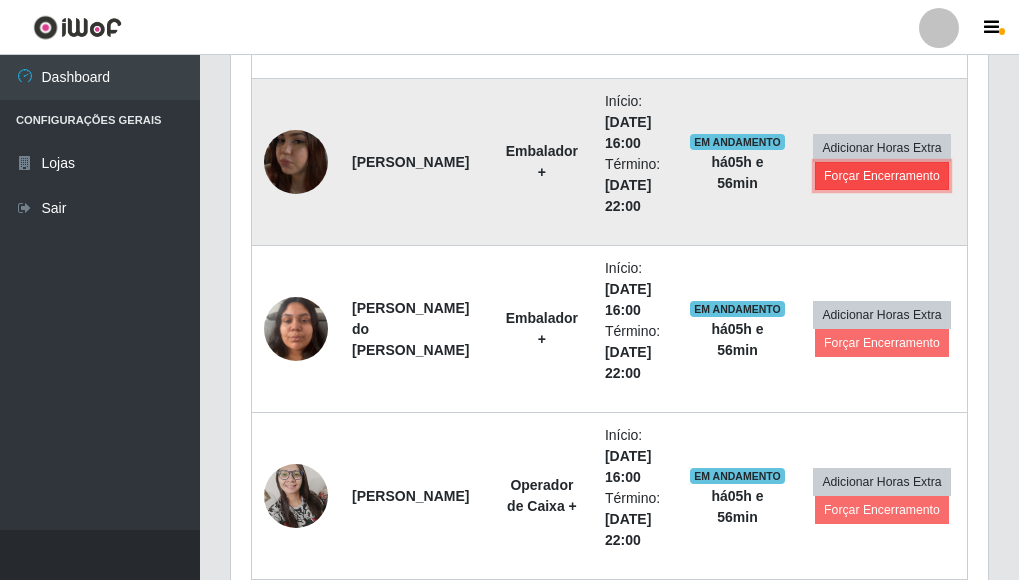 click on "Forçar Encerramento" at bounding box center (882, 176) 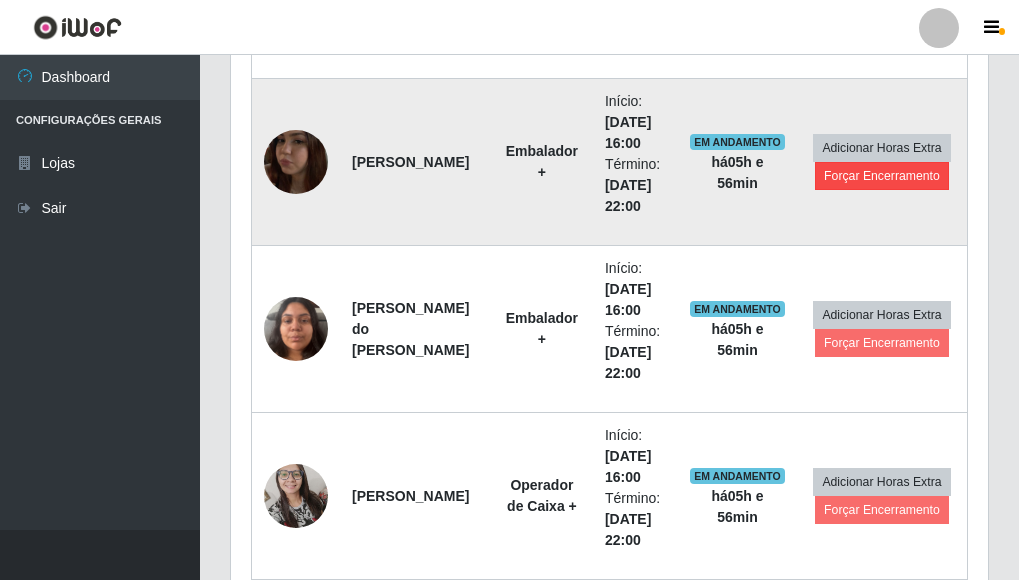 scroll, scrollTop: 999585, scrollLeft: 999255, axis: both 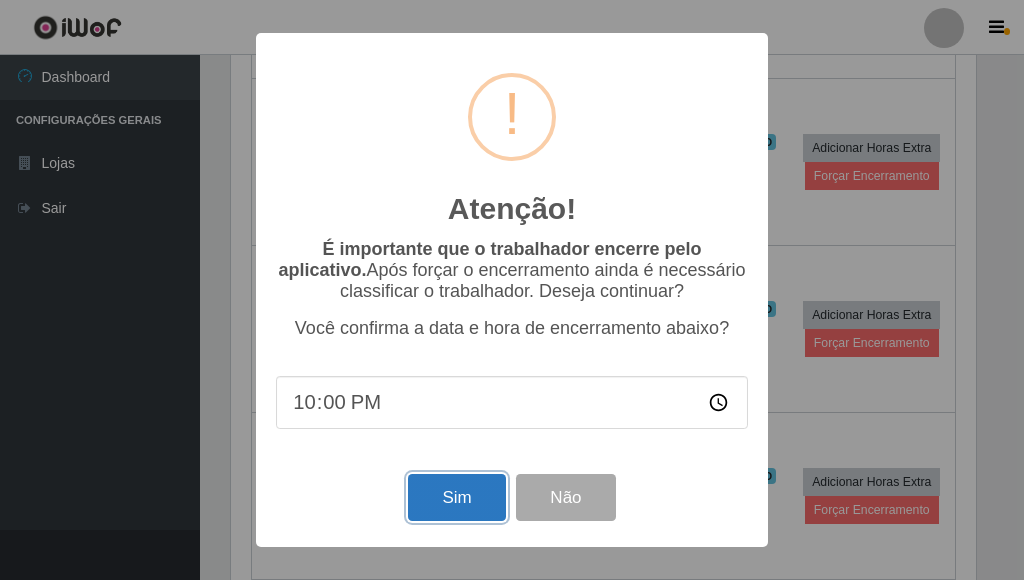 click on "Sim" at bounding box center [456, 497] 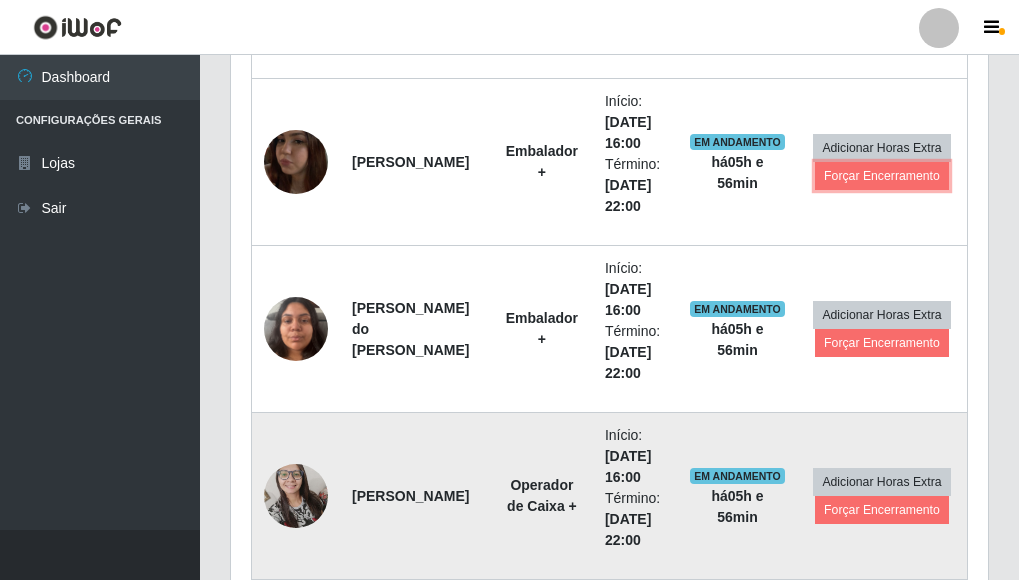 scroll, scrollTop: 999585, scrollLeft: 999243, axis: both 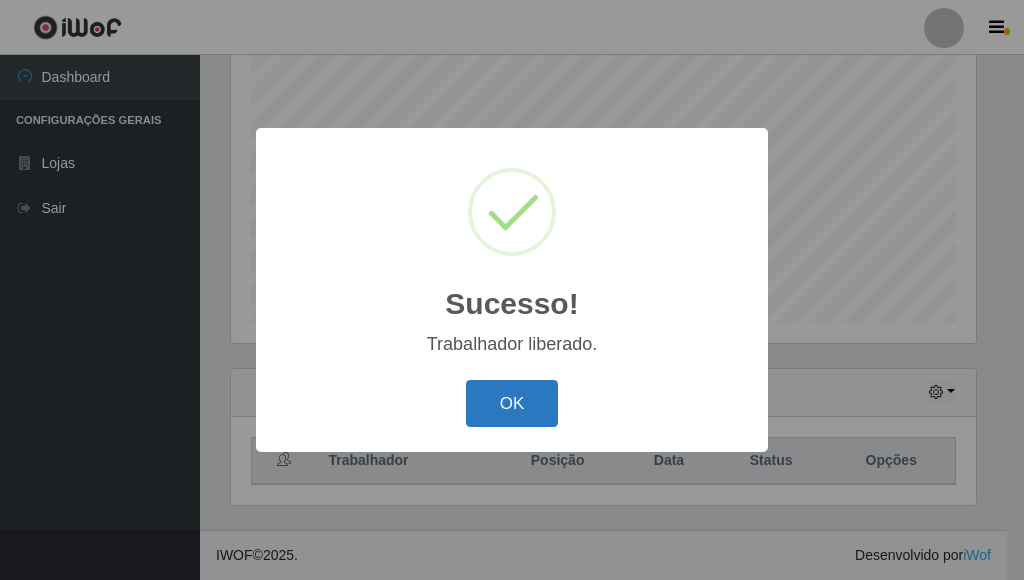 click on "OK" at bounding box center [512, 403] 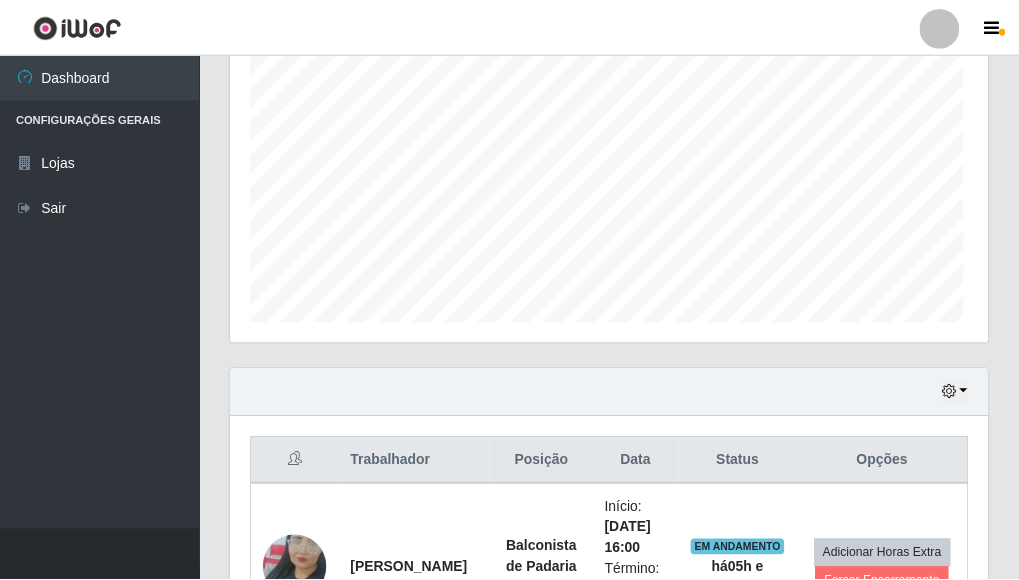 scroll, scrollTop: 481, scrollLeft: 0, axis: vertical 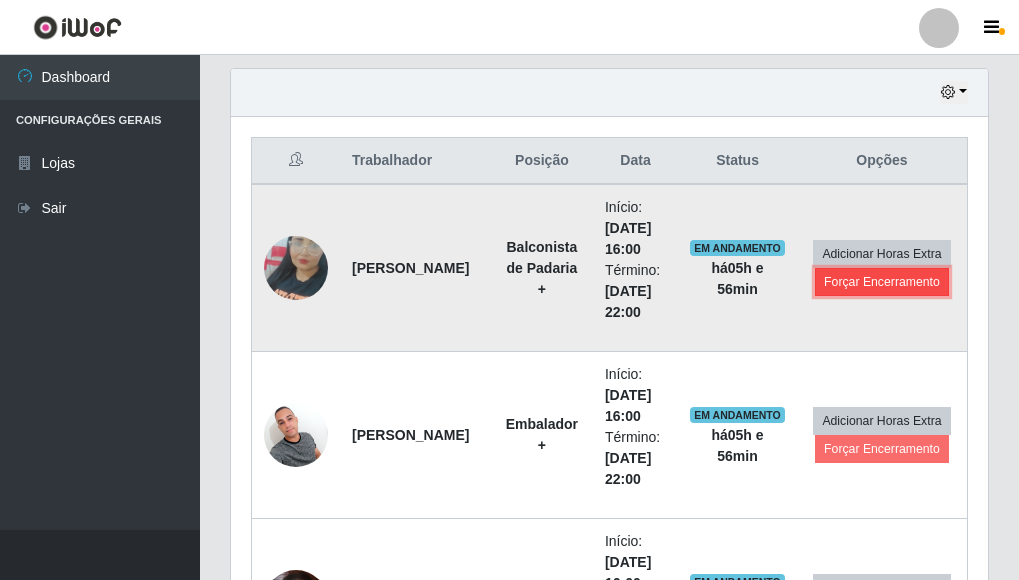 click on "Forçar Encerramento" at bounding box center [882, 282] 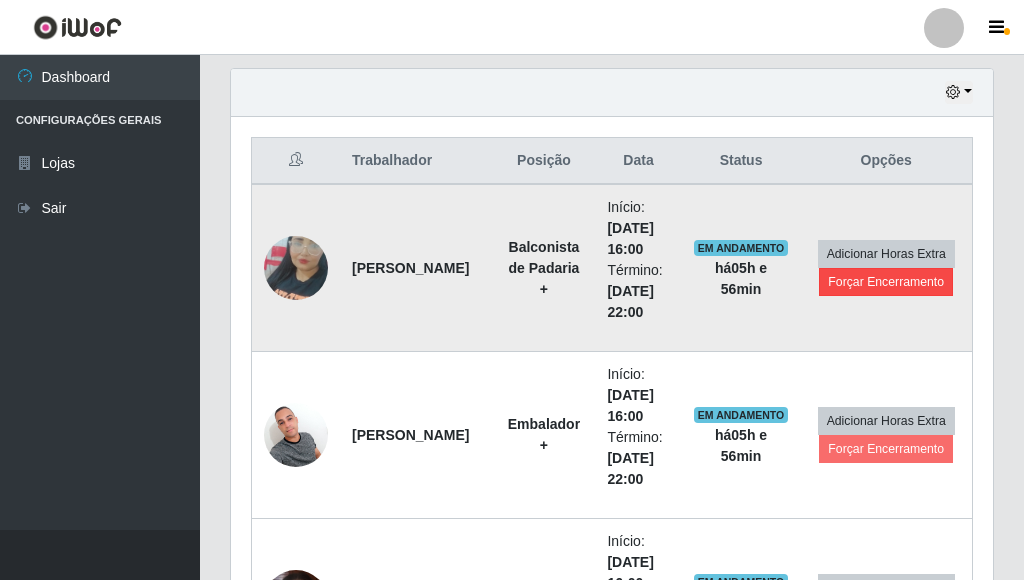 scroll, scrollTop: 999585, scrollLeft: 999255, axis: both 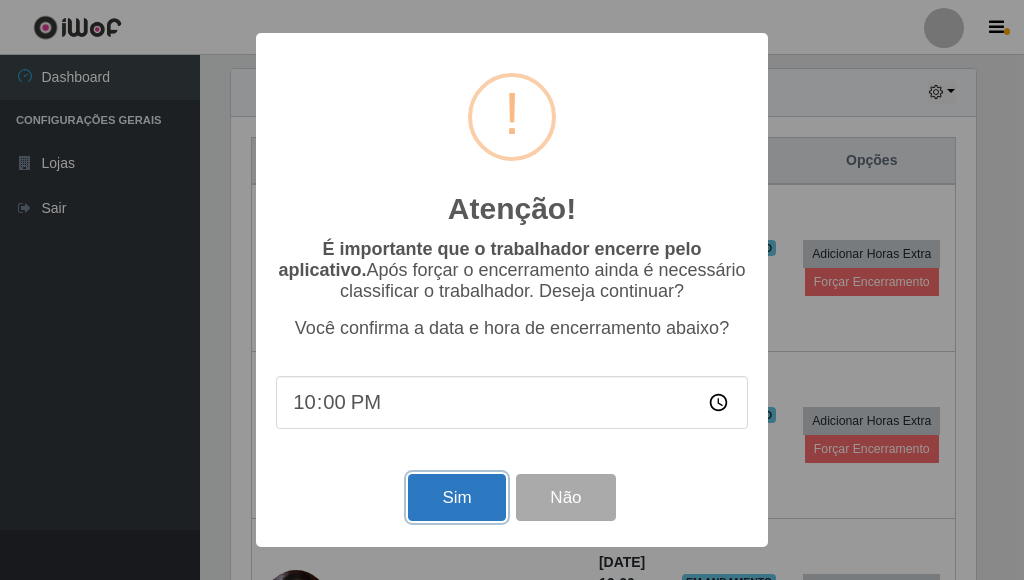 click on "Sim" at bounding box center (456, 497) 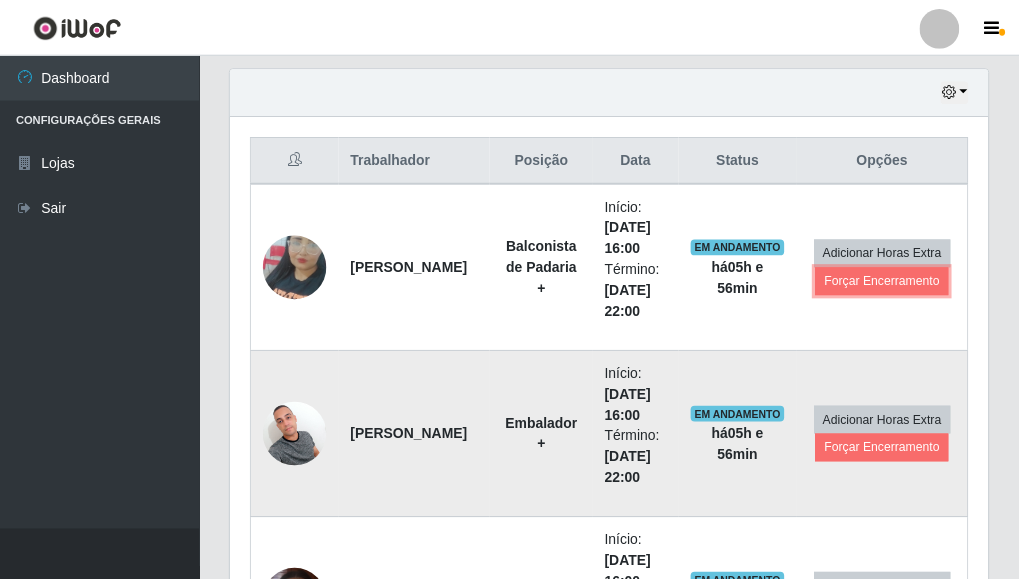 scroll, scrollTop: 999585, scrollLeft: 999243, axis: both 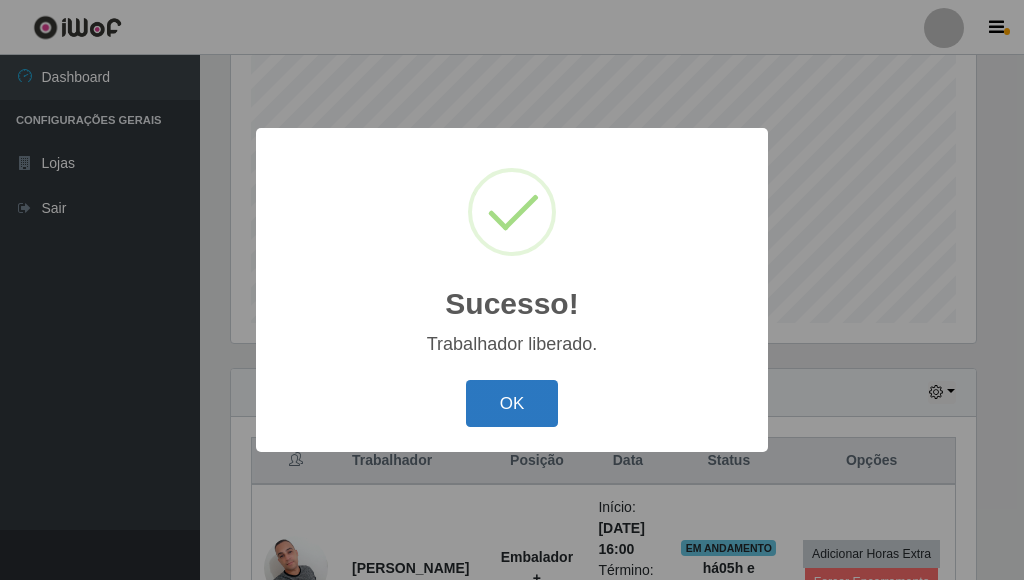 click on "OK" at bounding box center (512, 403) 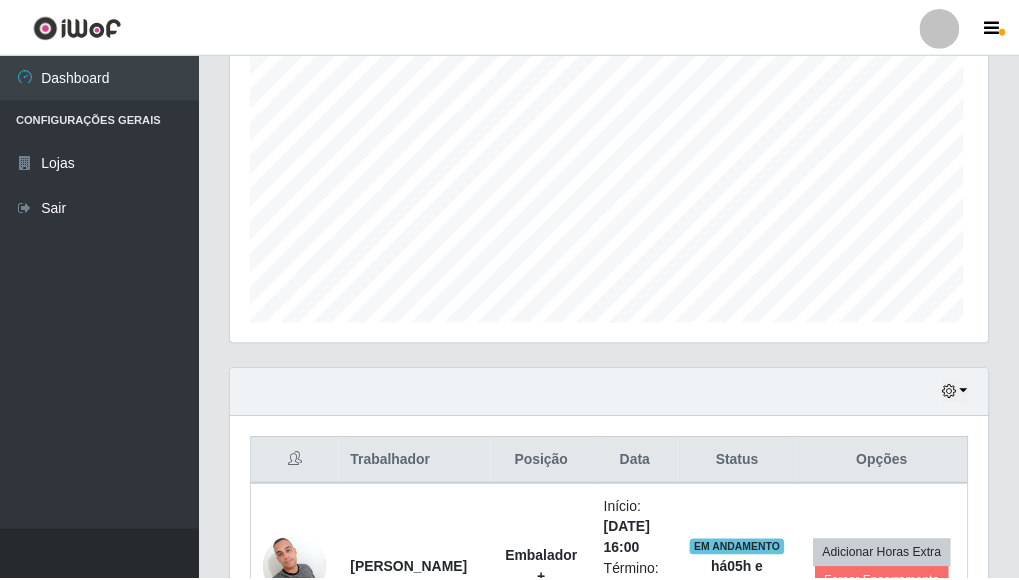 scroll, scrollTop: 999585, scrollLeft: 999243, axis: both 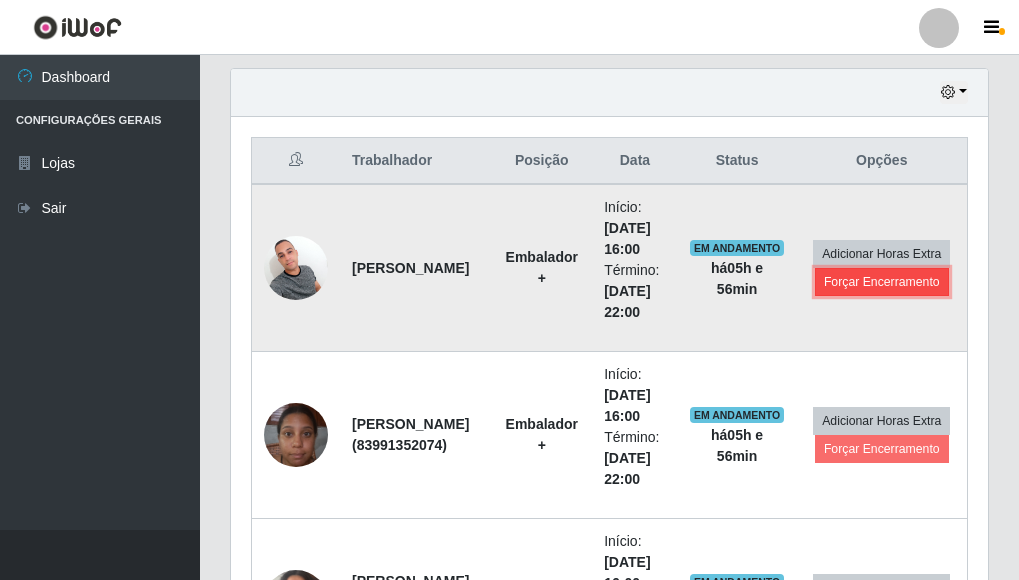 click on "Forçar Encerramento" at bounding box center (882, 282) 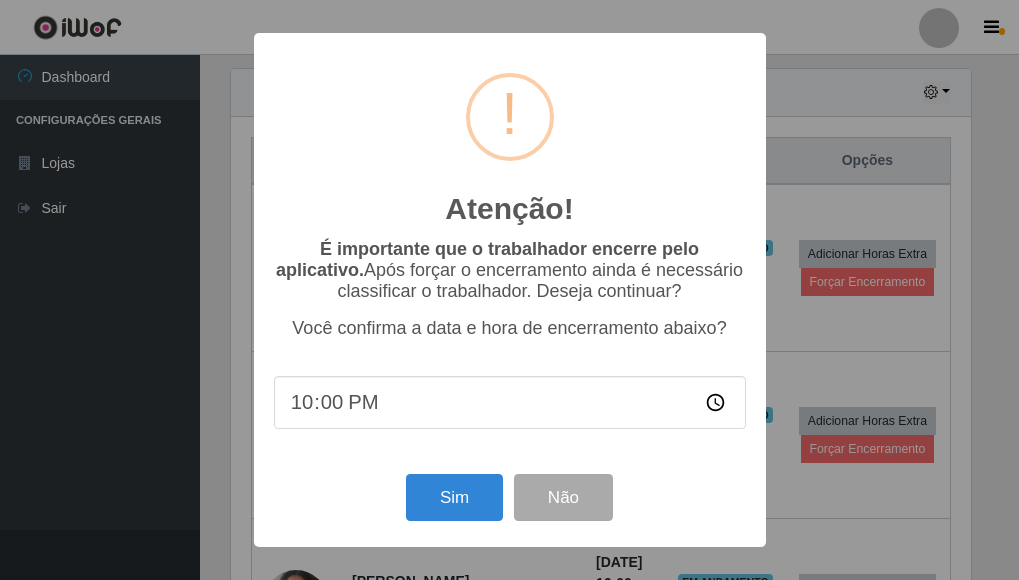 scroll, scrollTop: 999585, scrollLeft: 999255, axis: both 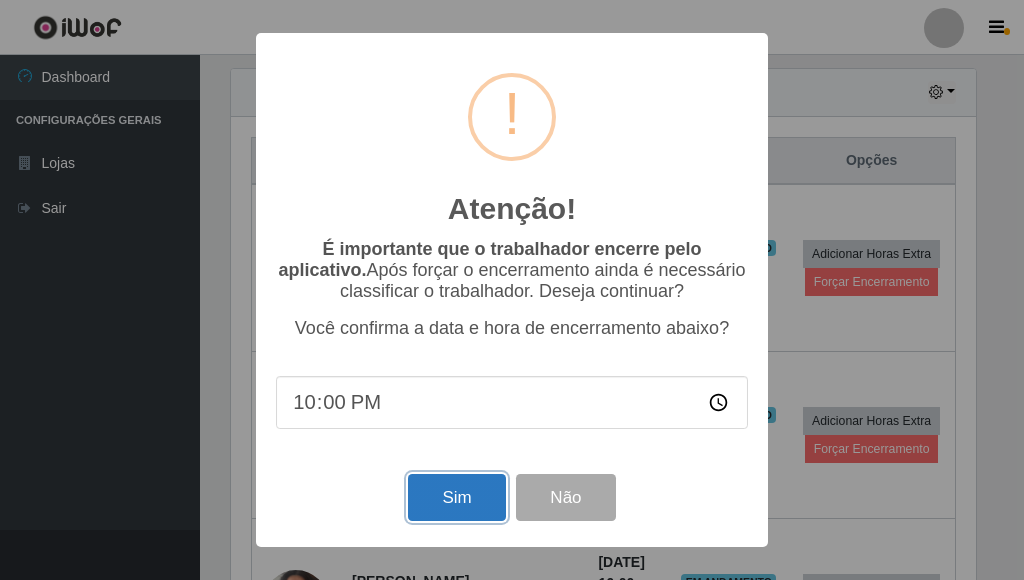 click on "Sim" at bounding box center [456, 497] 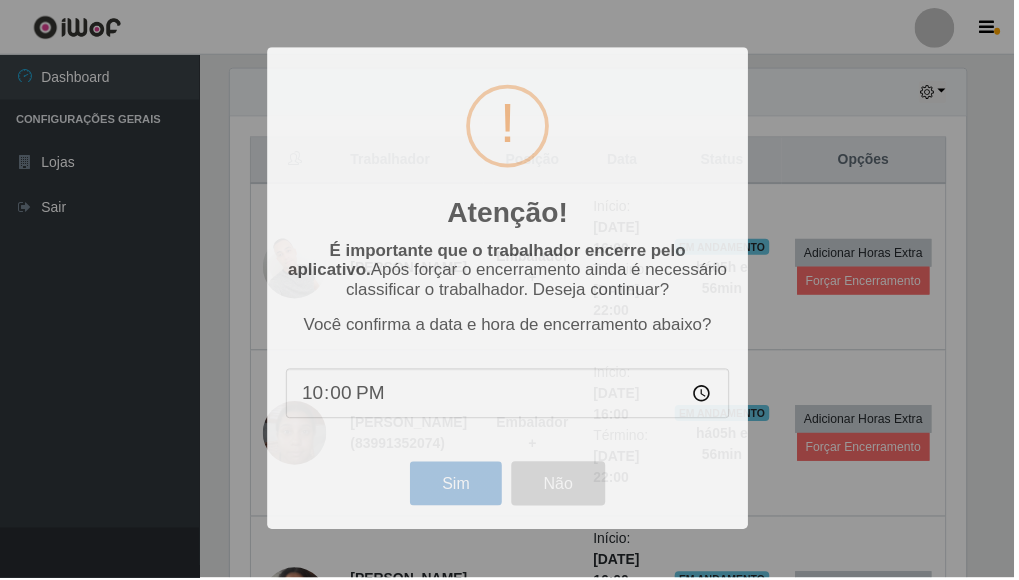 scroll, scrollTop: 999585, scrollLeft: 999243, axis: both 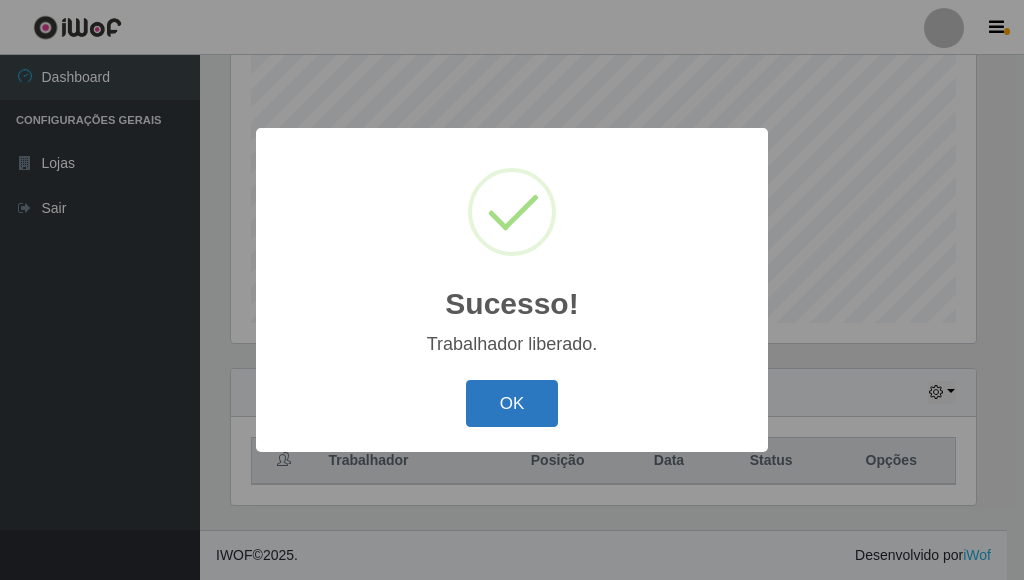 click on "OK" at bounding box center (512, 403) 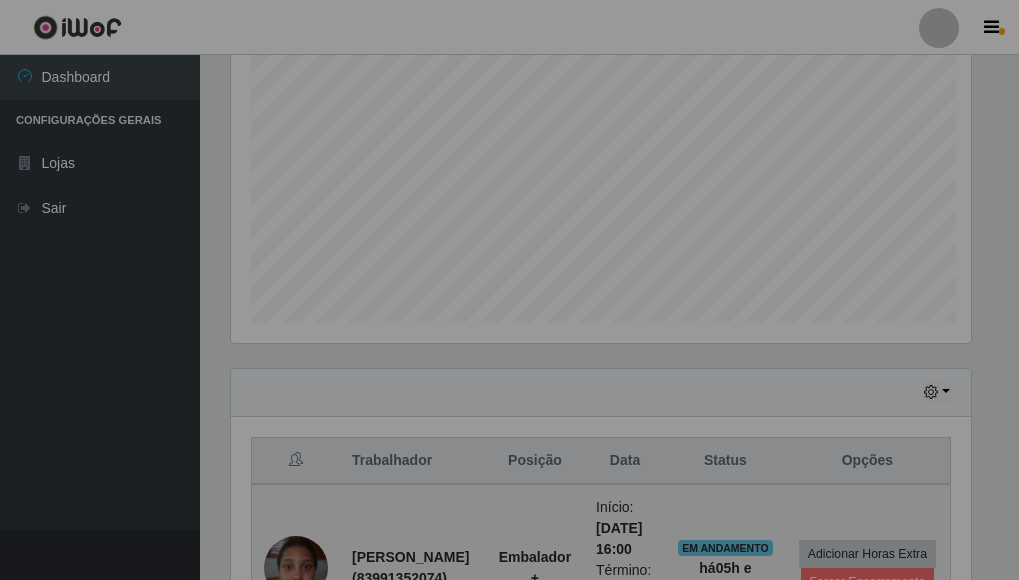 scroll, scrollTop: 481, scrollLeft: 0, axis: vertical 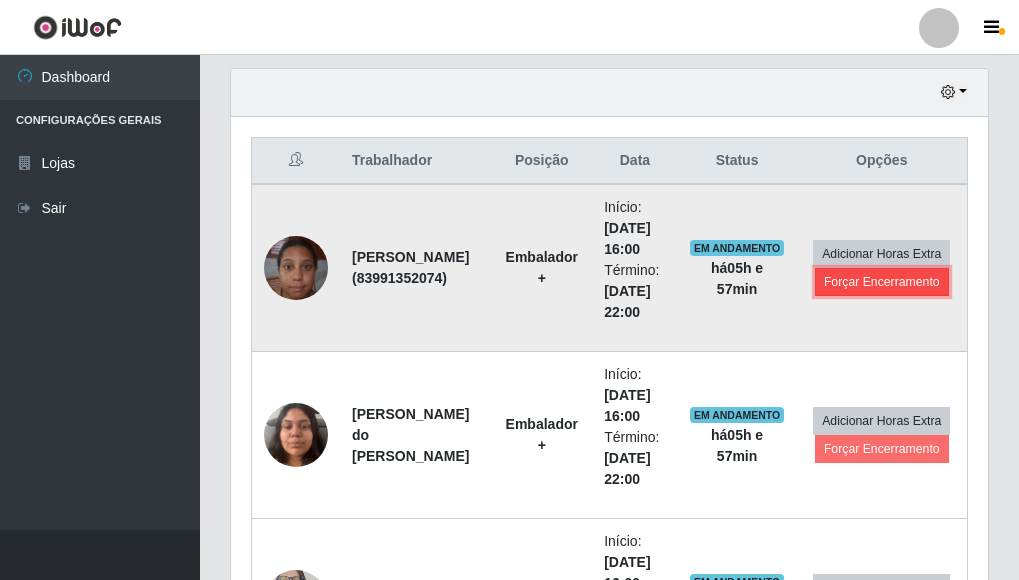 click on "Forçar Encerramento" at bounding box center [882, 282] 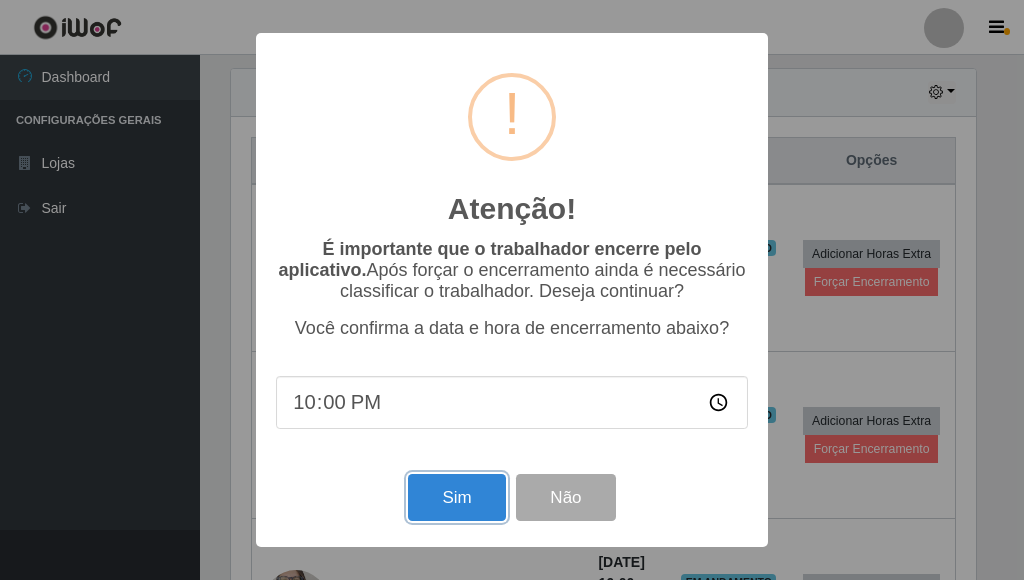 drag, startPoint x: 460, startPoint y: 512, endPoint x: 460, endPoint y: 495, distance: 17 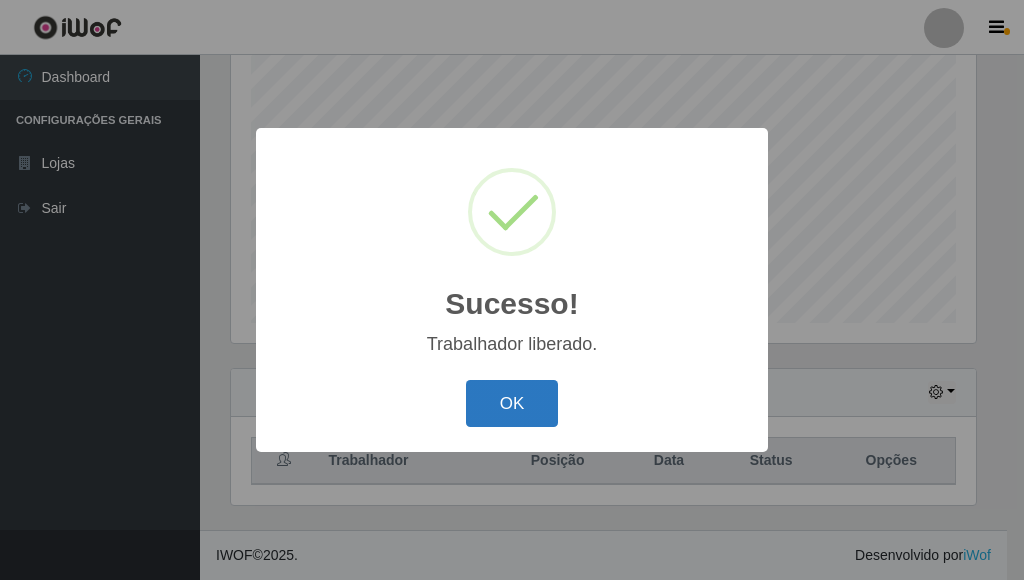 click on "OK" at bounding box center (512, 403) 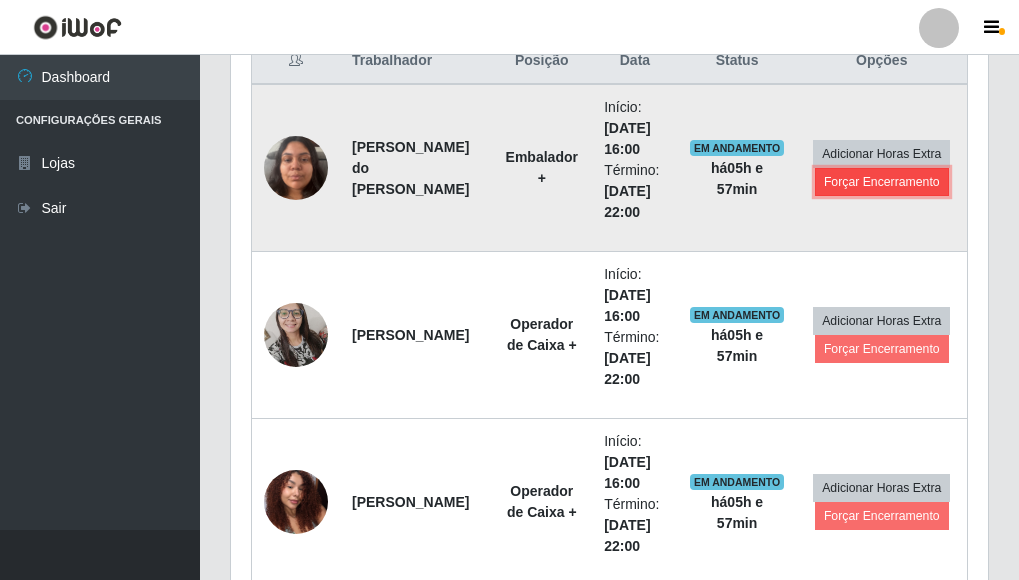 click on "Forçar Encerramento" at bounding box center (882, 182) 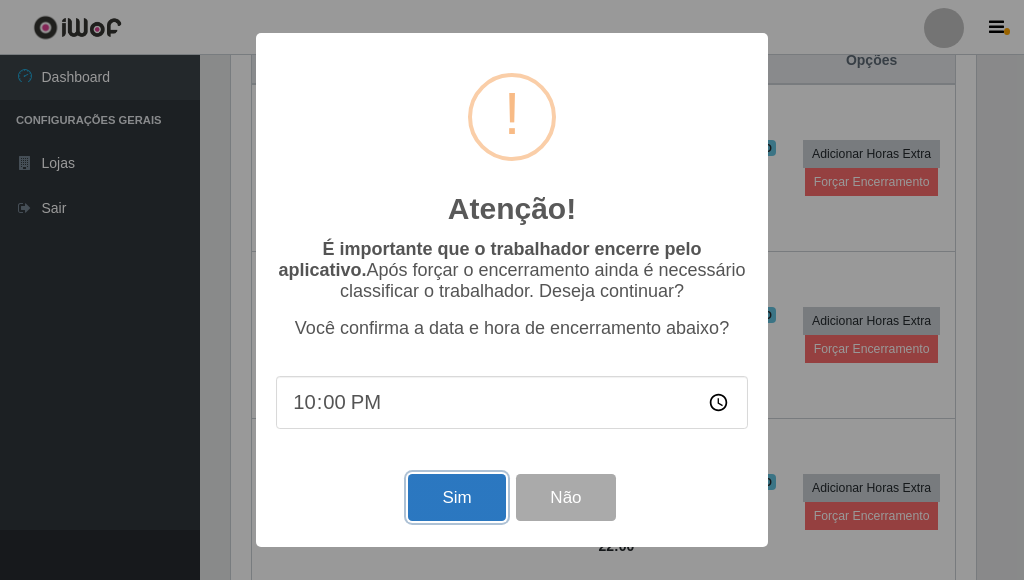 click on "Sim" at bounding box center [456, 497] 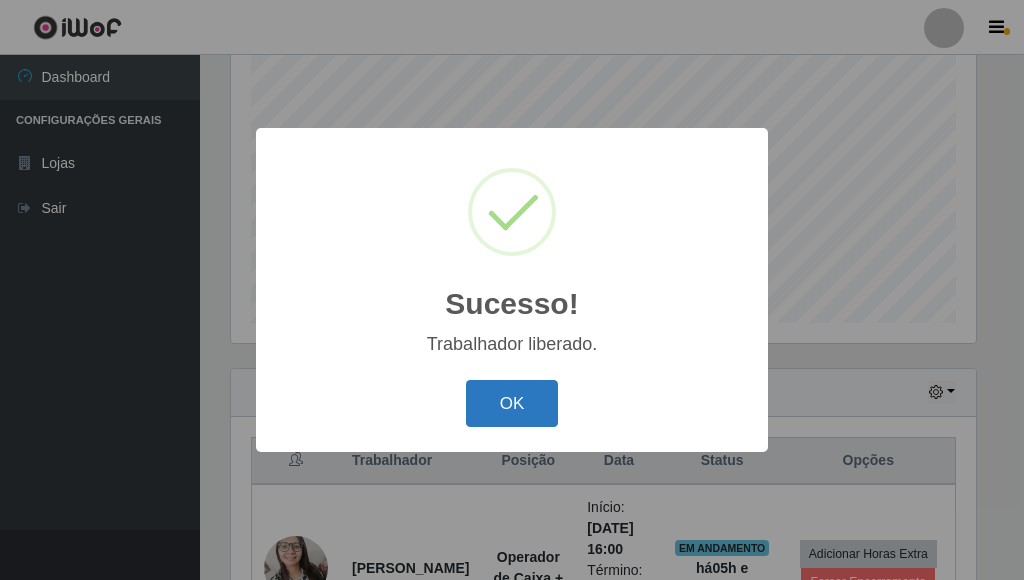 click on "OK" at bounding box center [512, 403] 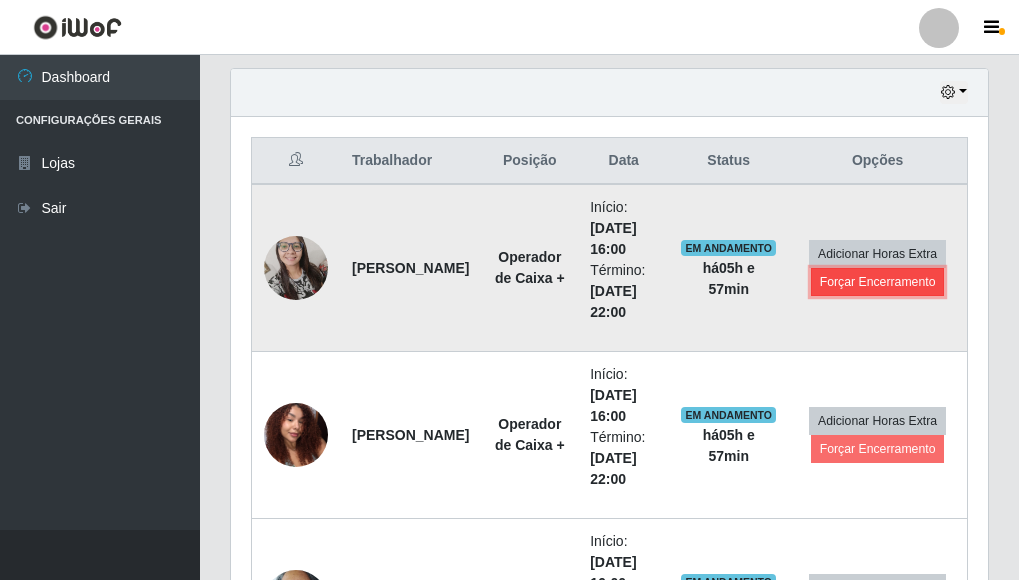 click on "Forçar Encerramento" at bounding box center (878, 282) 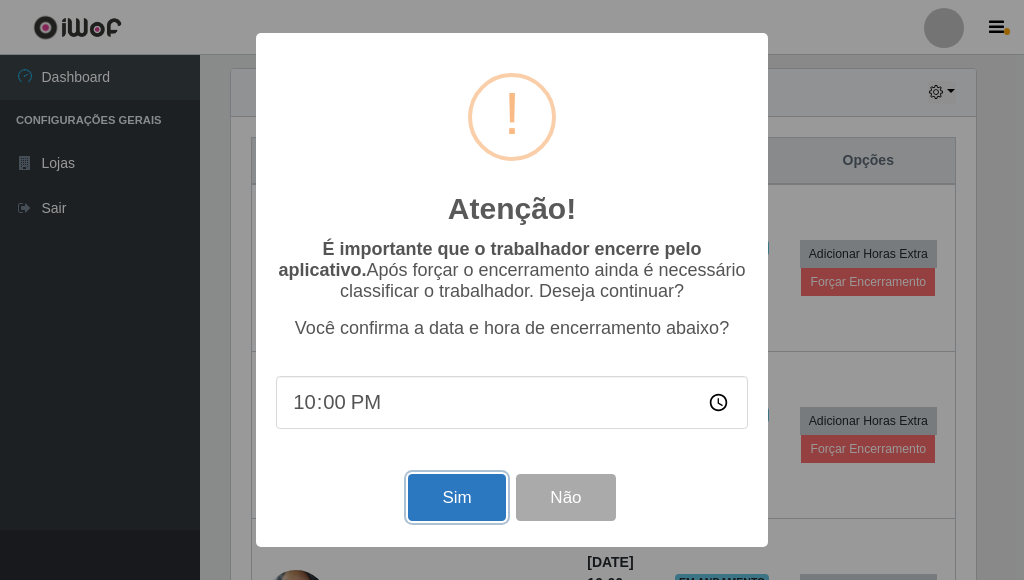 click on "Sim" at bounding box center [456, 497] 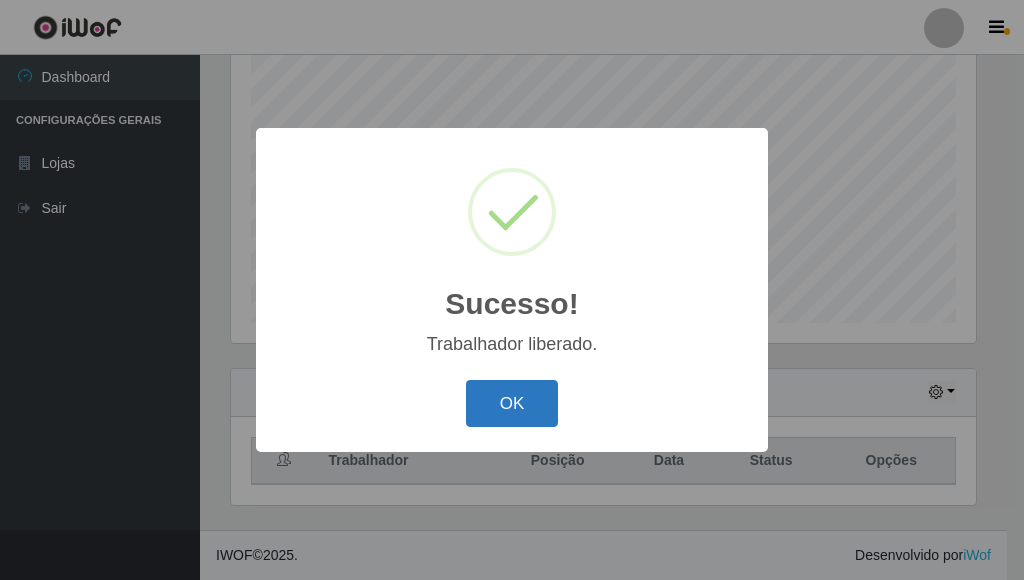 click on "OK" at bounding box center [512, 403] 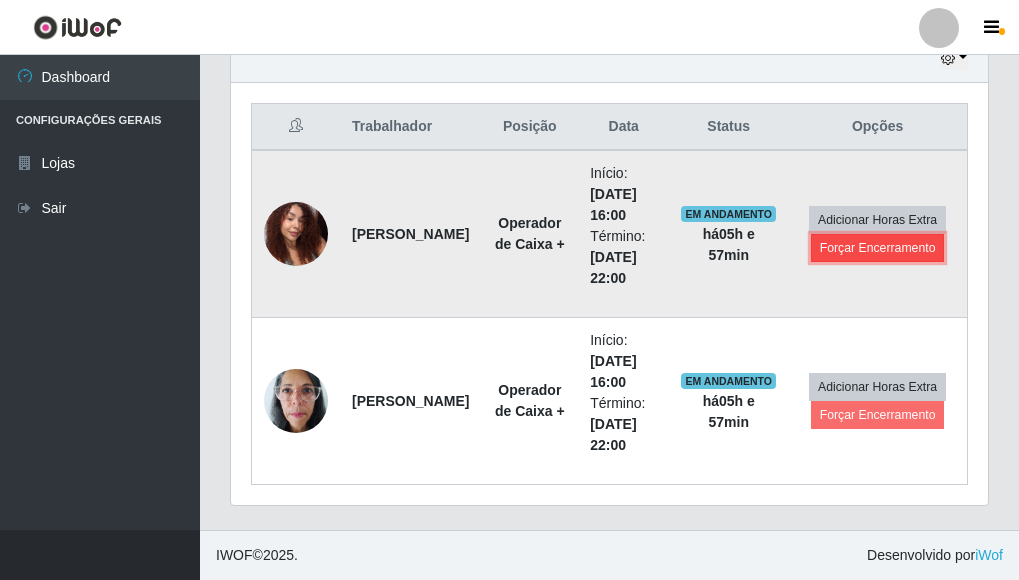 click on "Forçar Encerramento" at bounding box center (878, 248) 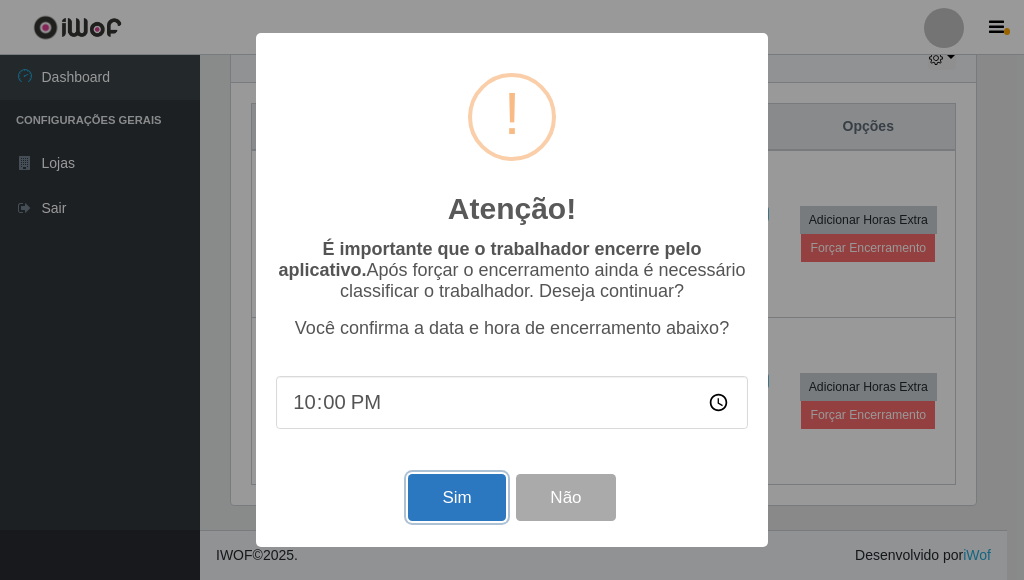 click on "Sim" at bounding box center [456, 497] 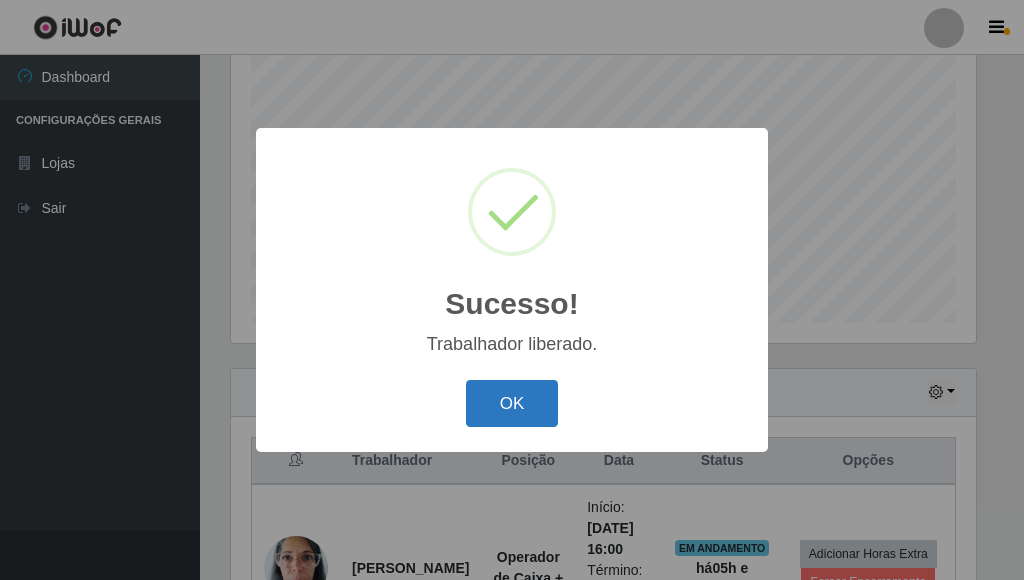 click on "OK" at bounding box center [512, 403] 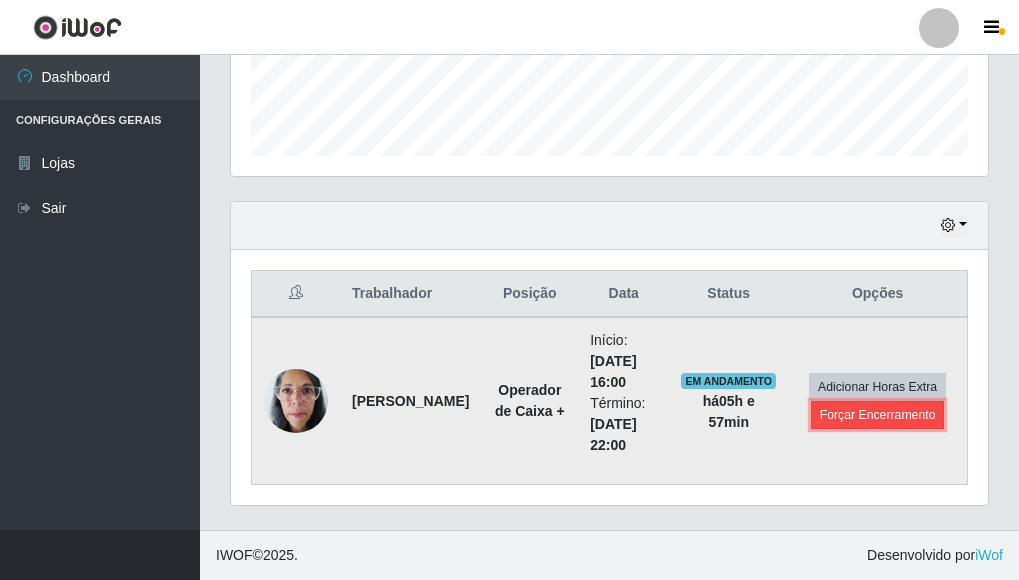 click on "Forçar Encerramento" at bounding box center (878, 415) 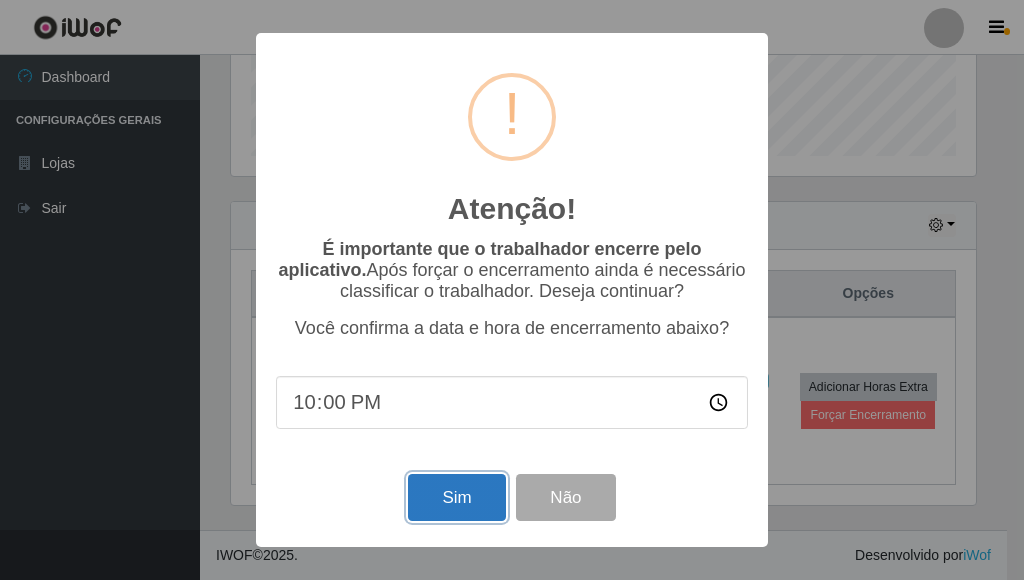 drag, startPoint x: 474, startPoint y: 498, endPoint x: 476, endPoint y: 488, distance: 10.198039 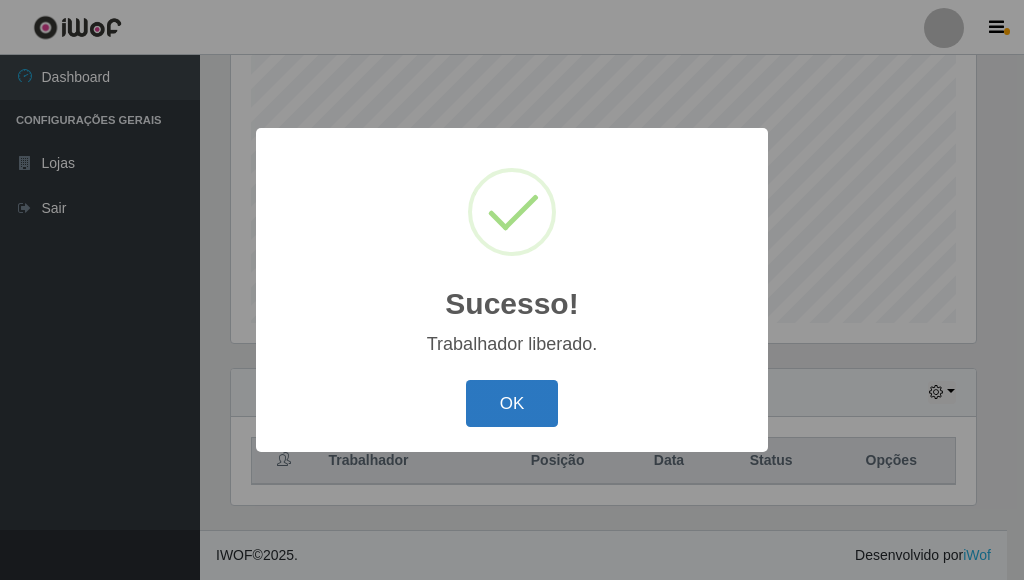 click on "OK" at bounding box center [512, 403] 